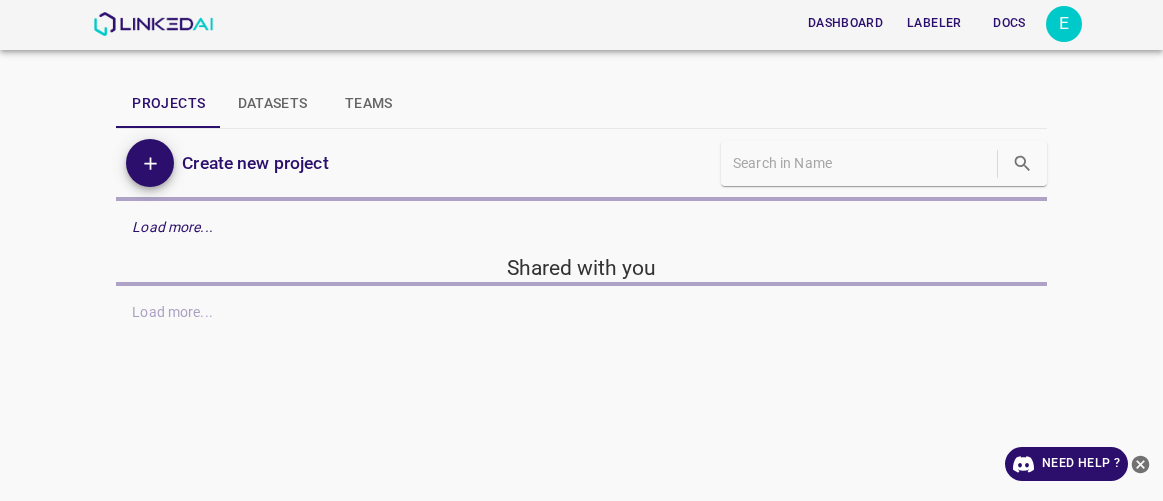 scroll, scrollTop: 0, scrollLeft: 0, axis: both 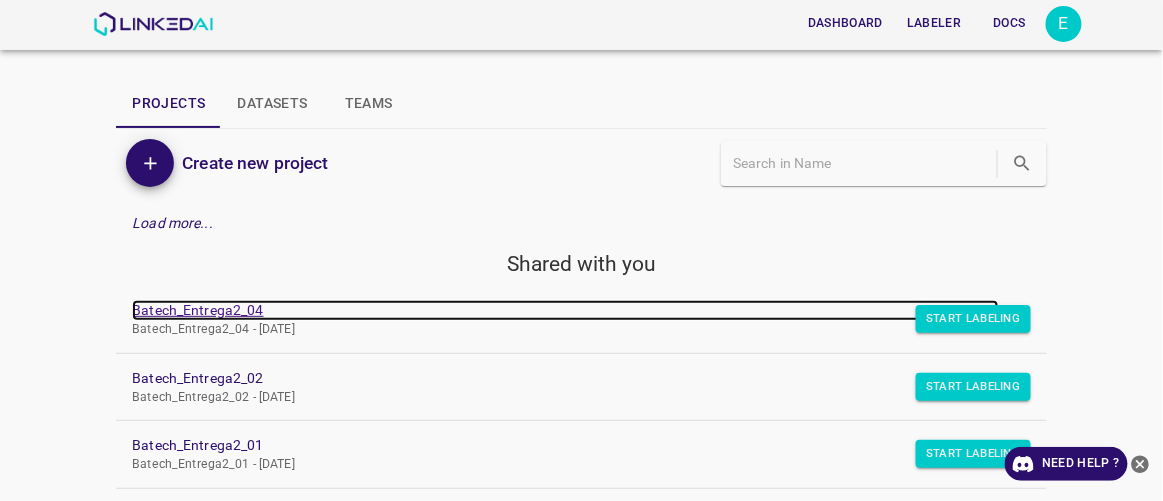 click on "Batech_Entrega2_04" at bounding box center (565, 310) 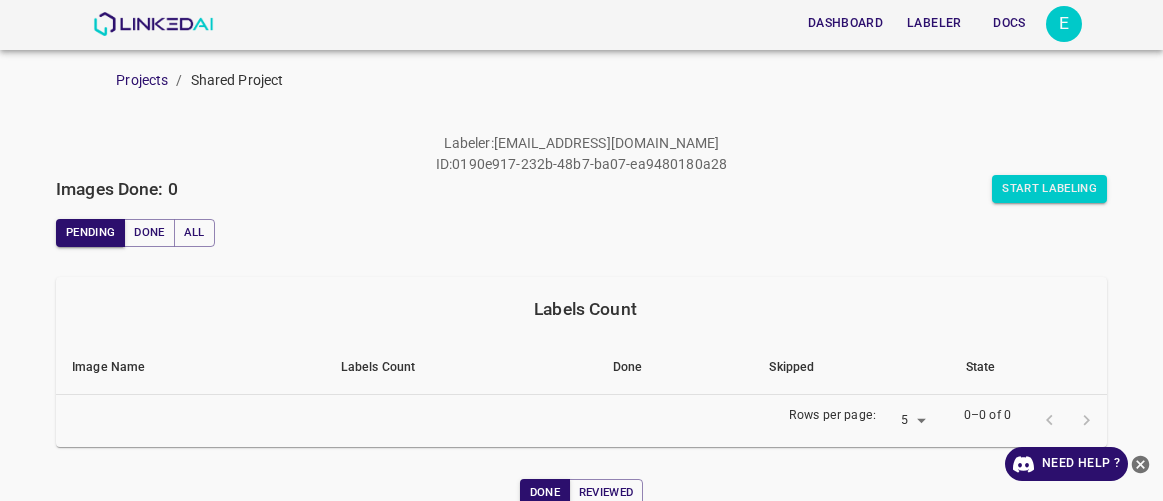 scroll, scrollTop: 0, scrollLeft: 0, axis: both 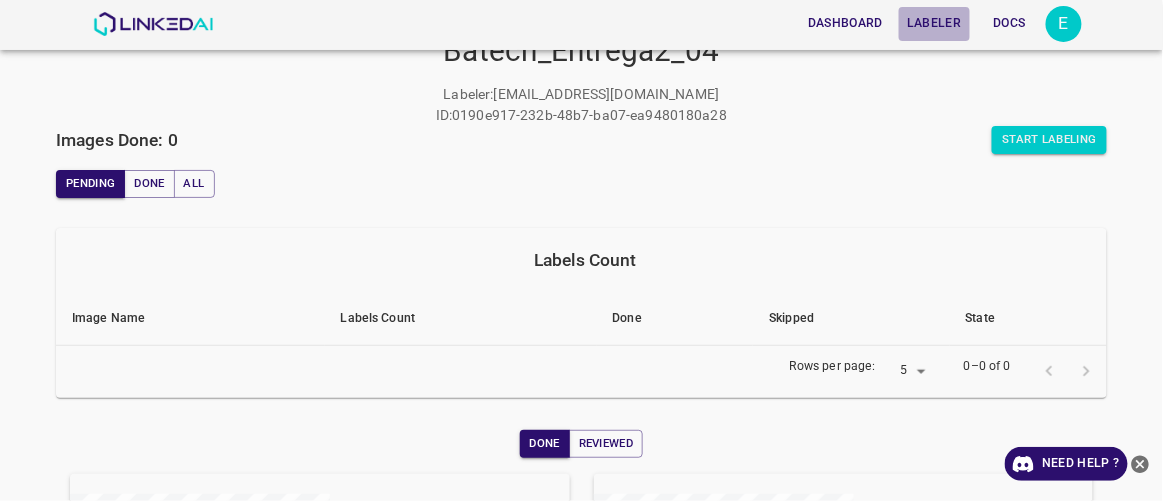 click on "Labeler" at bounding box center [934, 23] 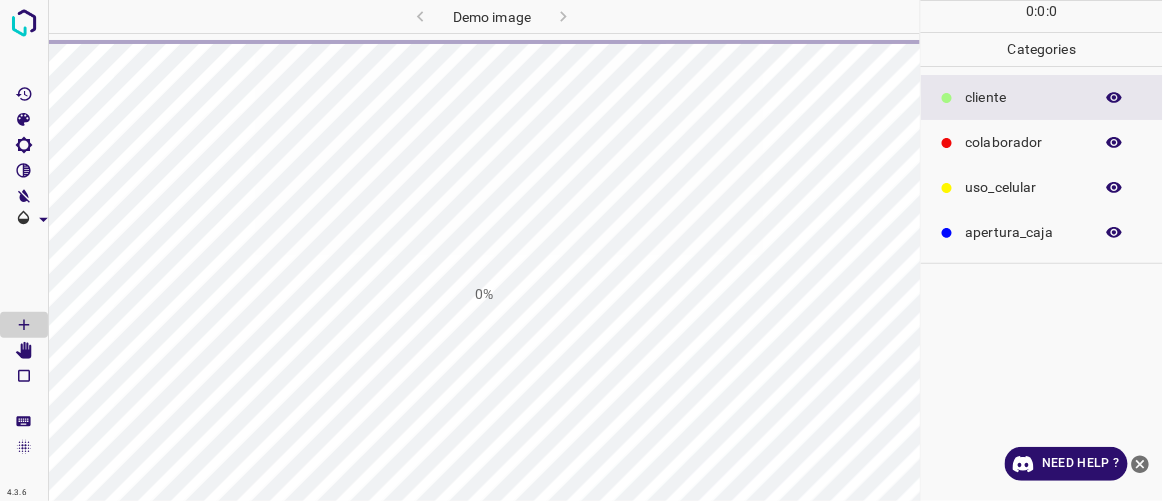scroll, scrollTop: 0, scrollLeft: 0, axis: both 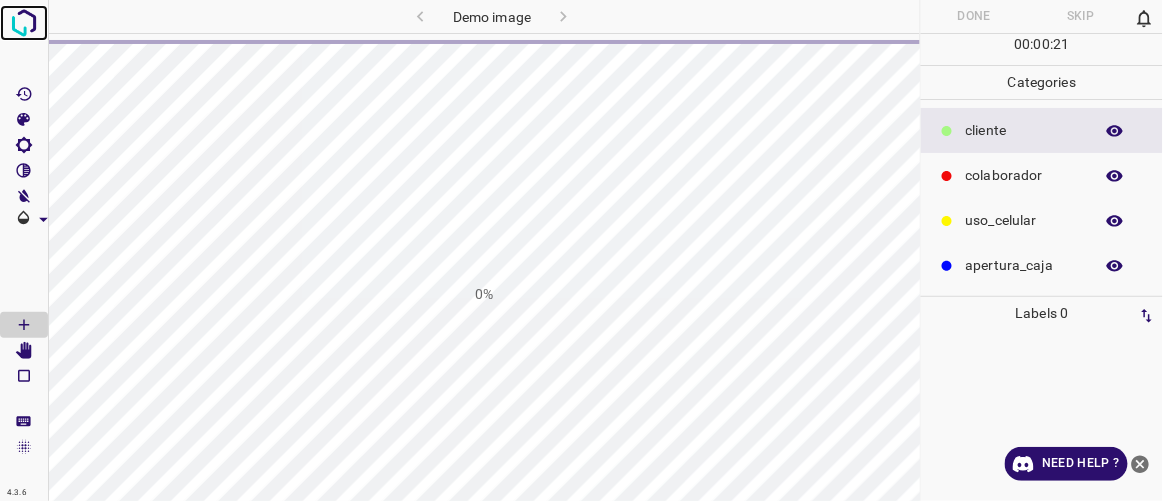 click at bounding box center (24, 23) 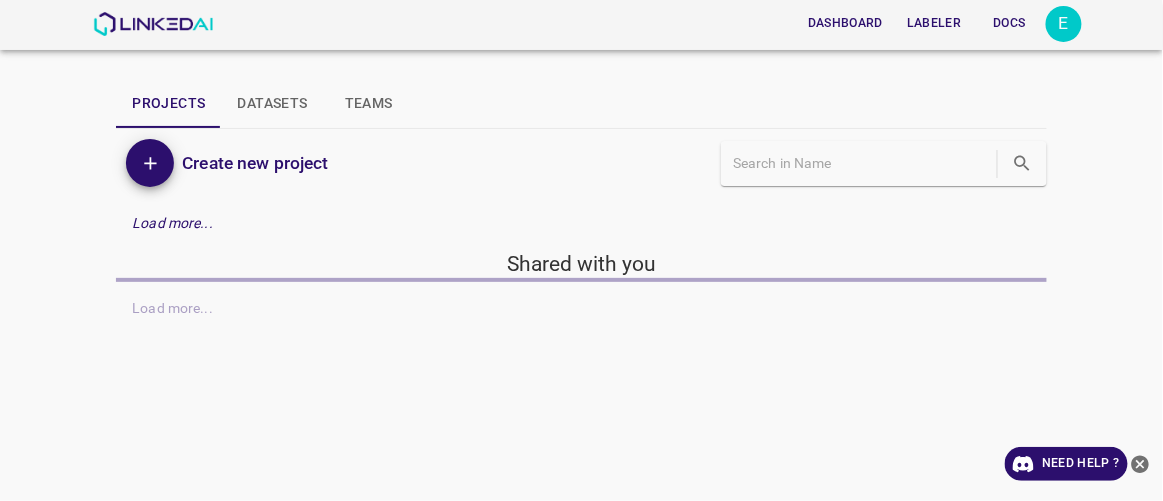 click on "Labeler" at bounding box center (934, 23) 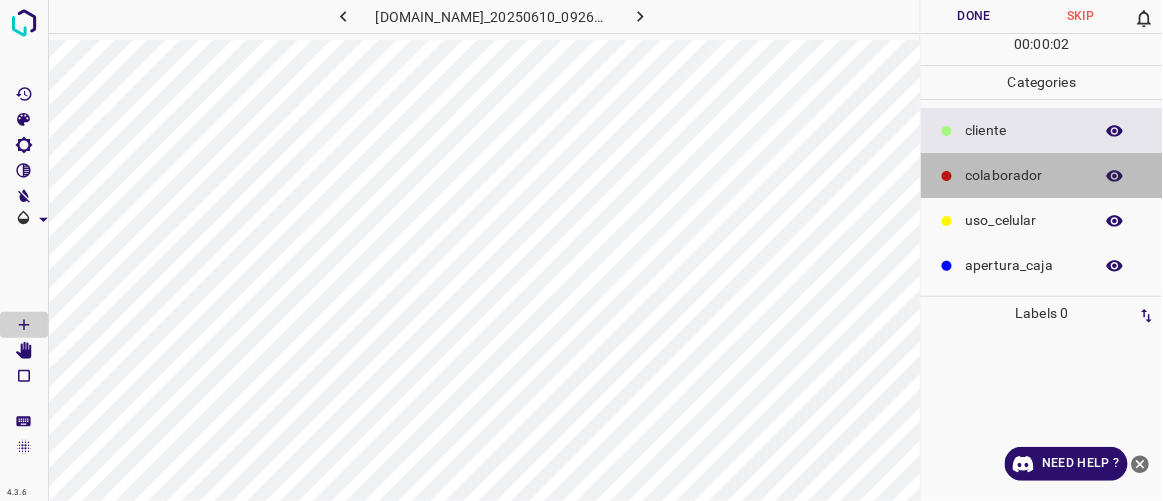 click on "colaborador" at bounding box center [1024, 175] 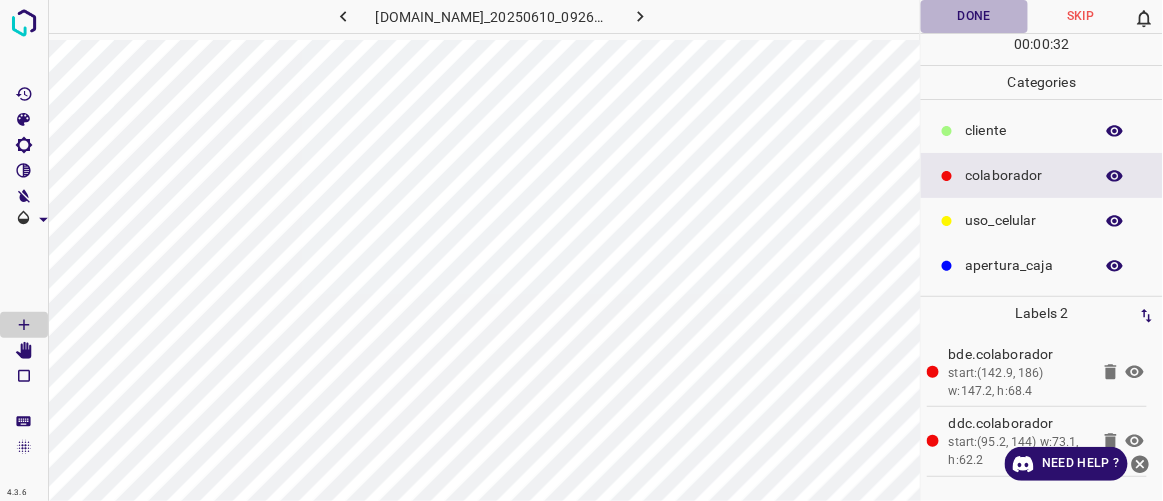 click on "Done" at bounding box center (974, 16) 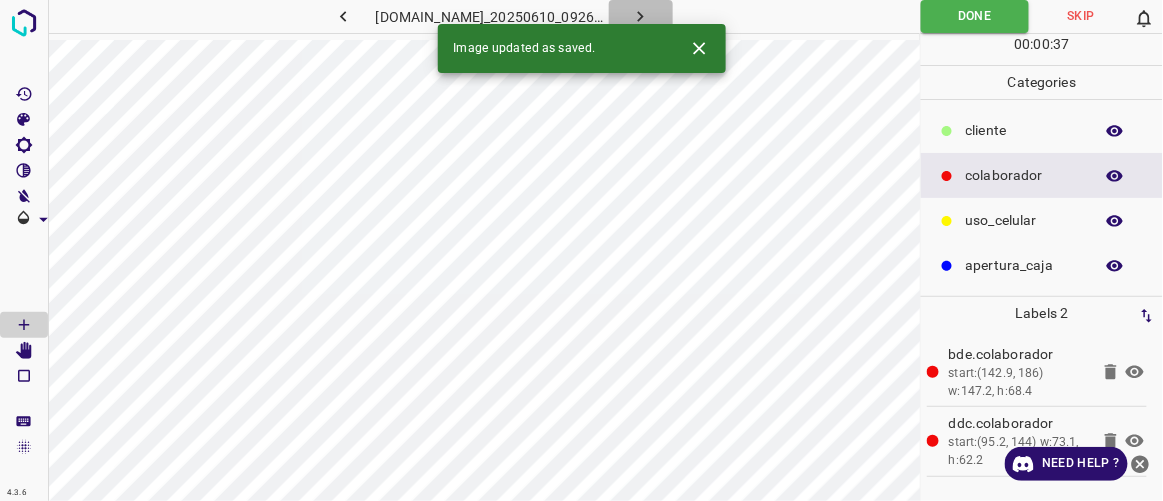click at bounding box center [641, 16] 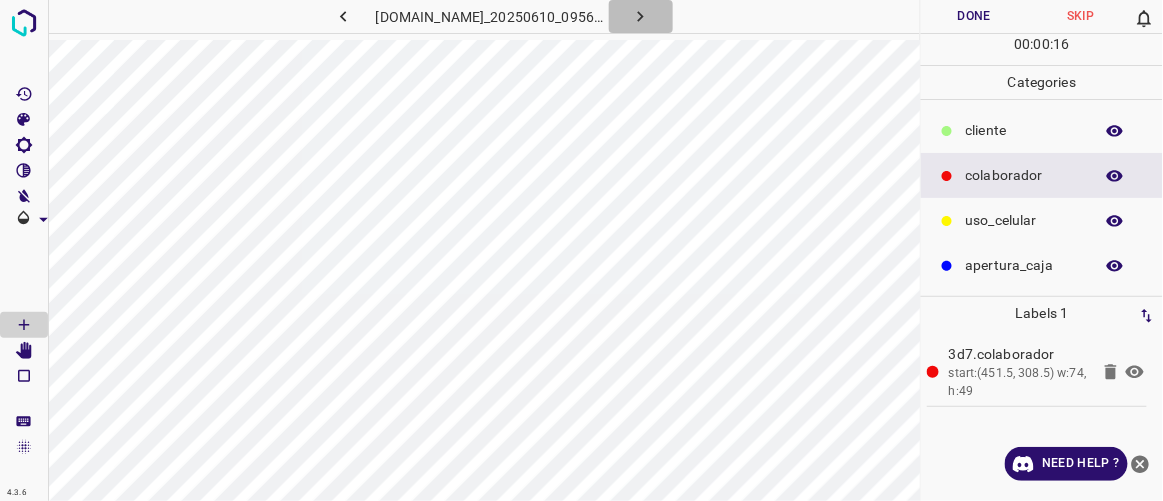 click 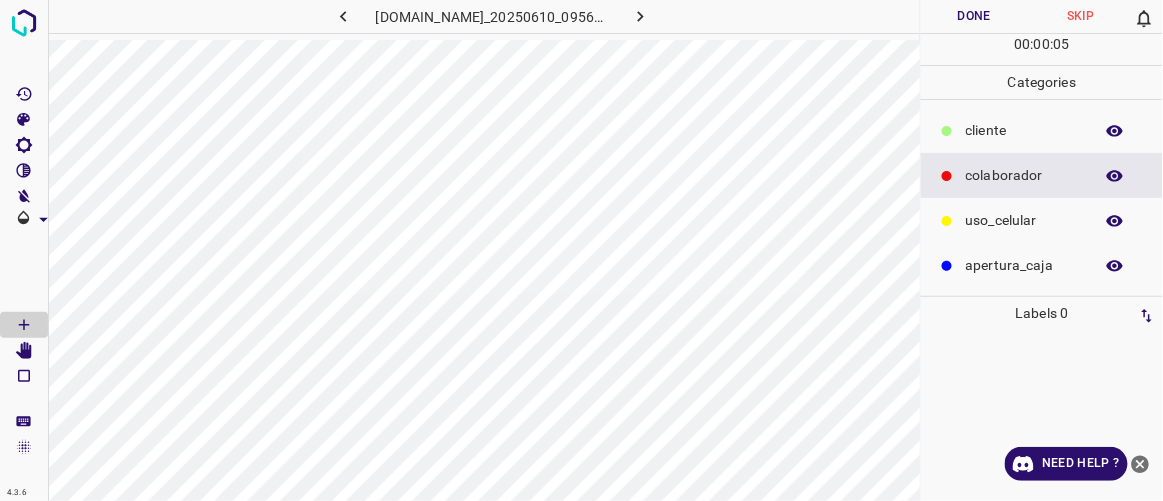 click 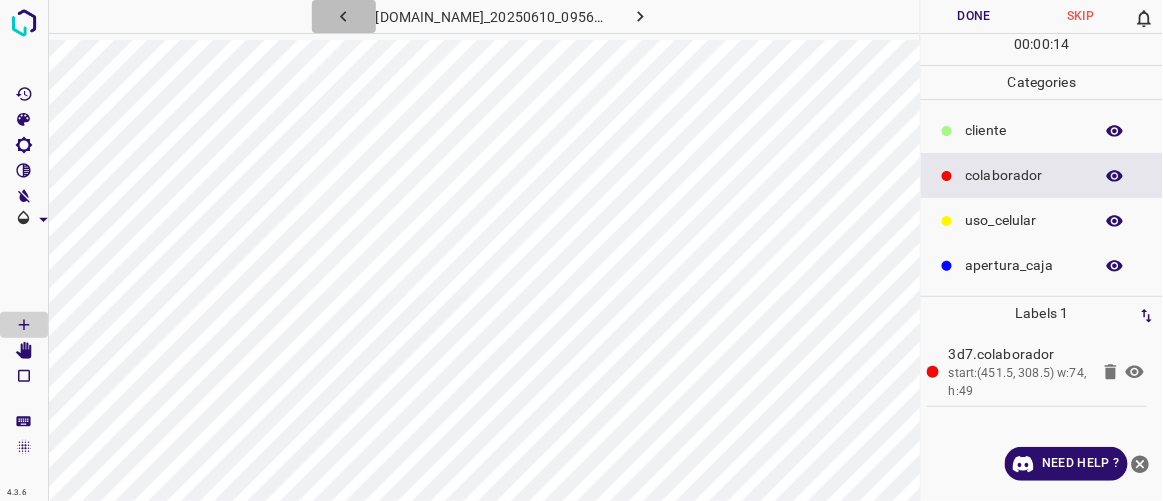 click 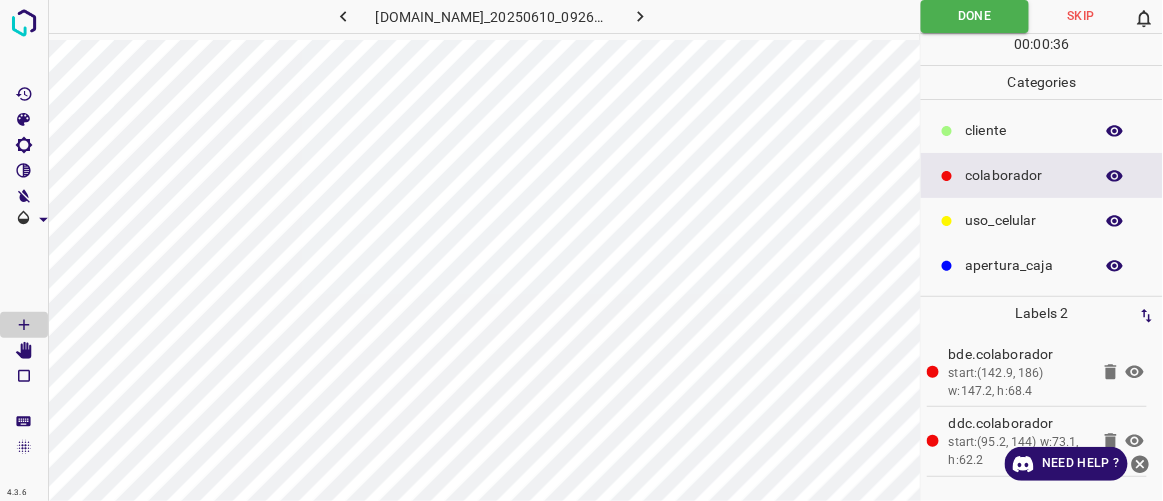 click 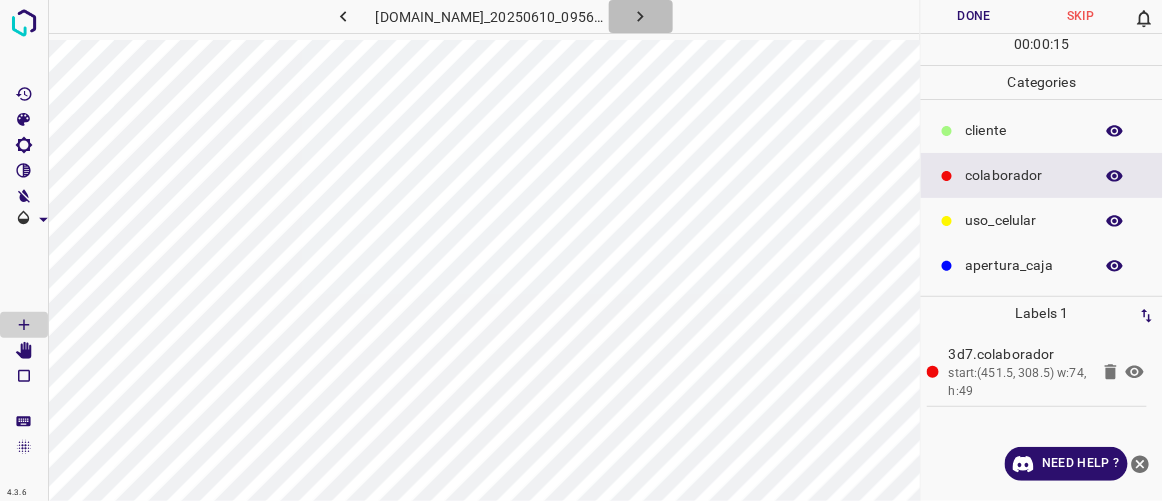 click 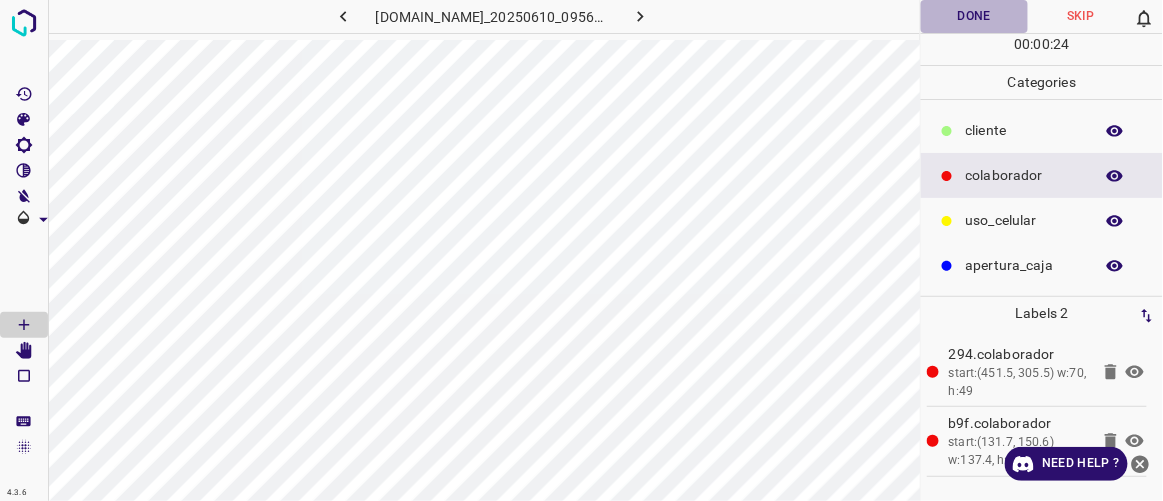 click on "Done" at bounding box center [974, 16] 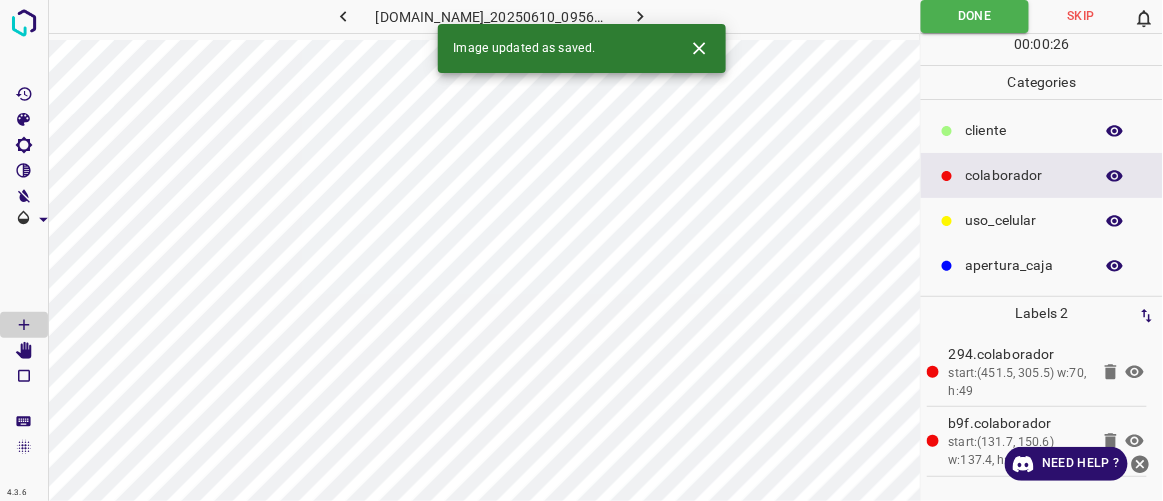 click 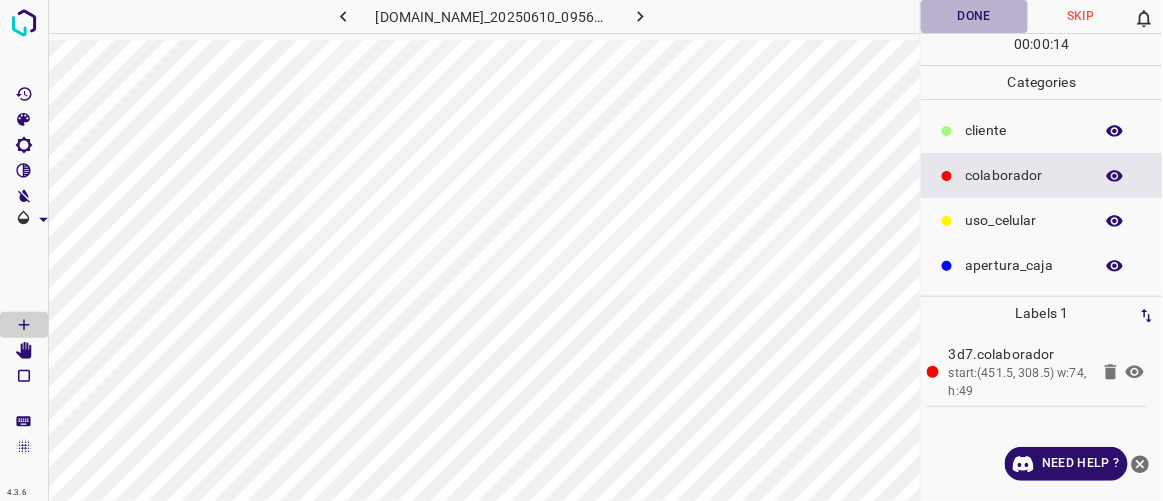click on "Done" at bounding box center (974, 16) 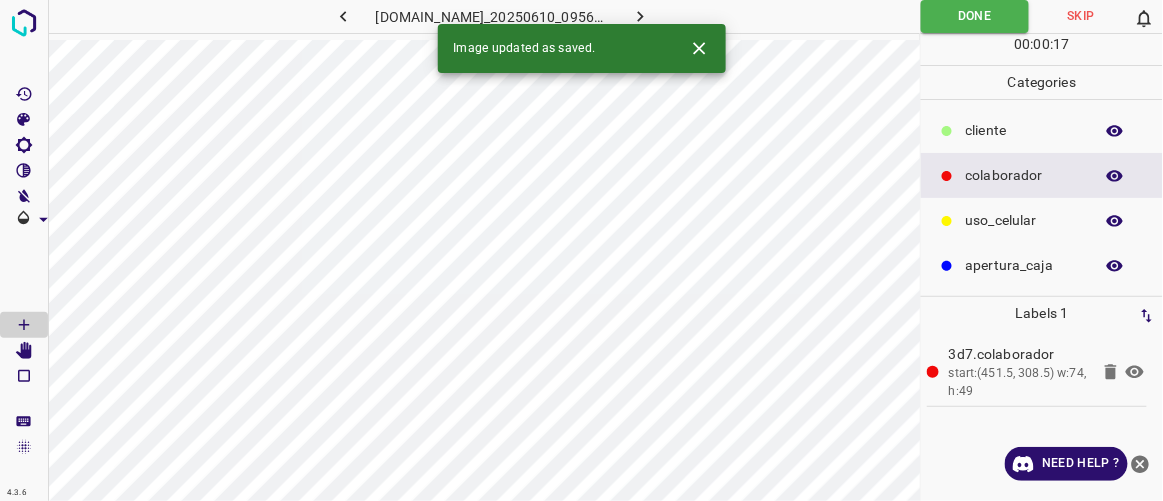 click 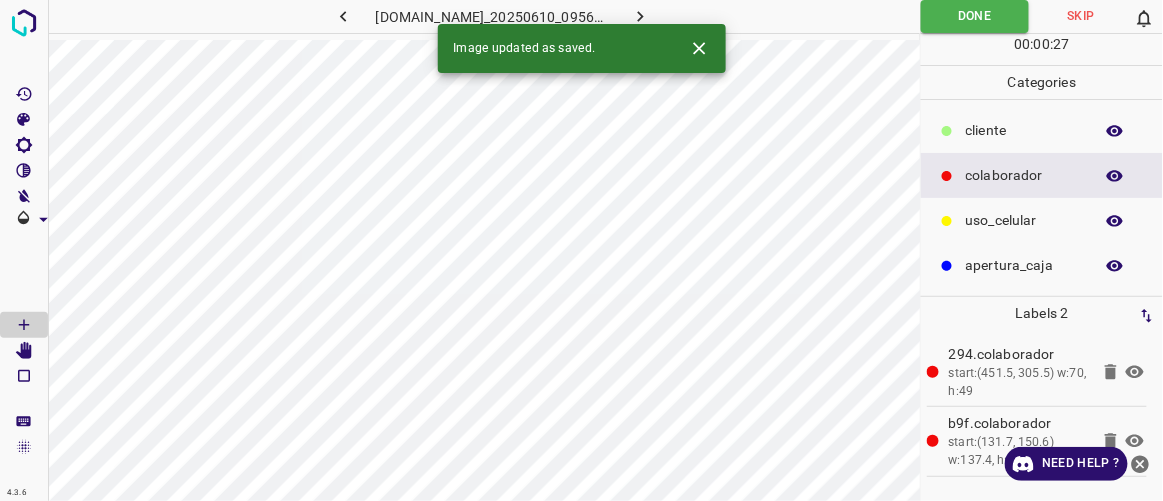 click 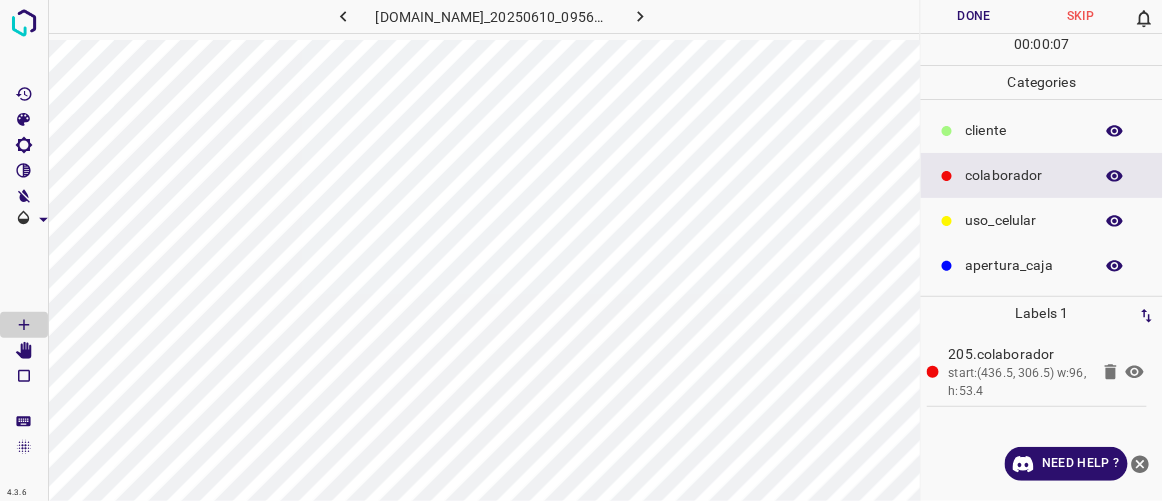 click on "Done" at bounding box center (974, 16) 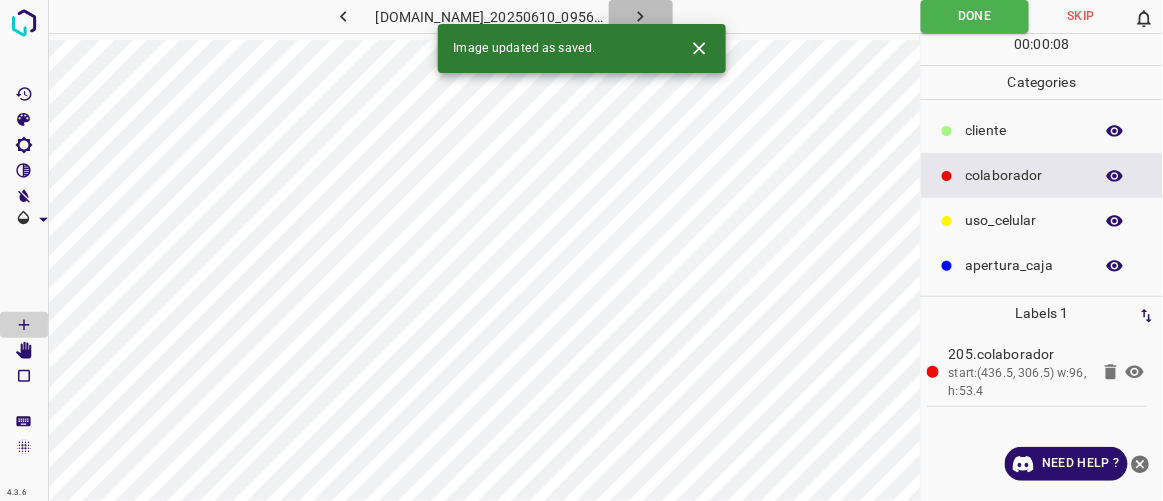 click 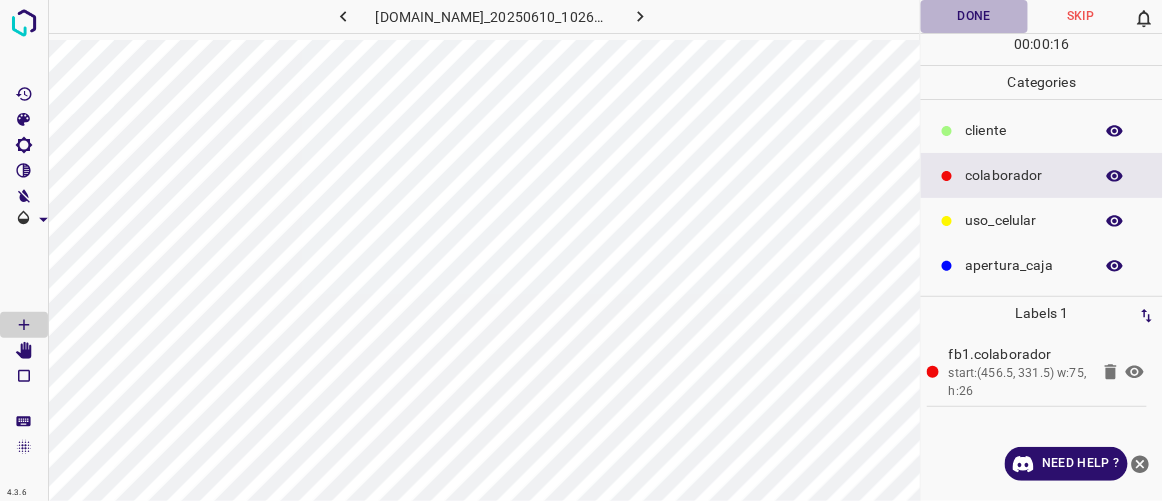 click on "Done" at bounding box center [974, 16] 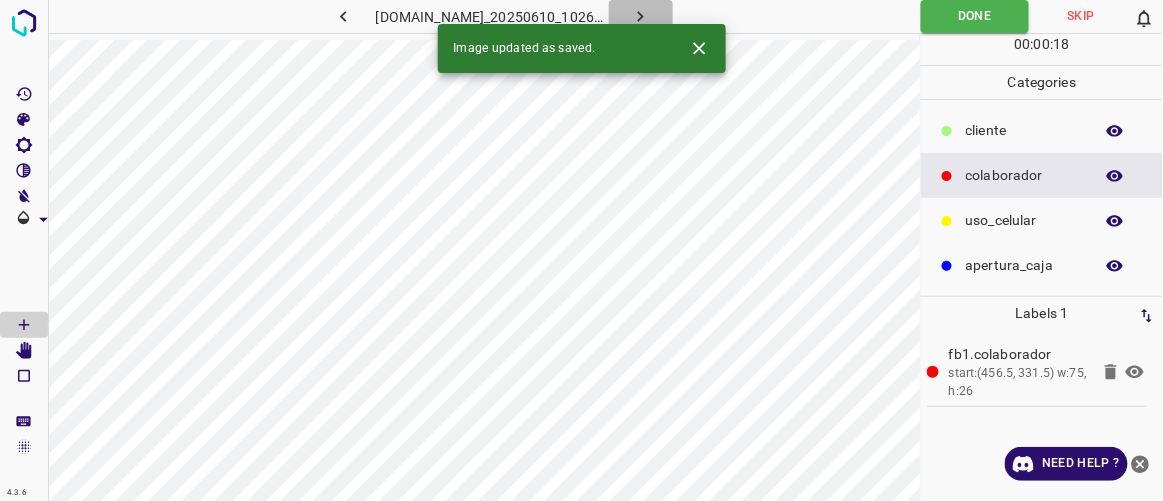 click 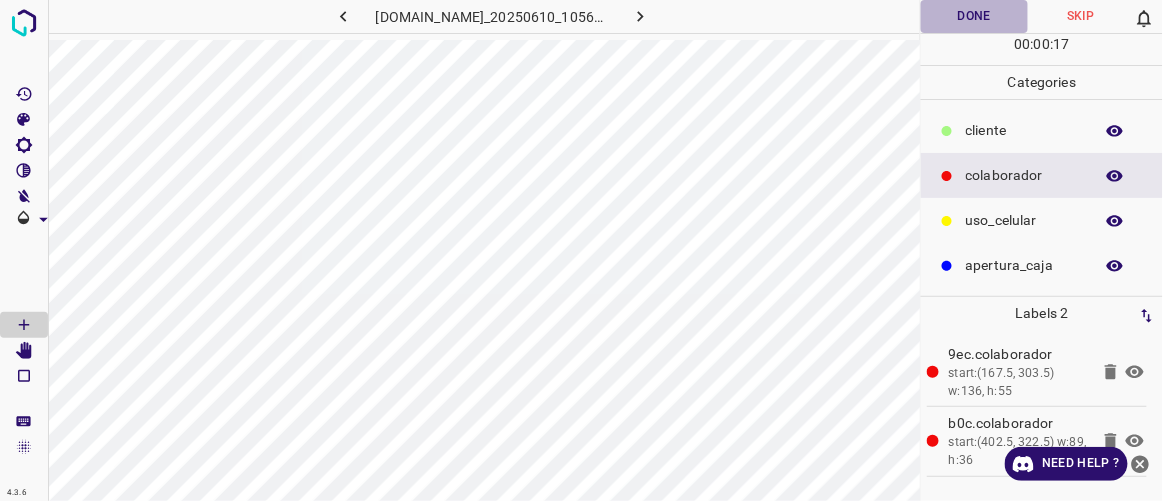 click on "Done" at bounding box center (974, 16) 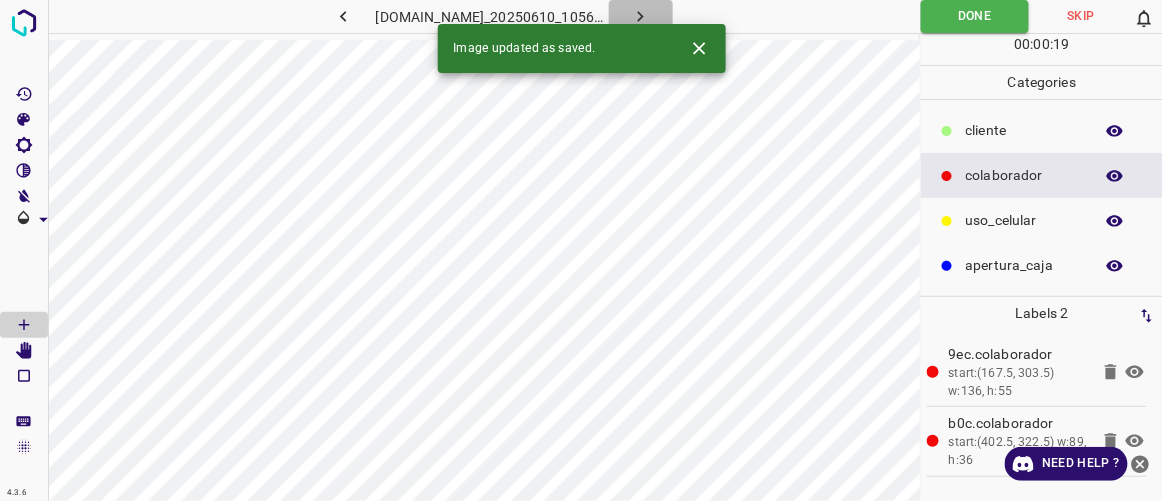 click 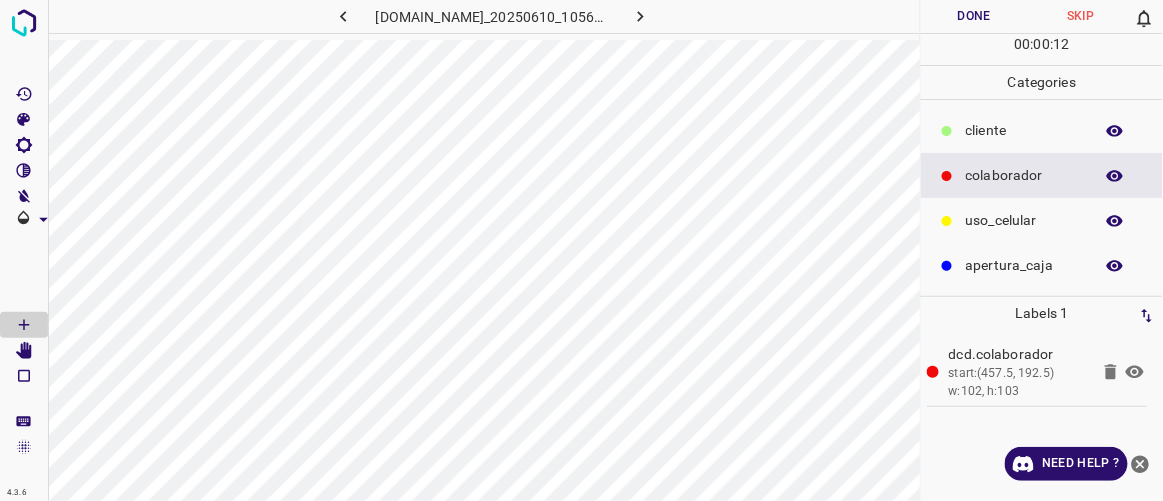click on "uso_celular" at bounding box center [1024, 220] 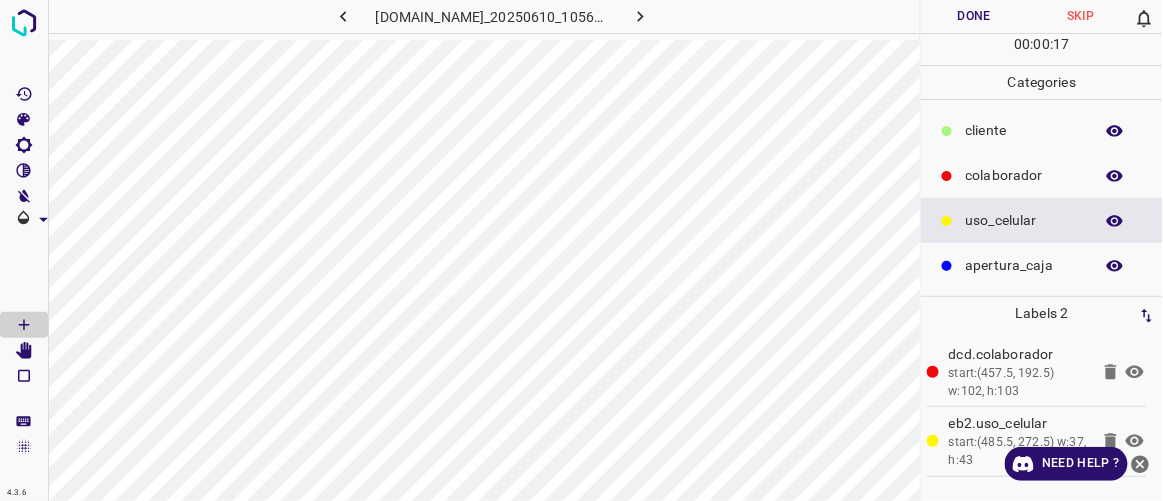 click on "colaborador" at bounding box center [1024, 175] 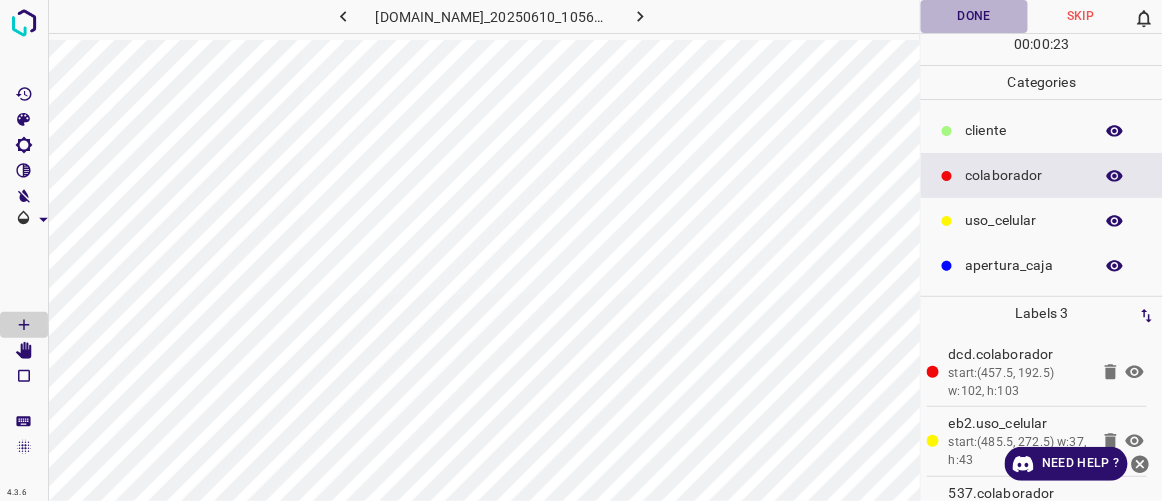 click on "Done" at bounding box center [974, 16] 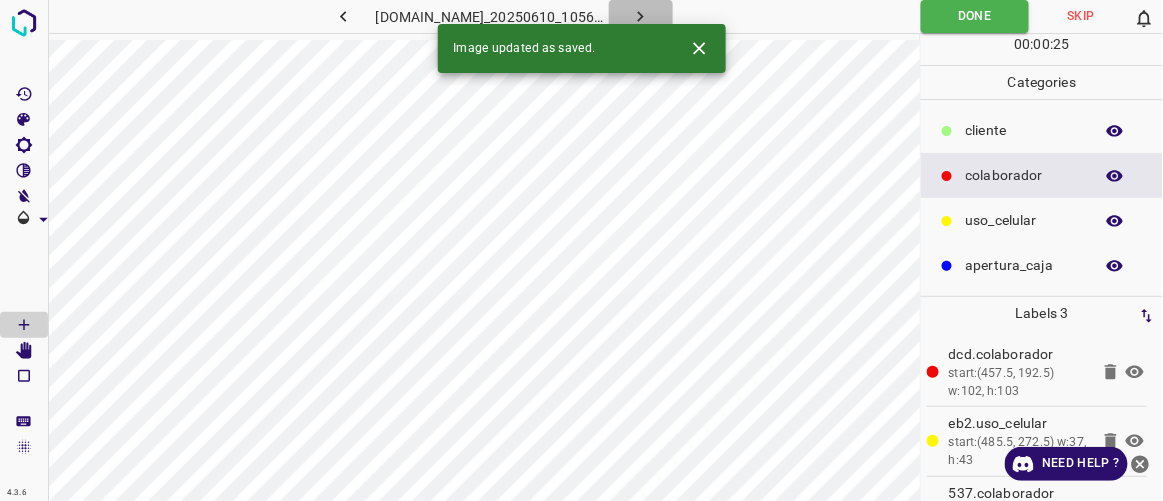 click 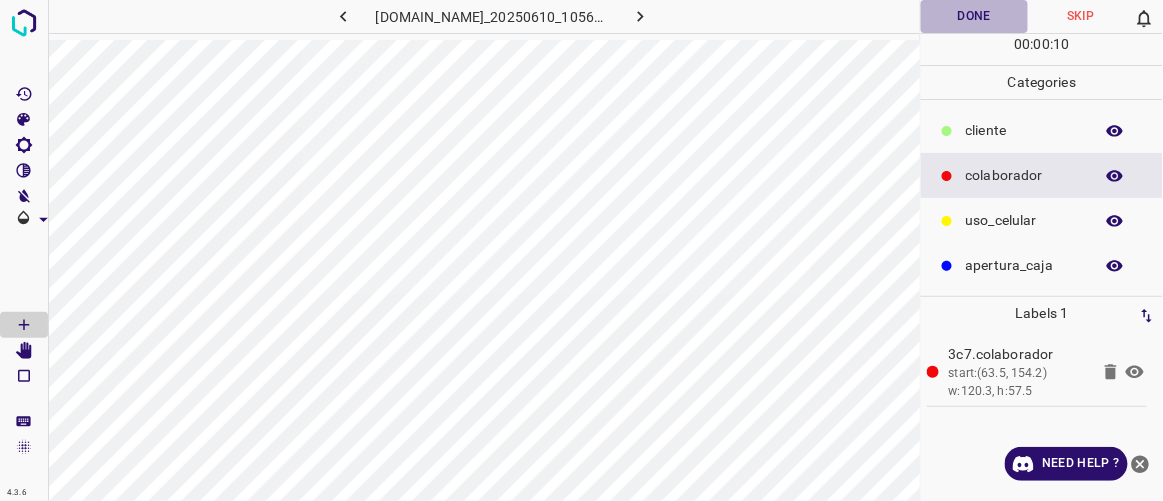 click on "Done" at bounding box center (974, 16) 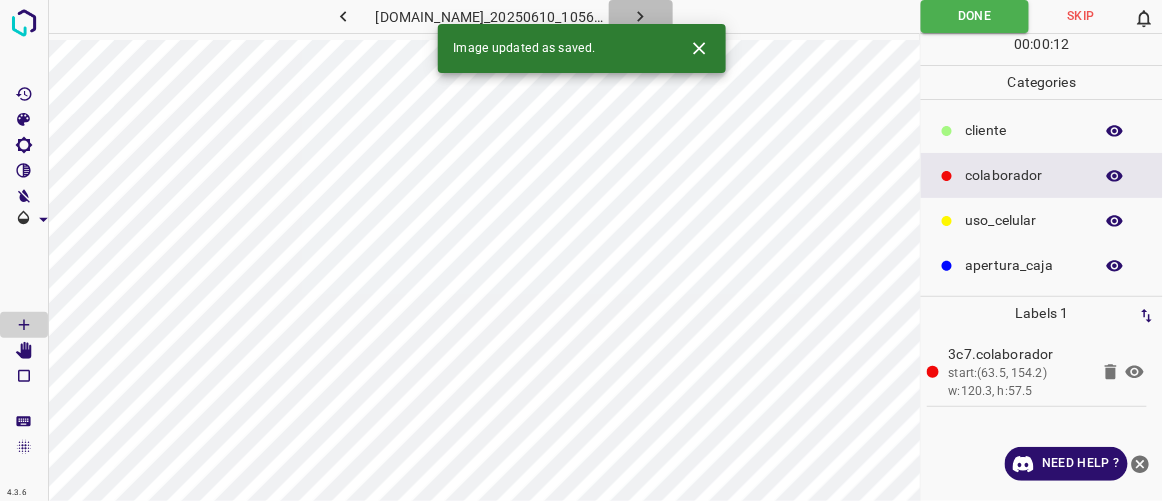 click 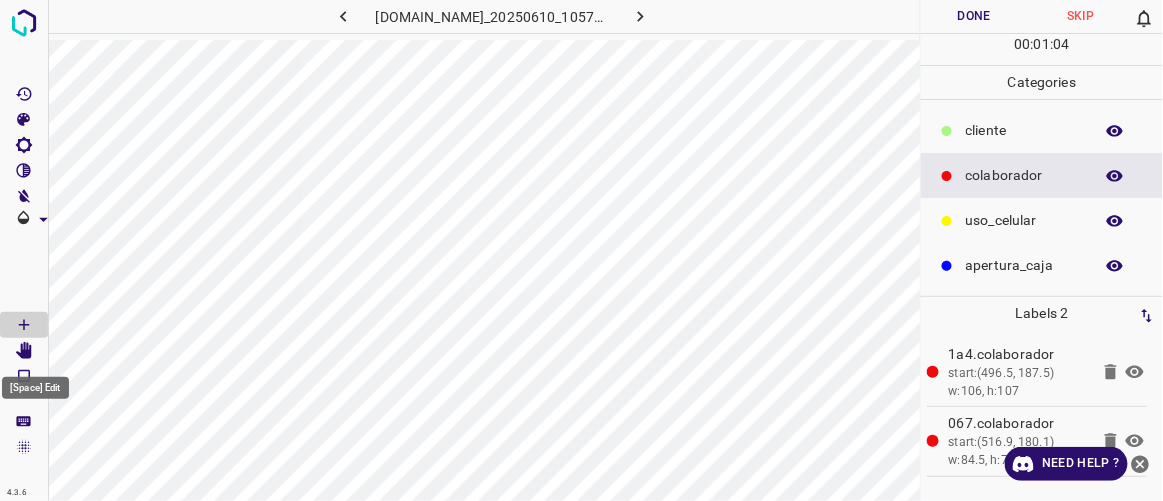 click 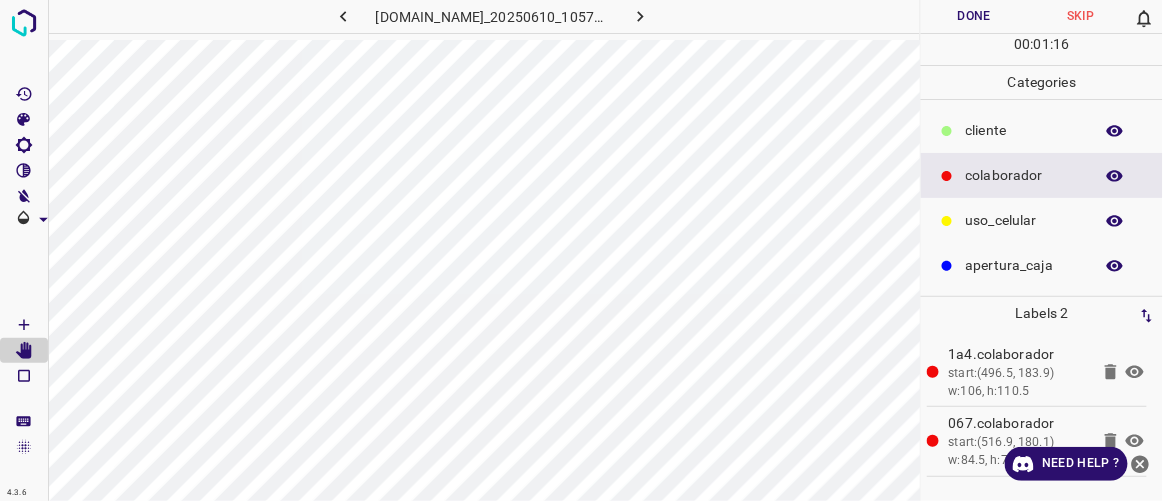 click on "Done" at bounding box center (974, 16) 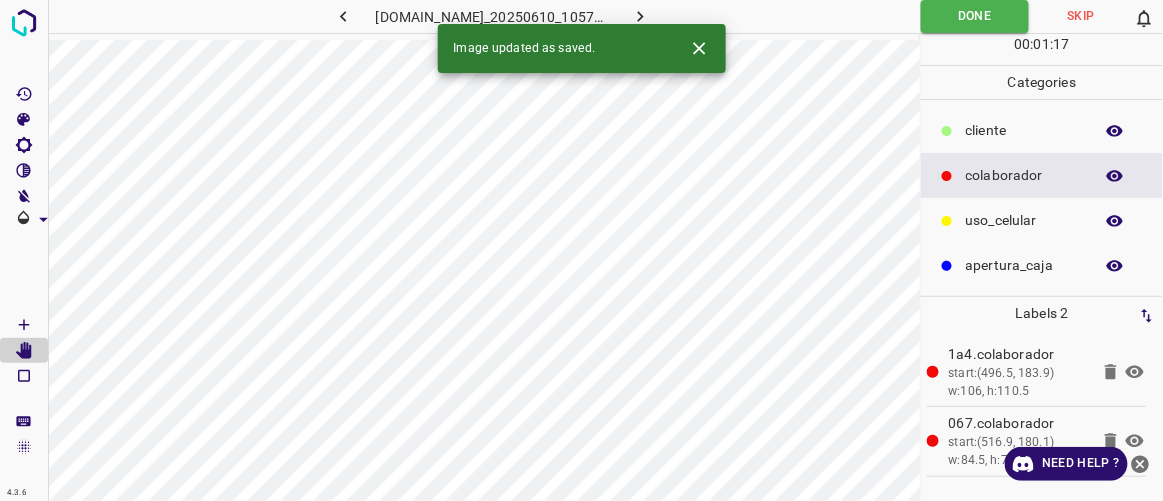 click 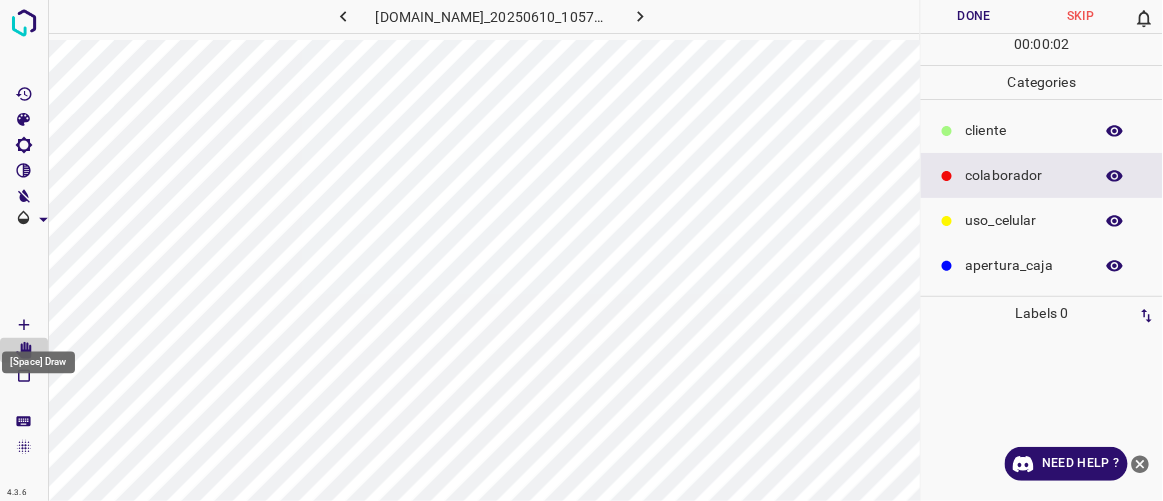 click 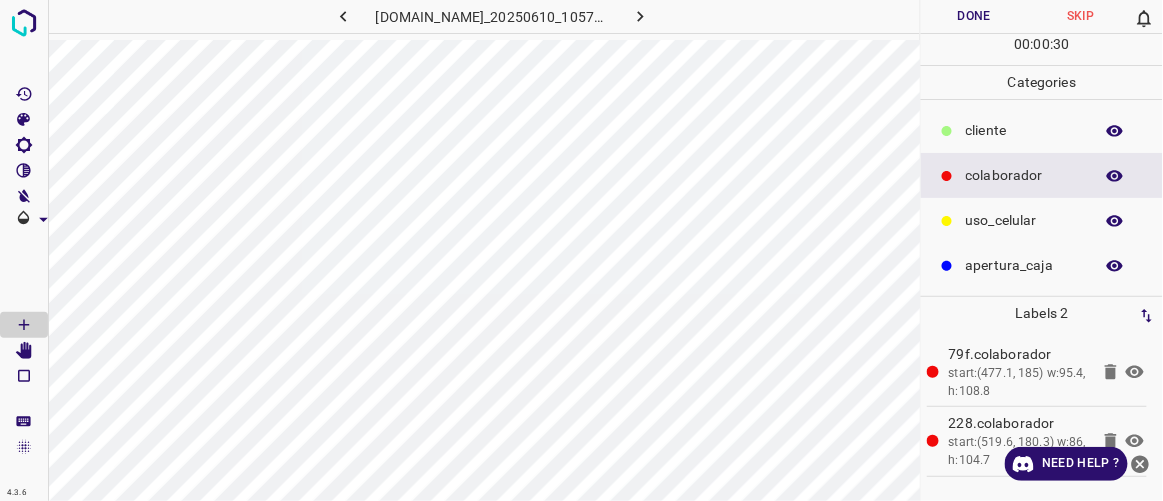 click on "Done" at bounding box center [974, 16] 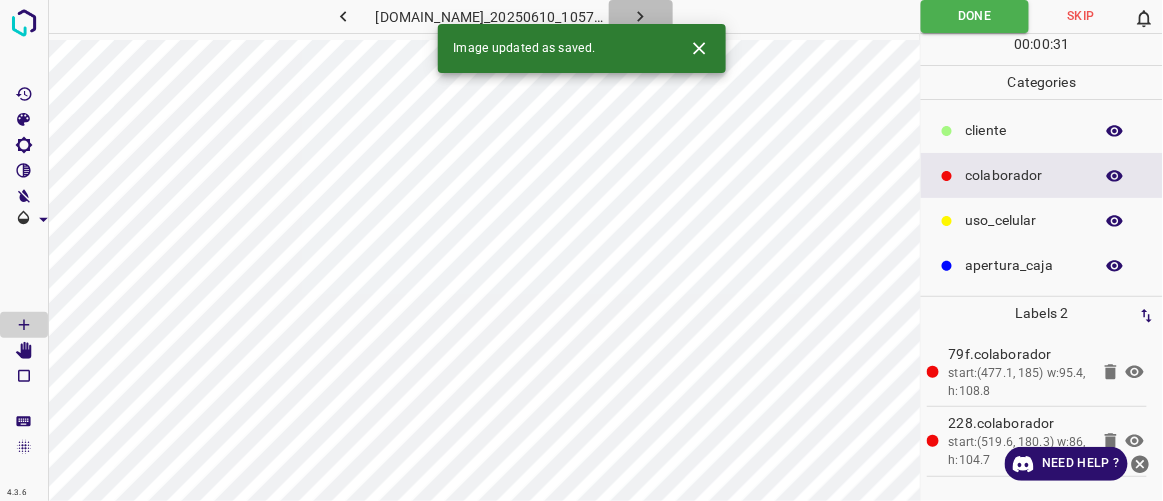click 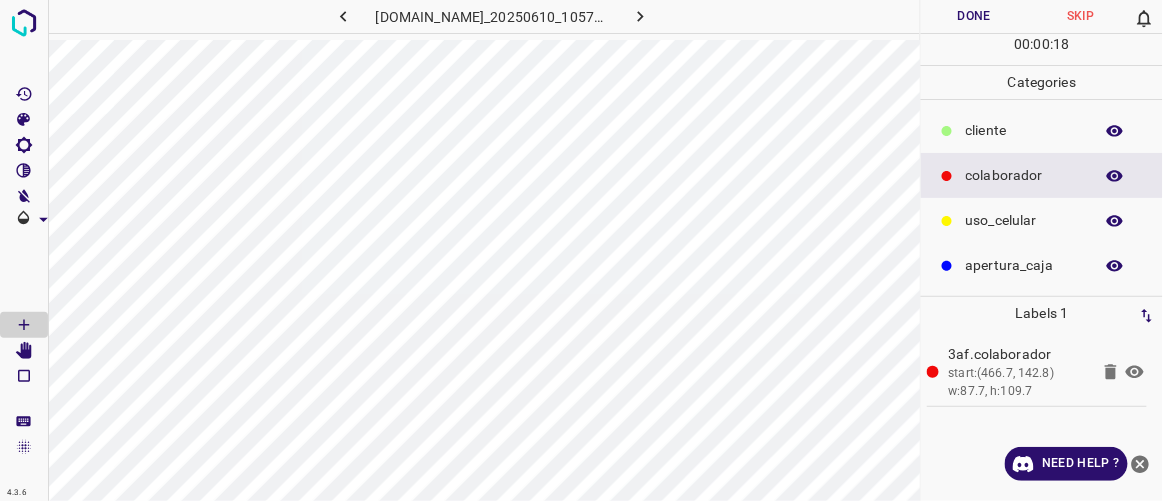 click 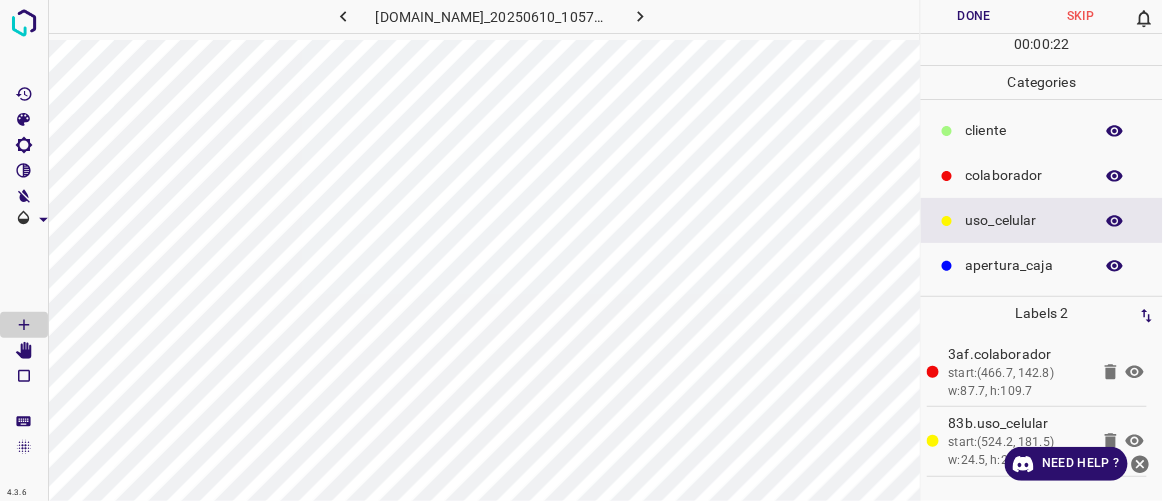 click on "colaborador" at bounding box center [1024, 175] 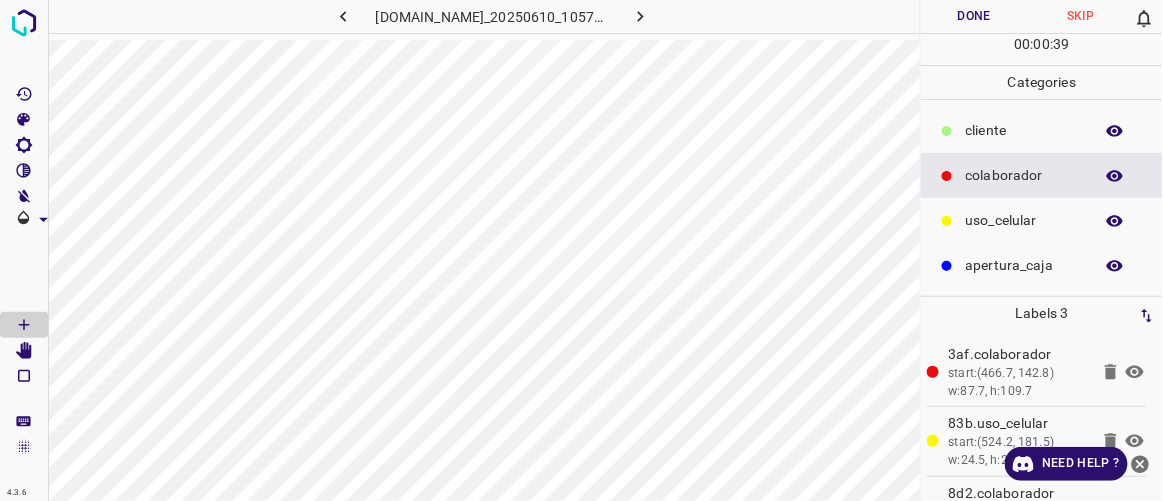 click on "Done" at bounding box center [974, 16] 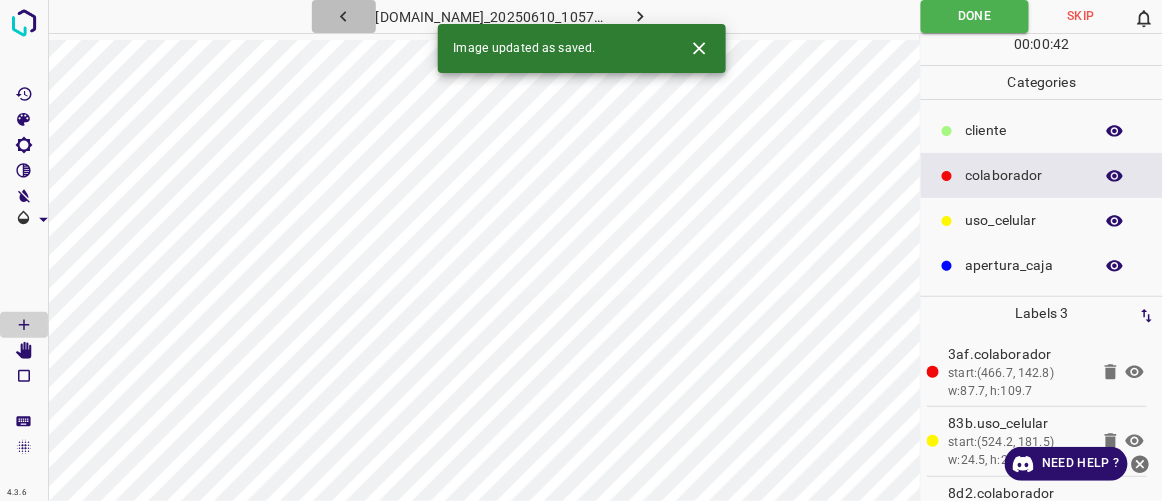 click 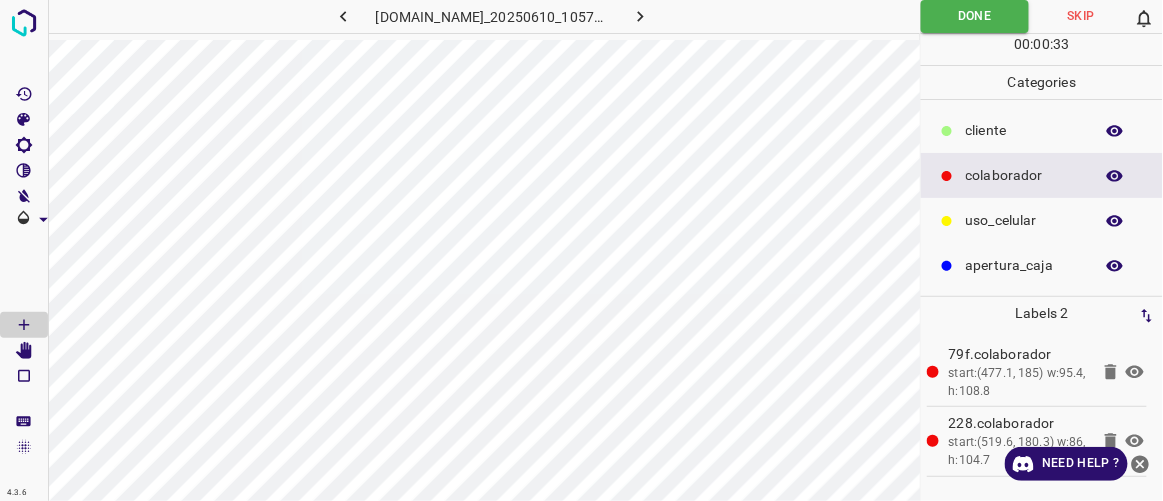 click on "uso_celular" at bounding box center [1024, 220] 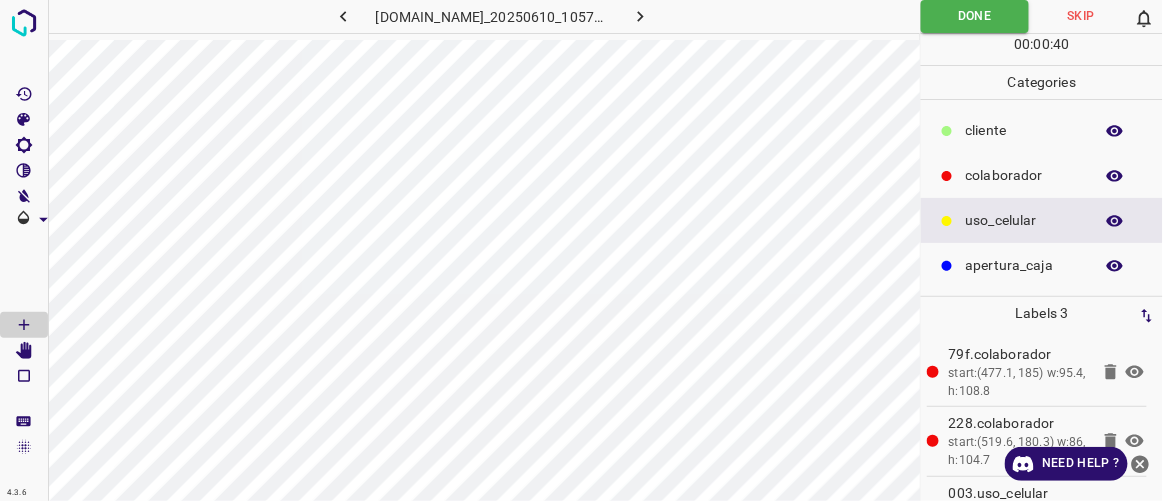 click 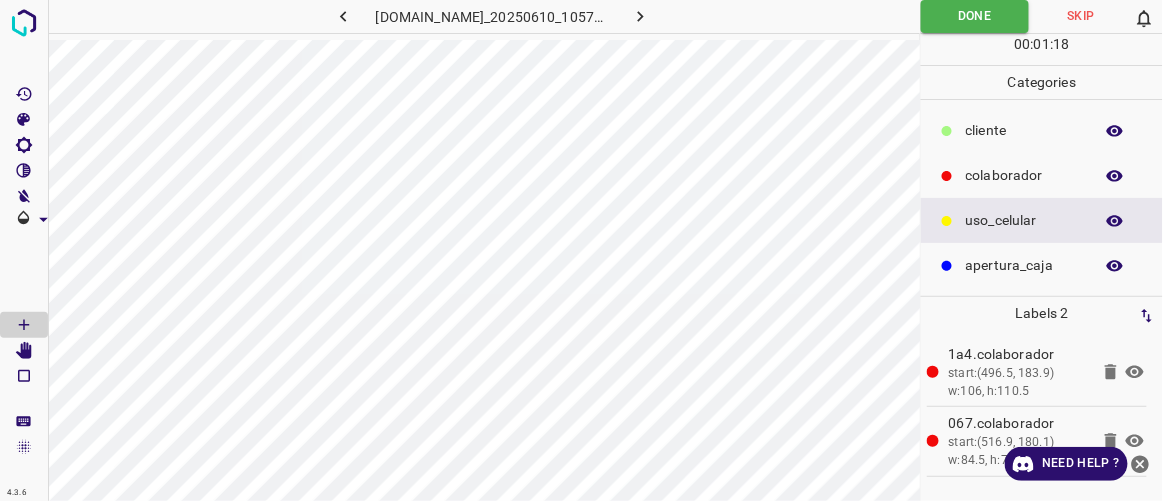 click 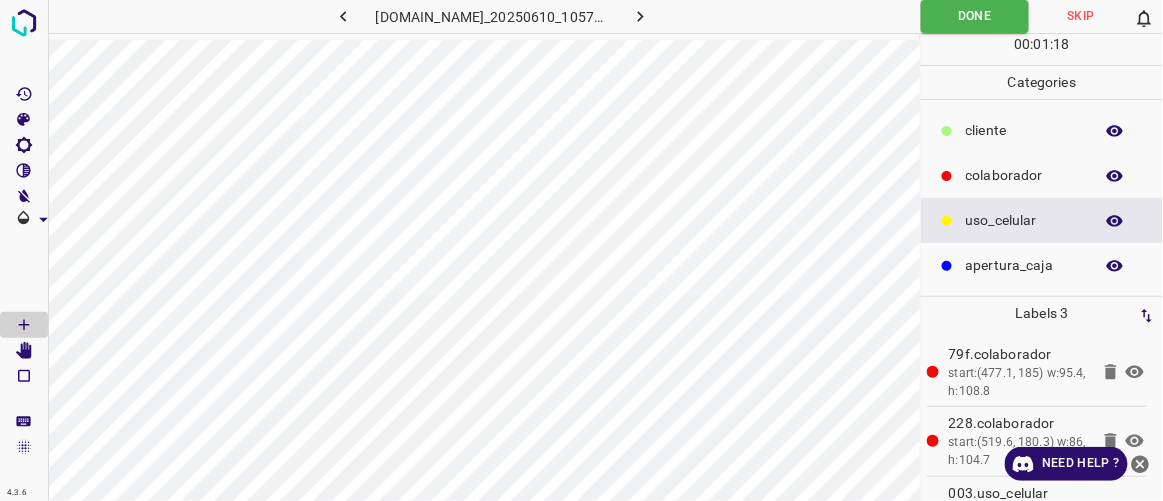 click 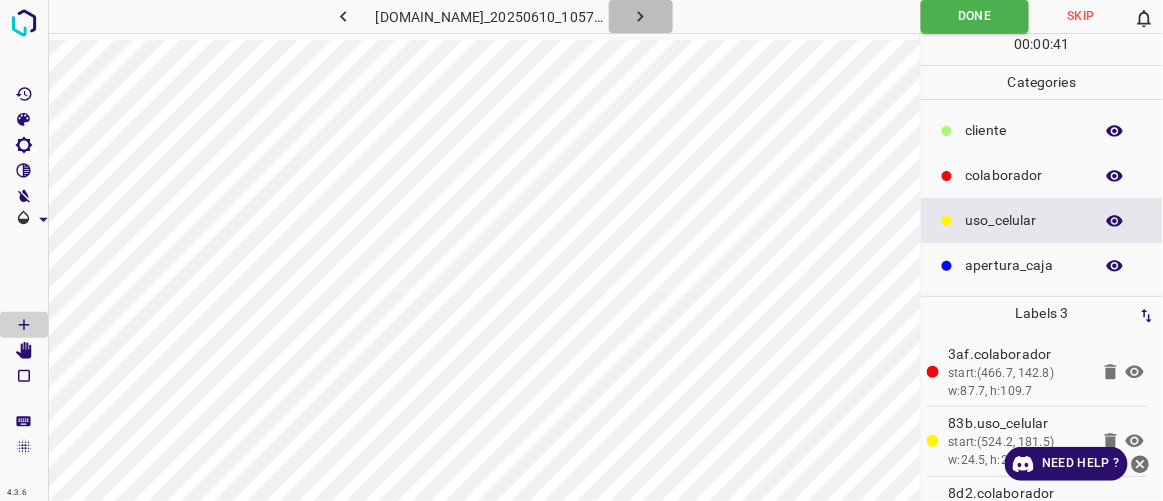 click 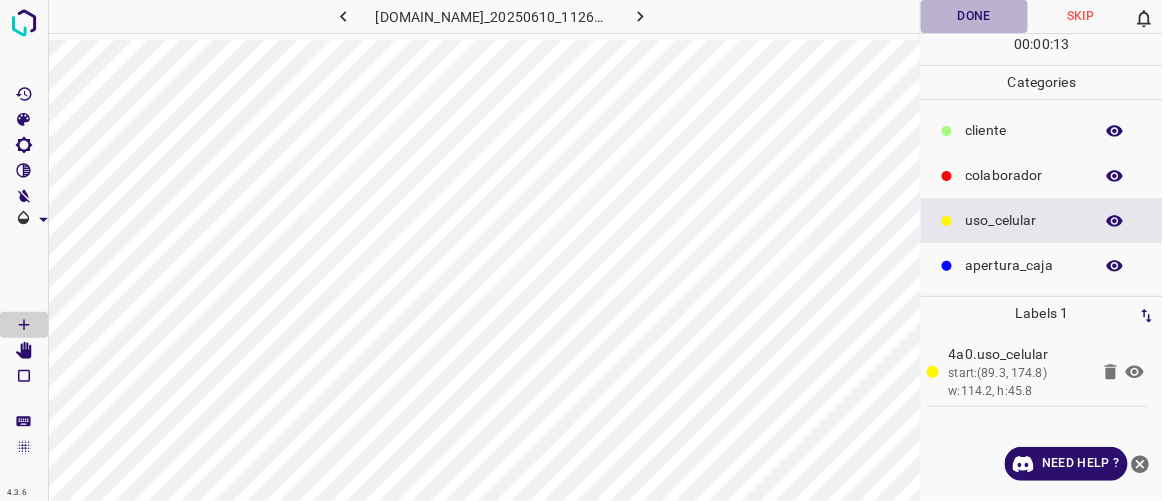click on "Done" at bounding box center [974, 16] 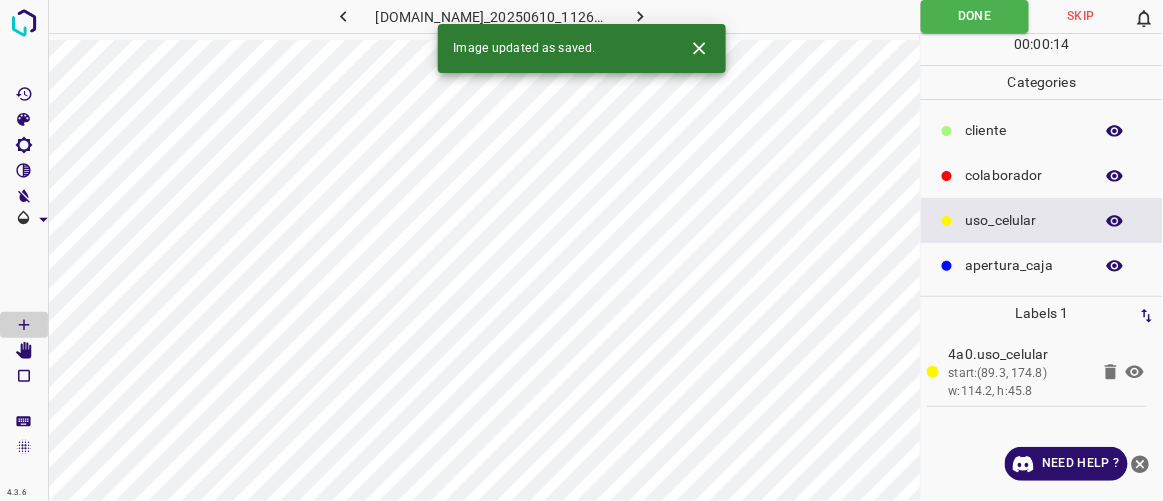 click at bounding box center [641, 16] 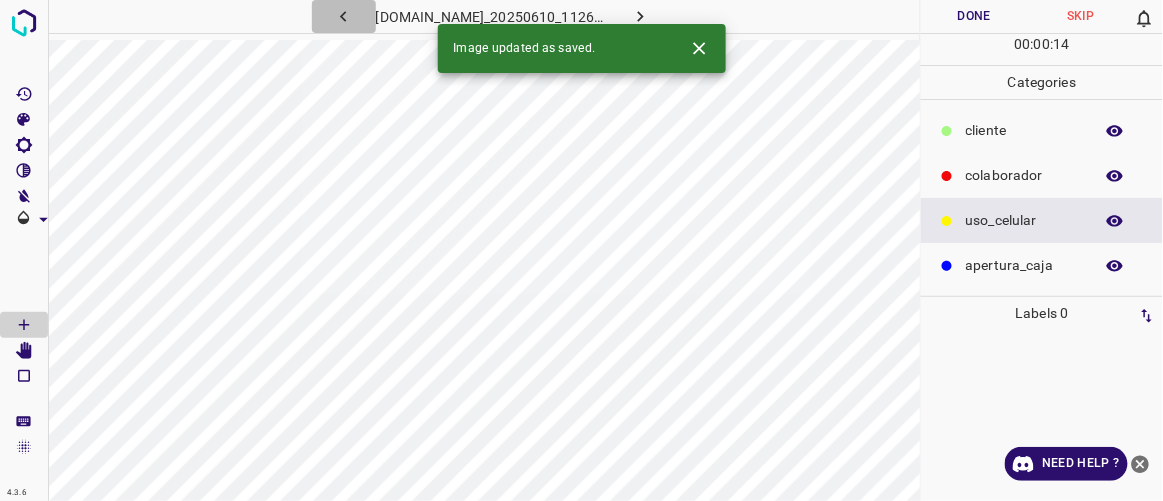 click 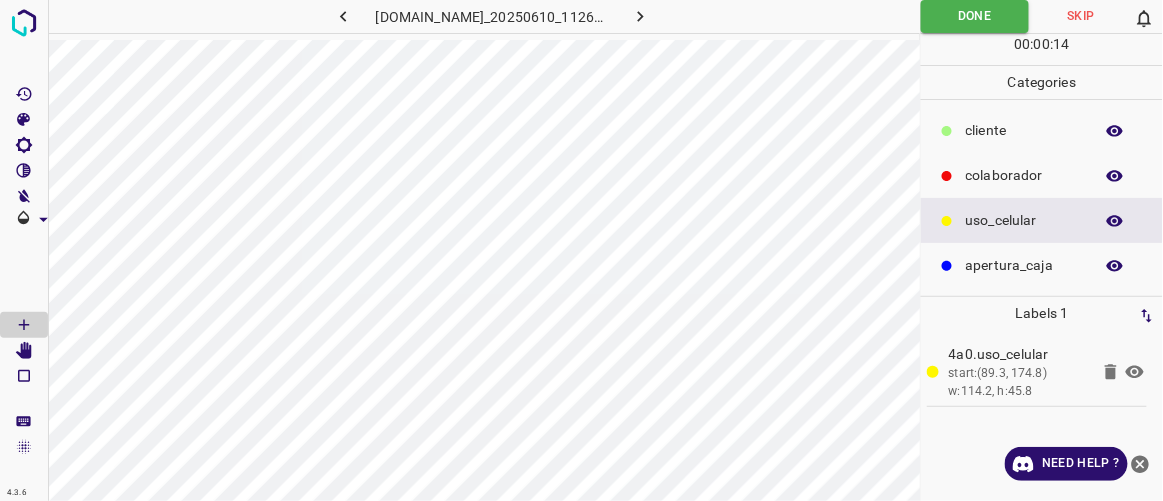 click on "​​cliente" at bounding box center (1024, 130) 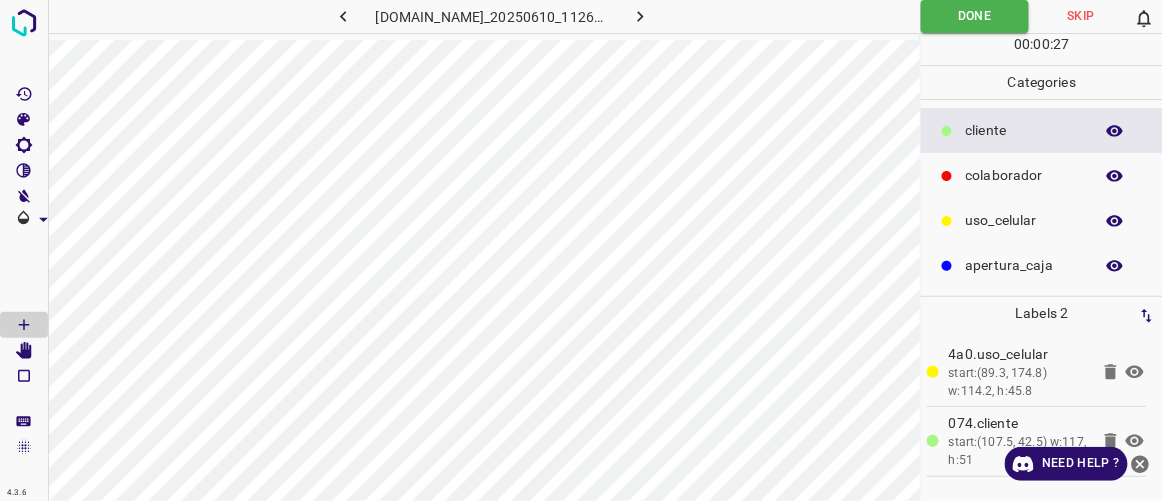 click 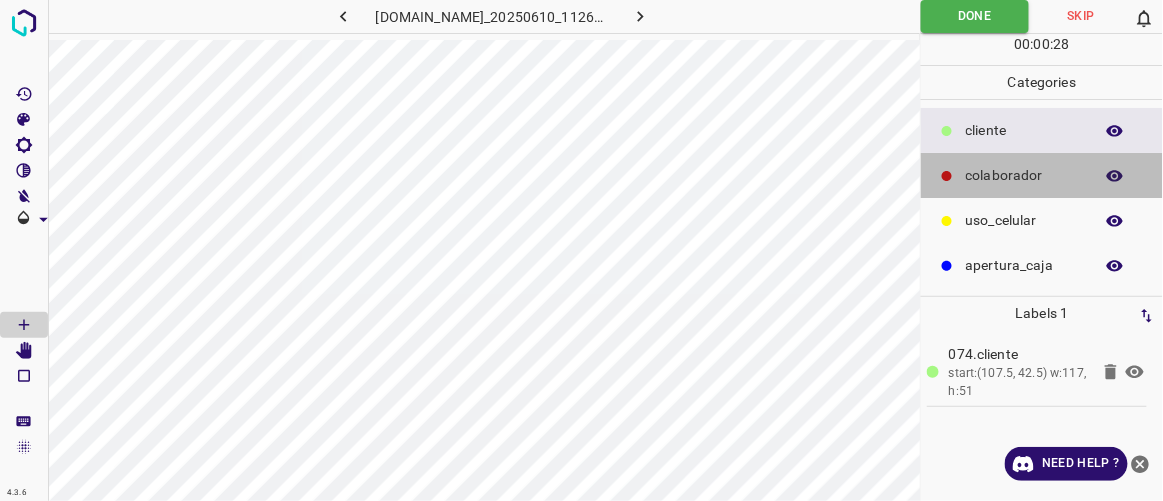 click on "colaborador" at bounding box center [1024, 175] 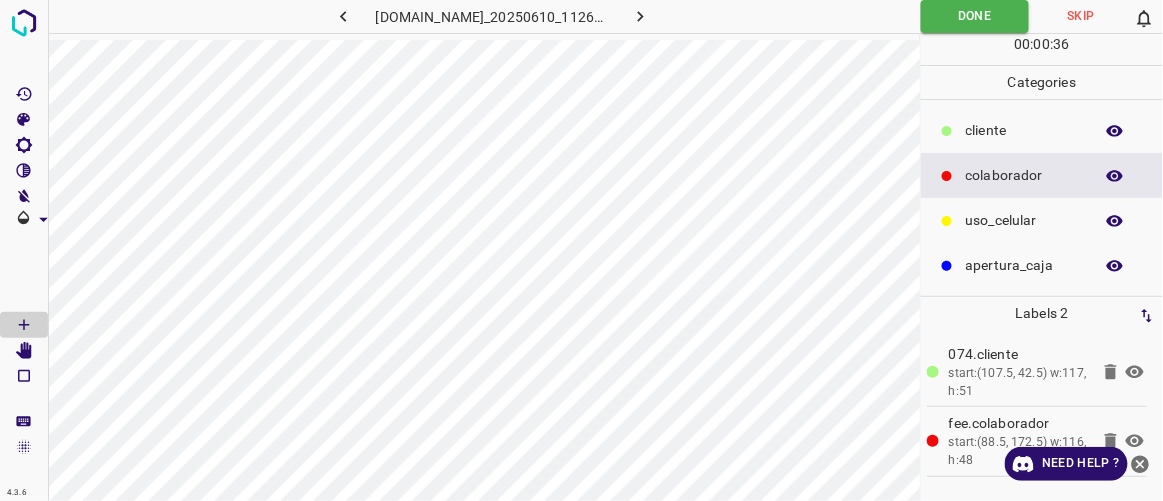 click 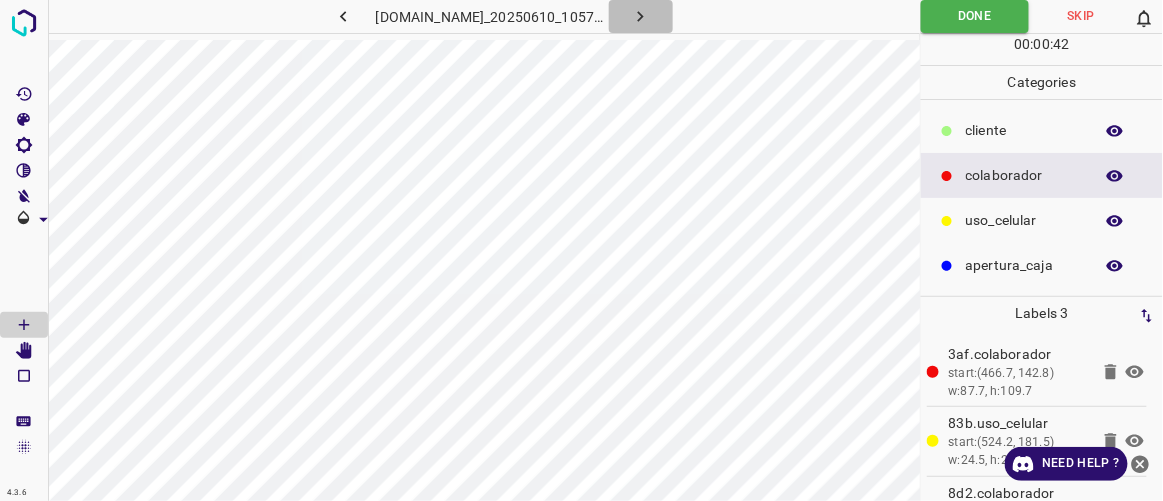 click at bounding box center [641, 16] 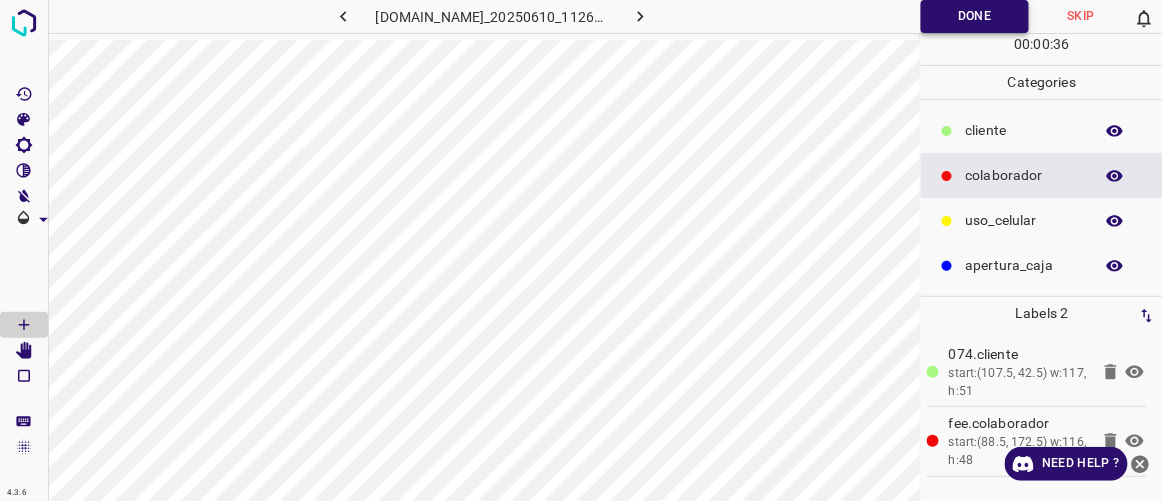 click on "Done" at bounding box center [975, 16] 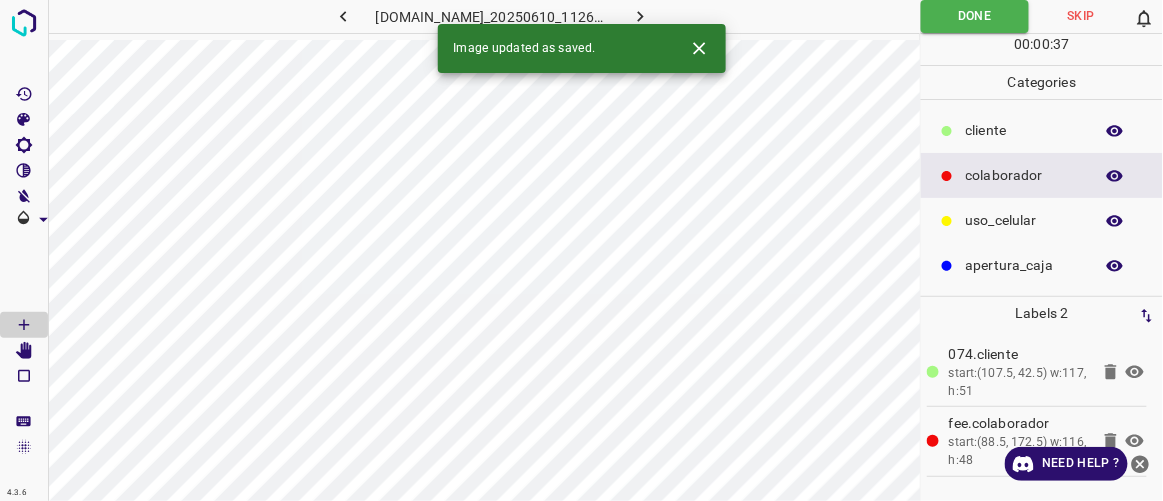 click 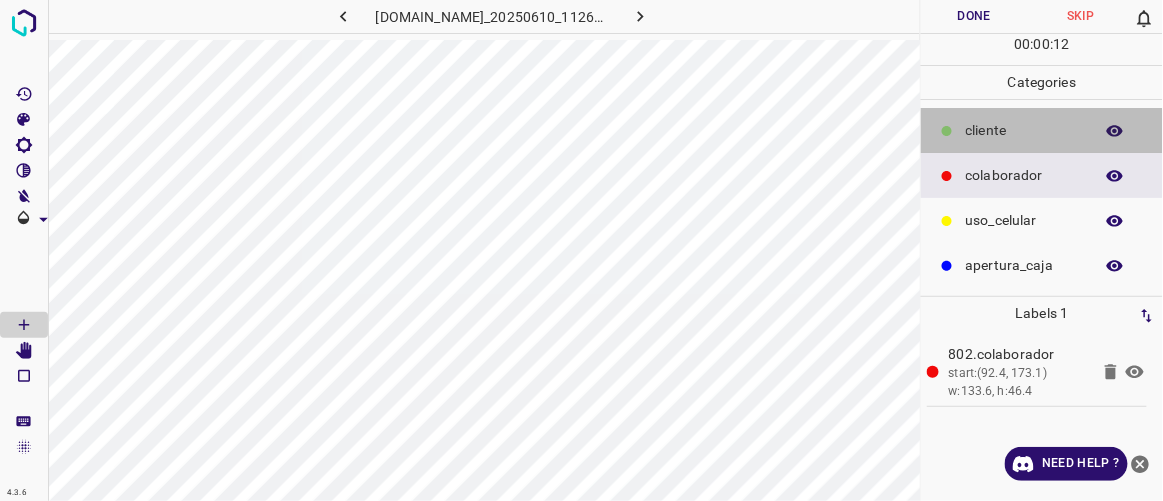 click on "​​cliente" at bounding box center [1024, 130] 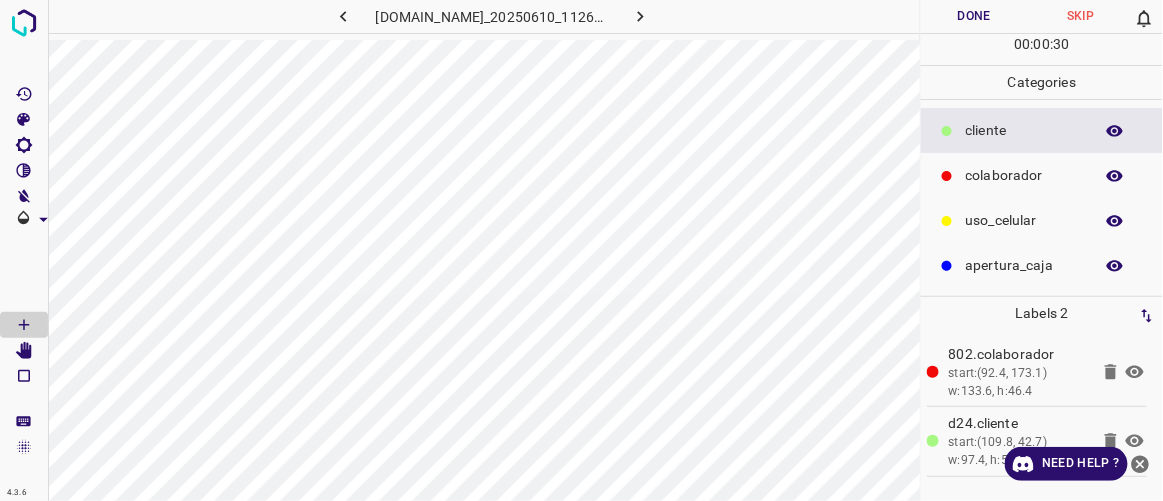 click on "Done" at bounding box center (974, 16) 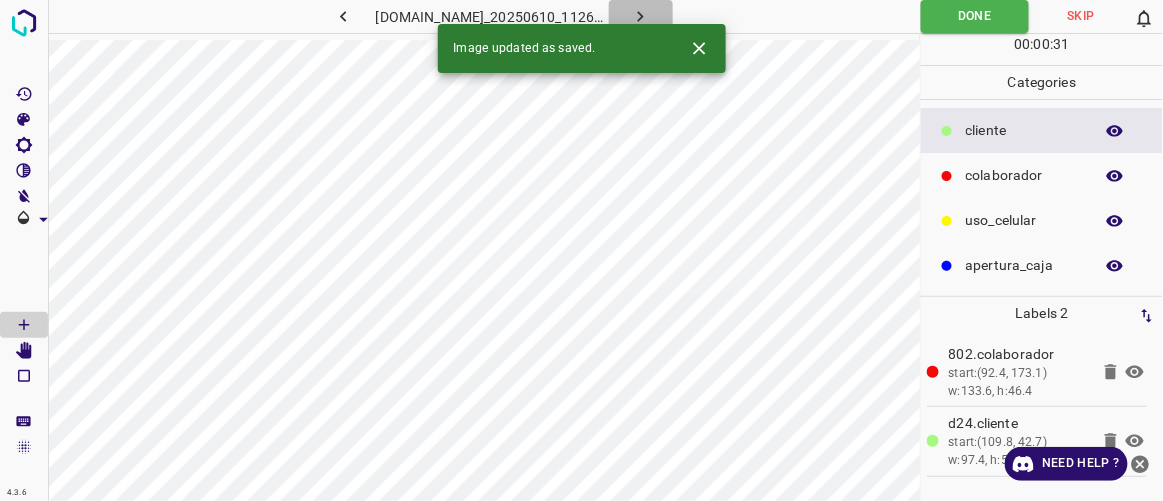 click 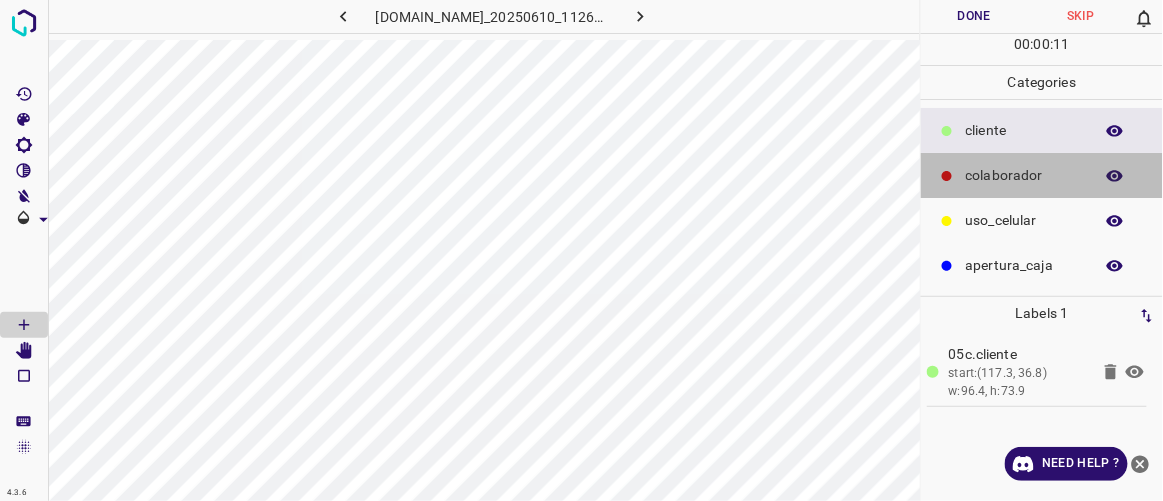 click on "colaborador" at bounding box center [1024, 175] 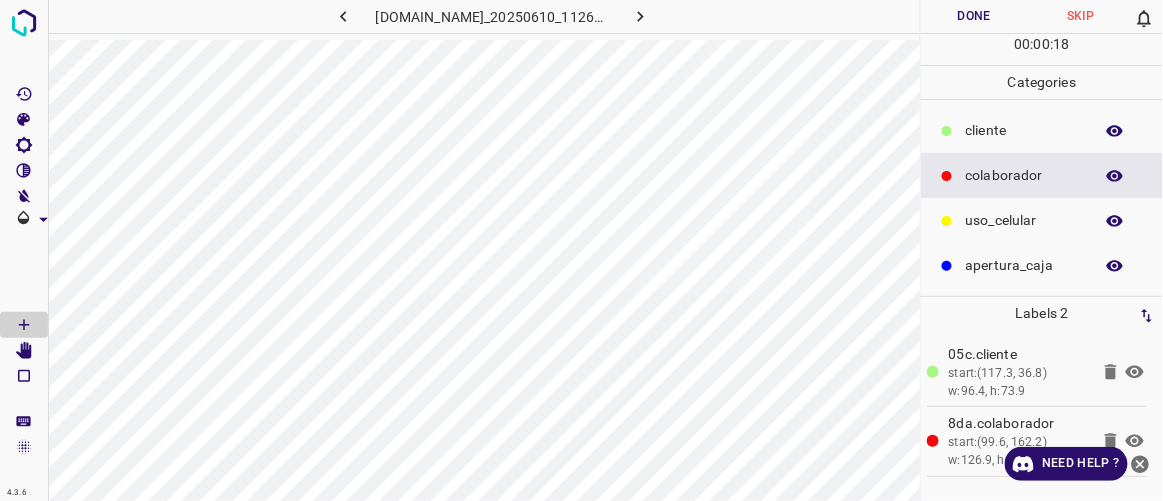 click on "Done" at bounding box center [974, 16] 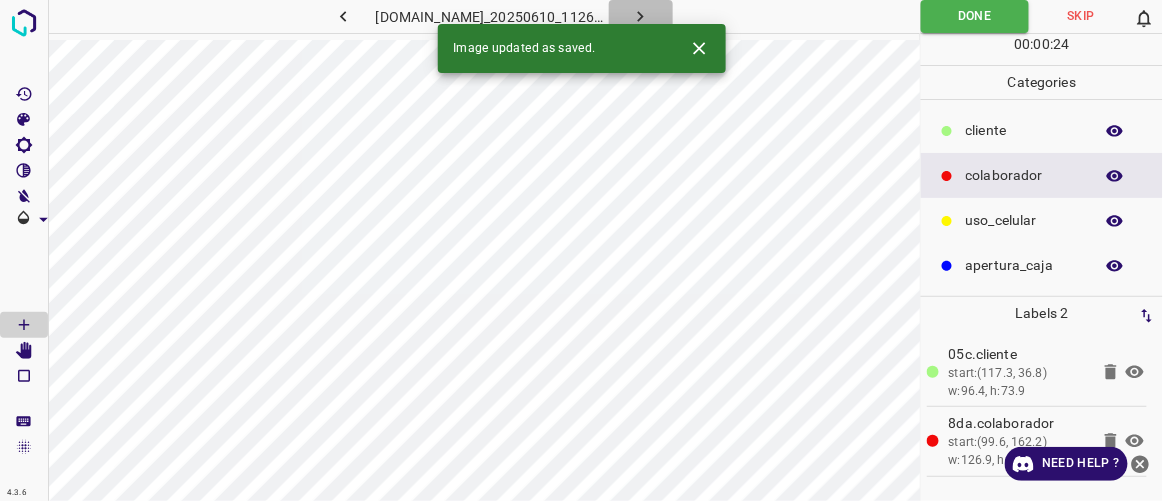 click 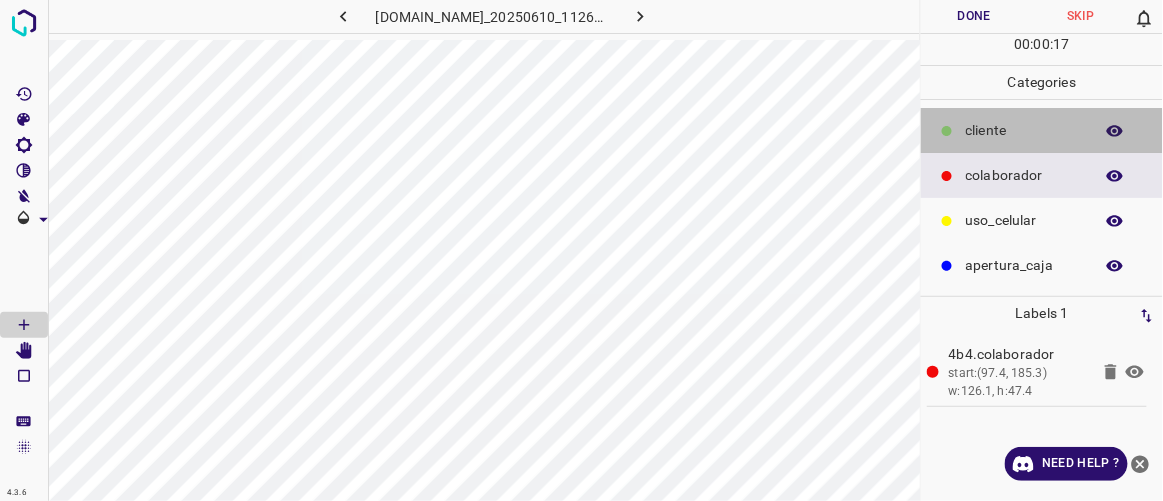click on "​​cliente" at bounding box center (1042, 130) 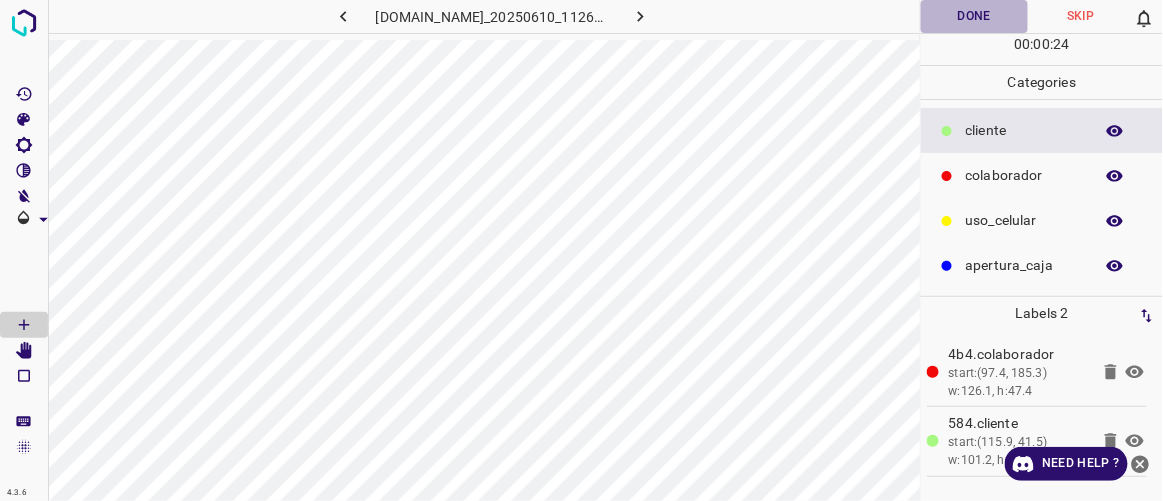 click on "Done" at bounding box center (974, 16) 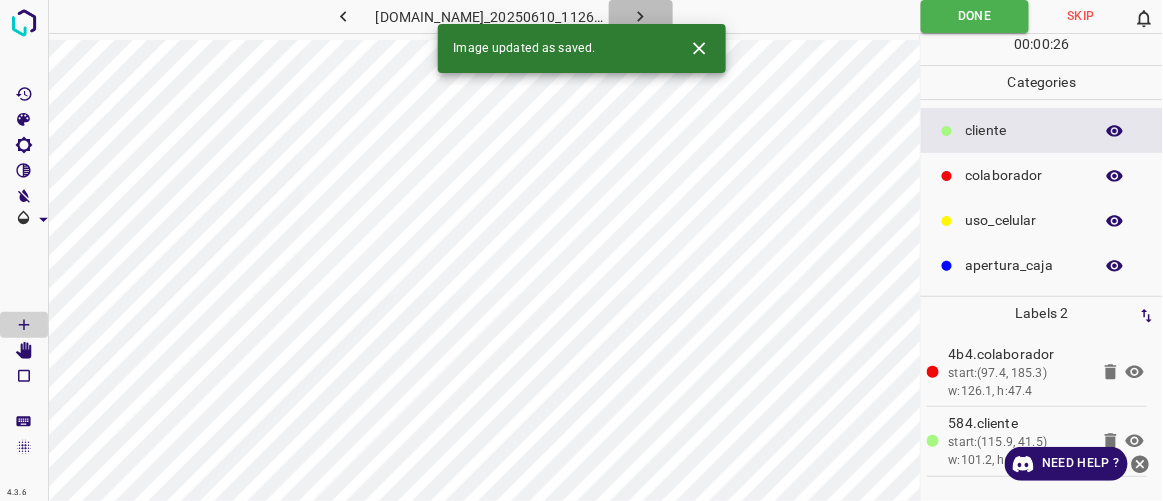 click at bounding box center (641, 16) 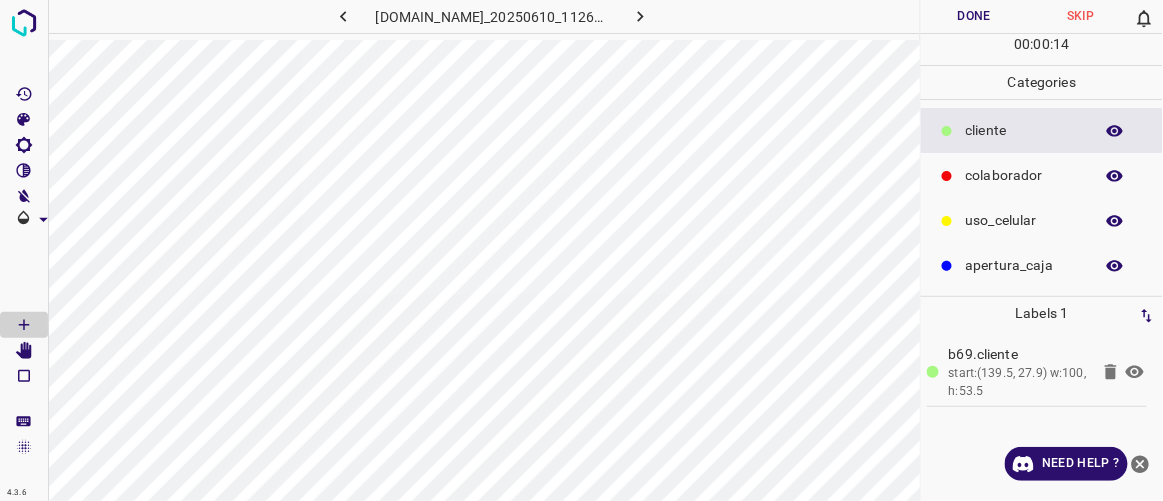 click on "colaborador" at bounding box center [1024, 175] 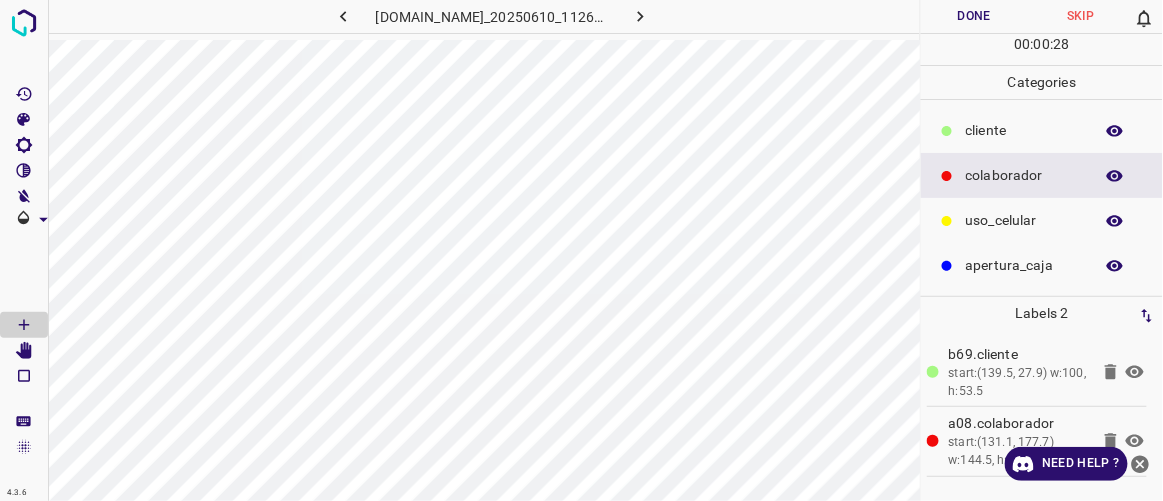 click on "Done" at bounding box center [974, 16] 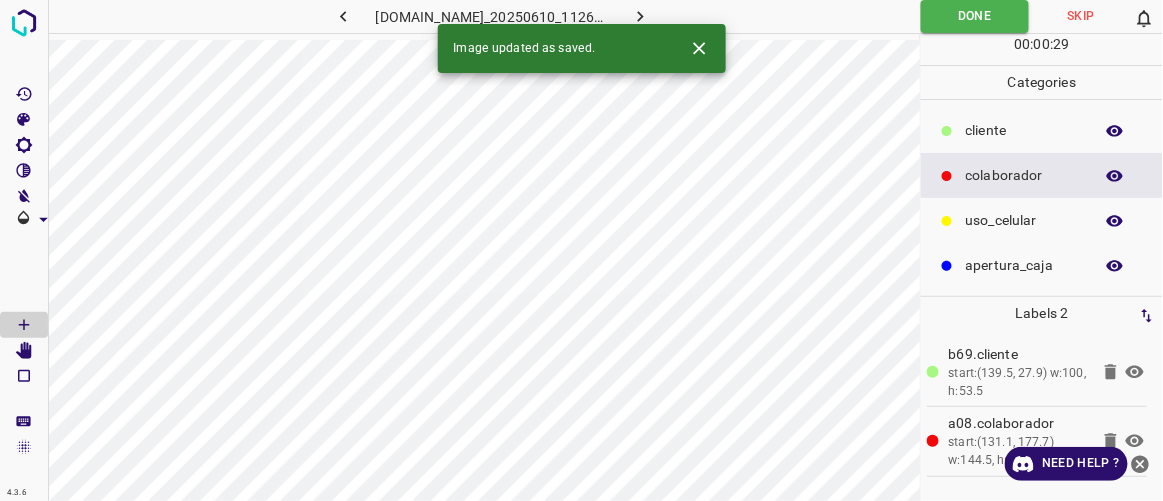 click at bounding box center (641, 16) 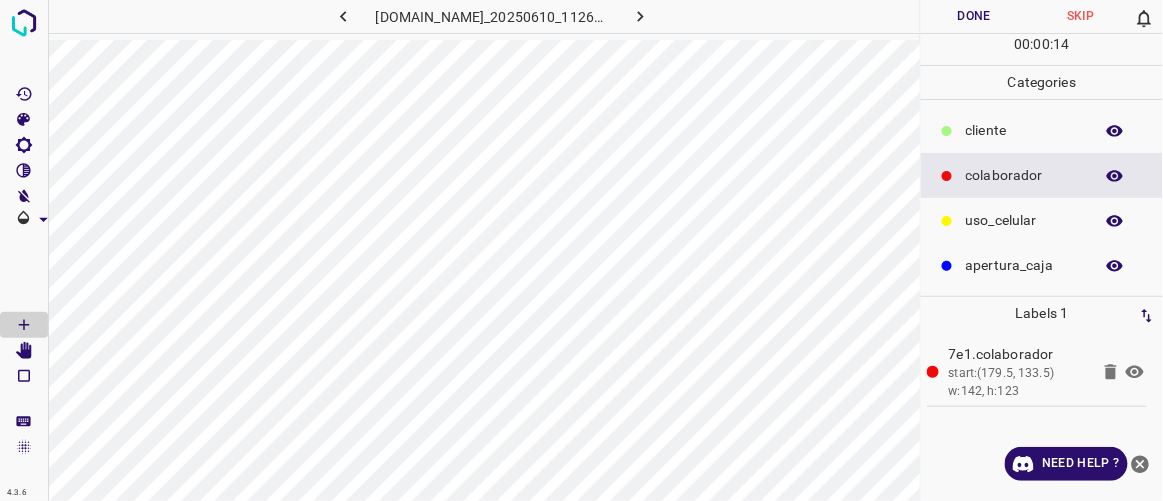 click on "​​cliente" at bounding box center (1024, 130) 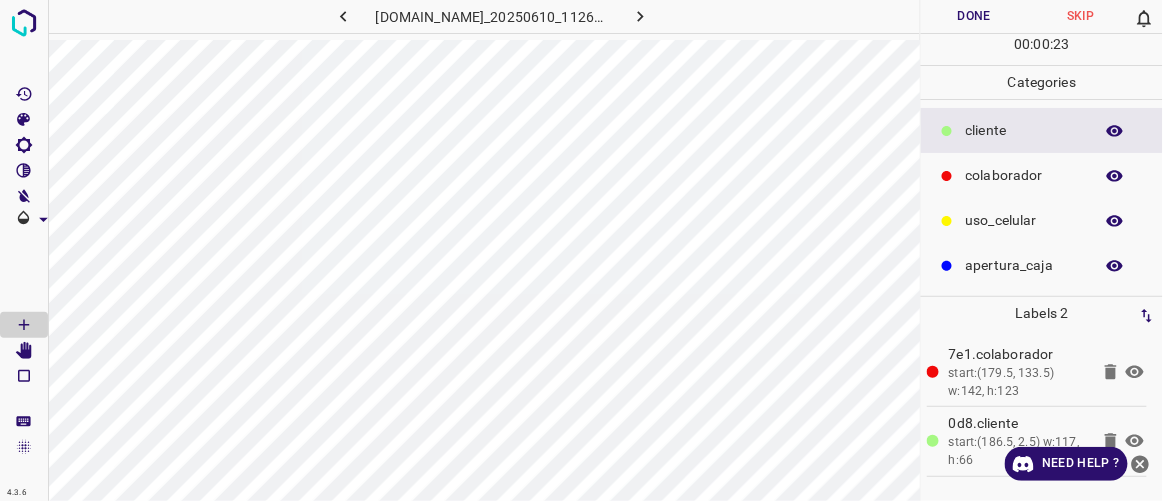 click on "Done" at bounding box center (974, 16) 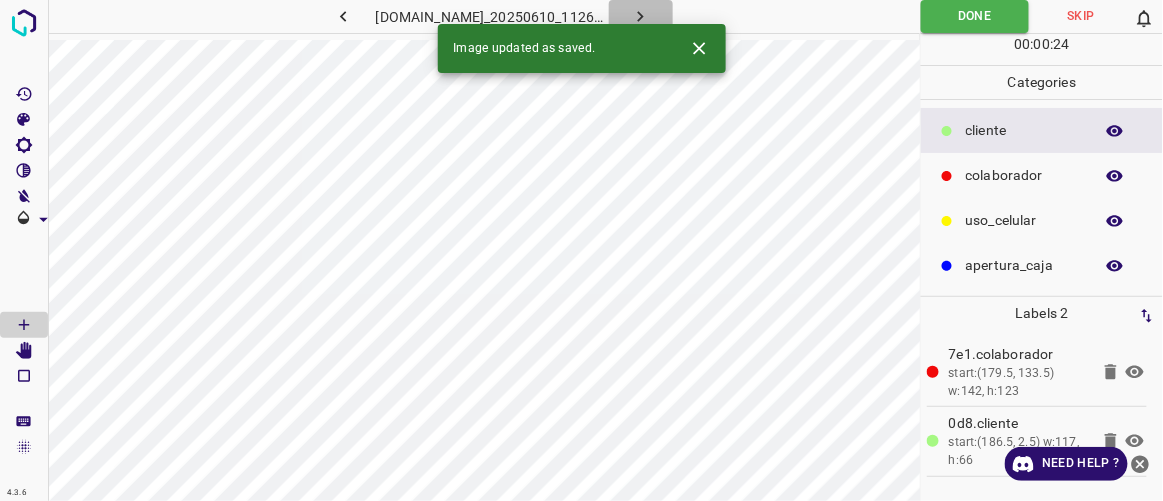 click at bounding box center (641, 16) 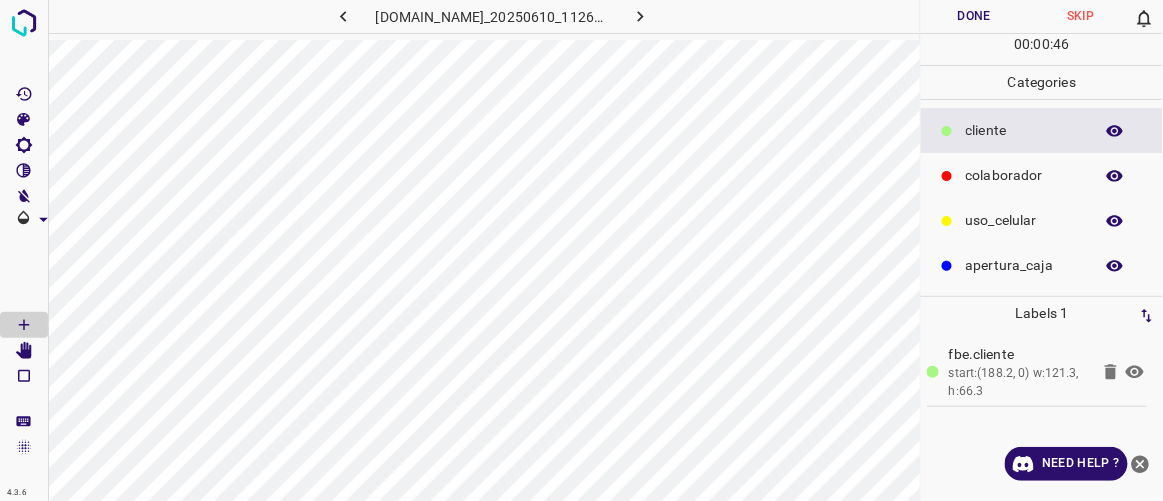 click on "colaborador" at bounding box center [1024, 175] 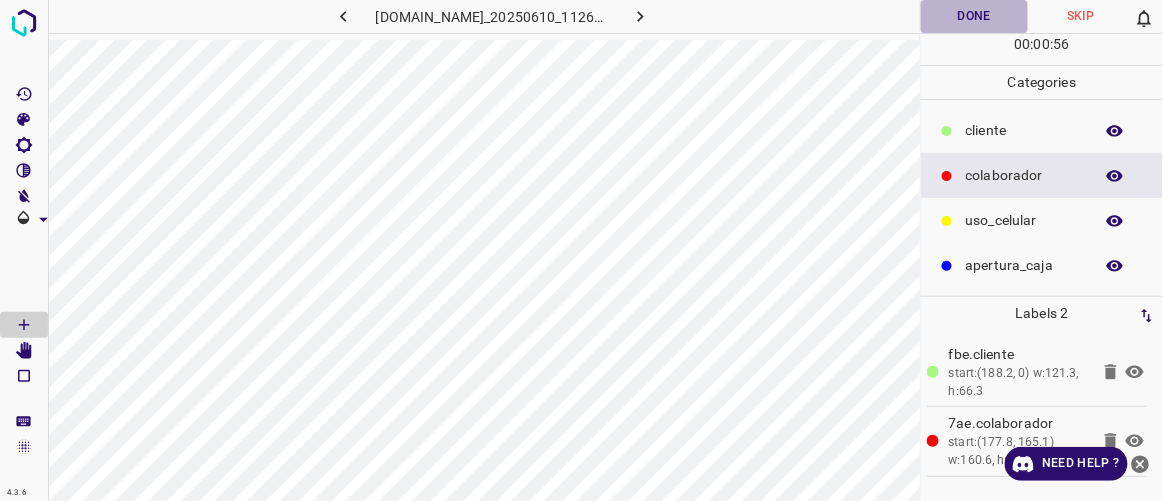 click on "Done" at bounding box center (974, 16) 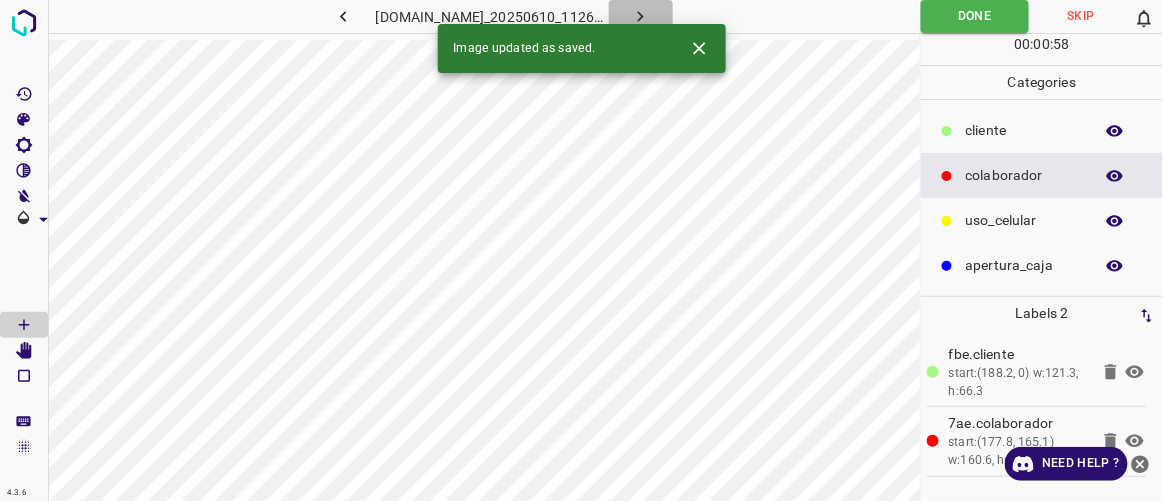 click at bounding box center [641, 16] 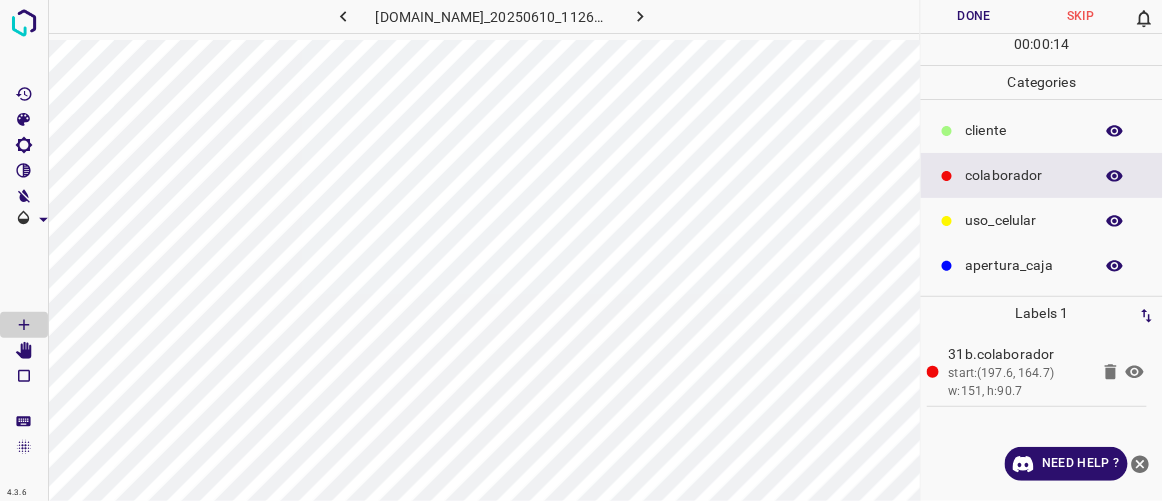 click on "​​cliente" at bounding box center [1024, 130] 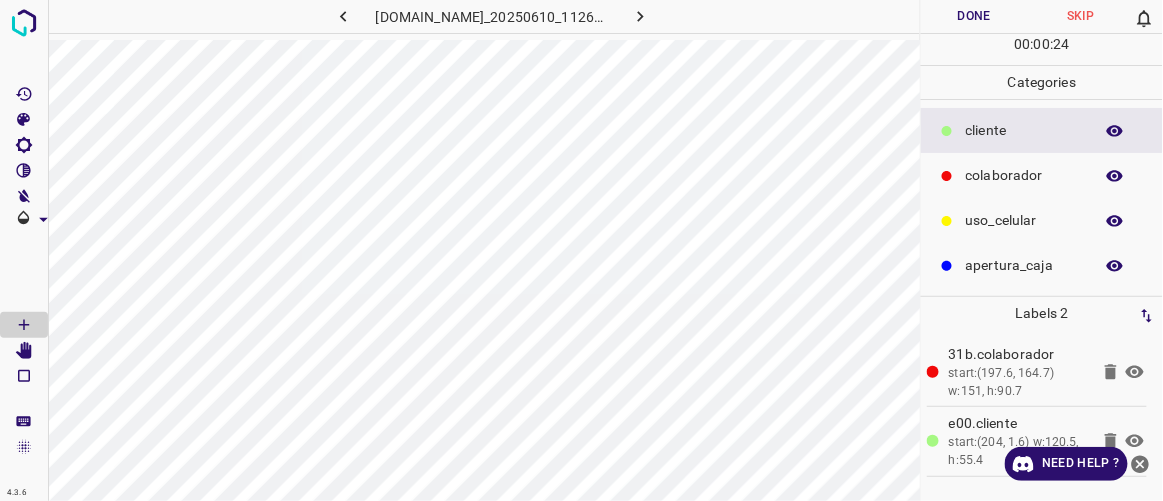 click on "Done" at bounding box center (974, 16) 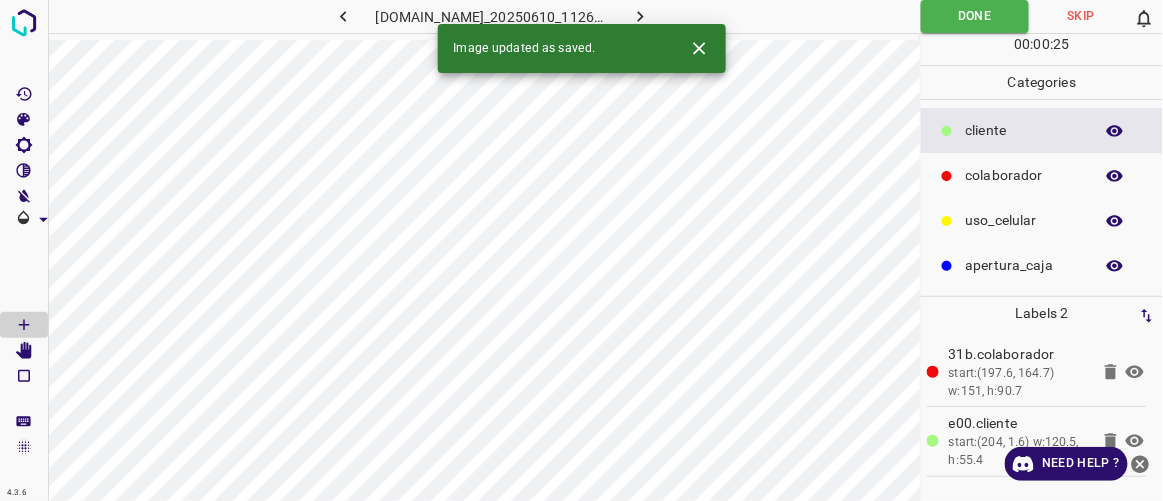 click at bounding box center (641, 16) 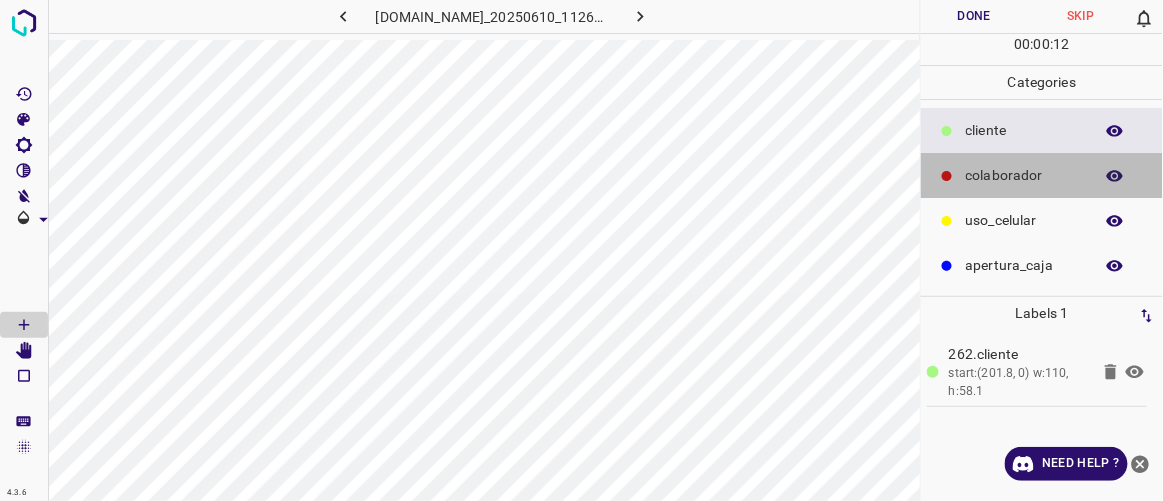 click on "colaborador" at bounding box center [1024, 175] 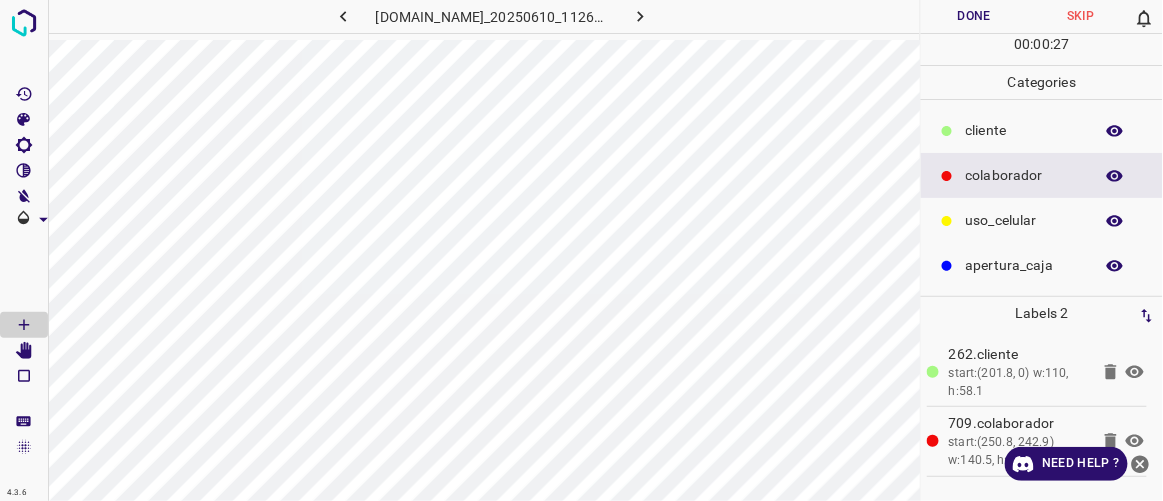click on "Done" at bounding box center (974, 16) 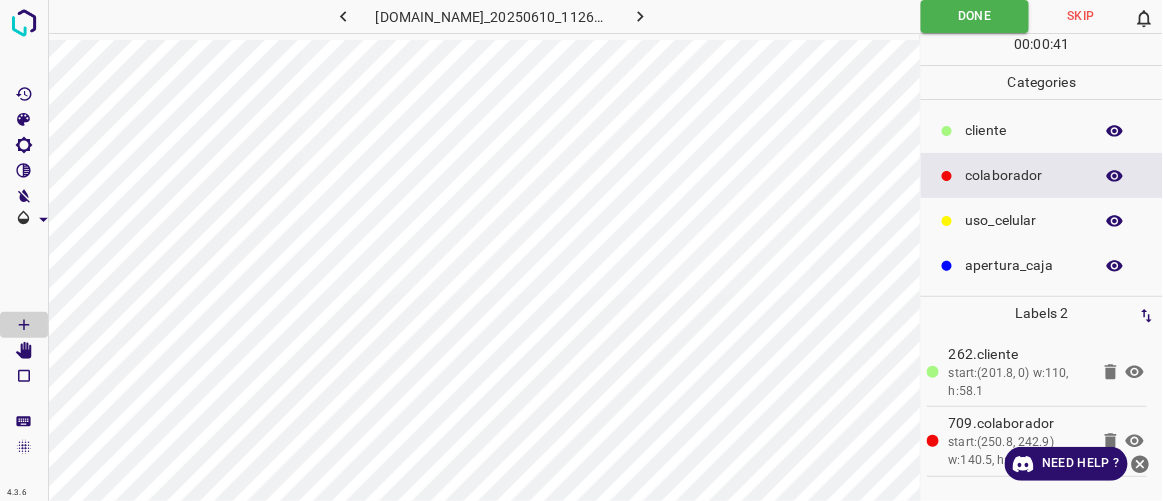 click 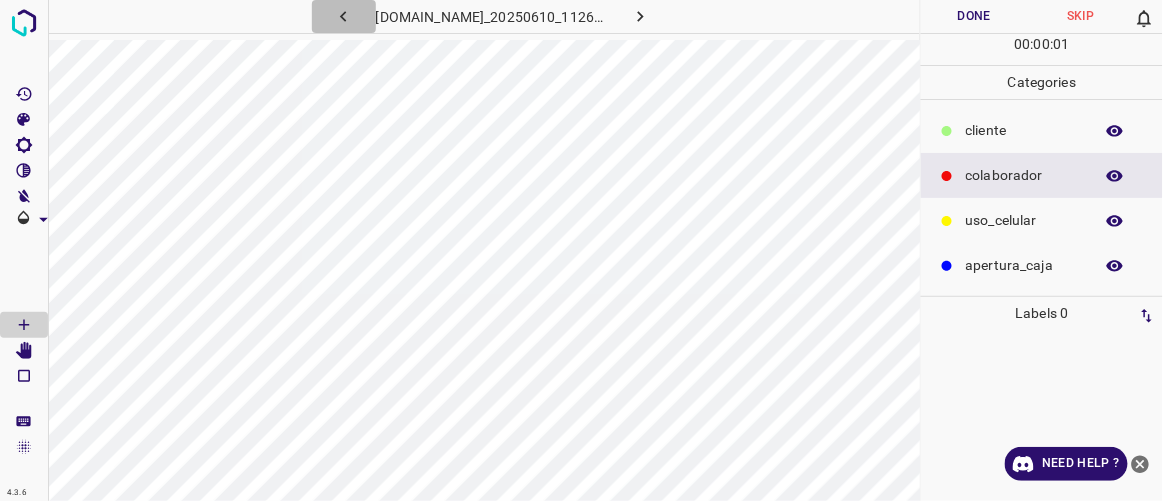 click 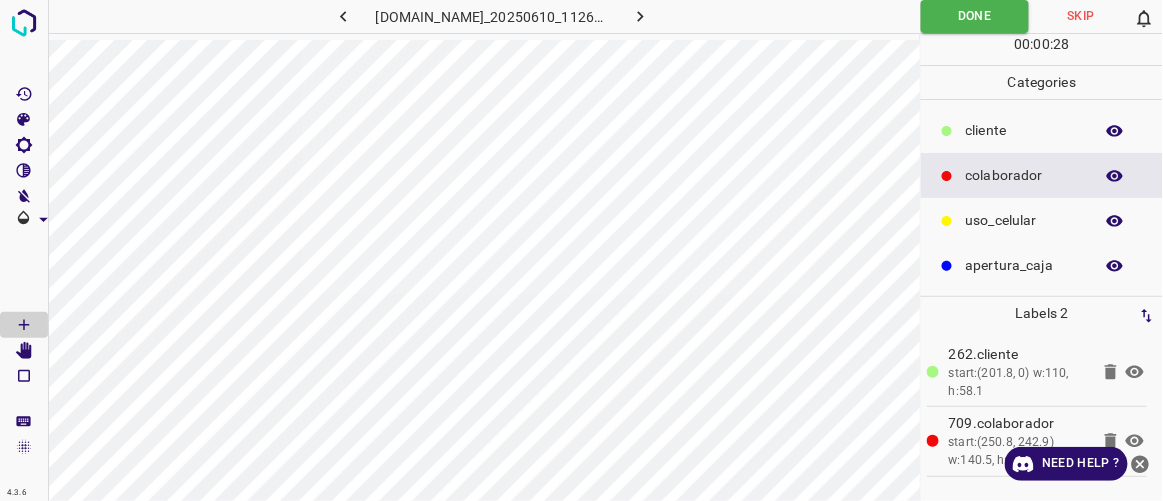 click 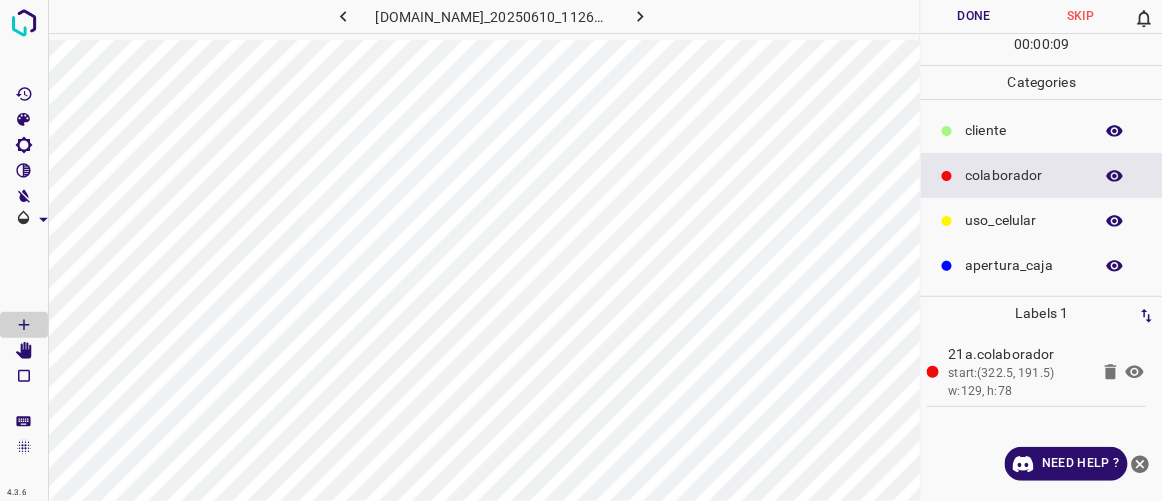click on "​​cliente" at bounding box center [1024, 130] 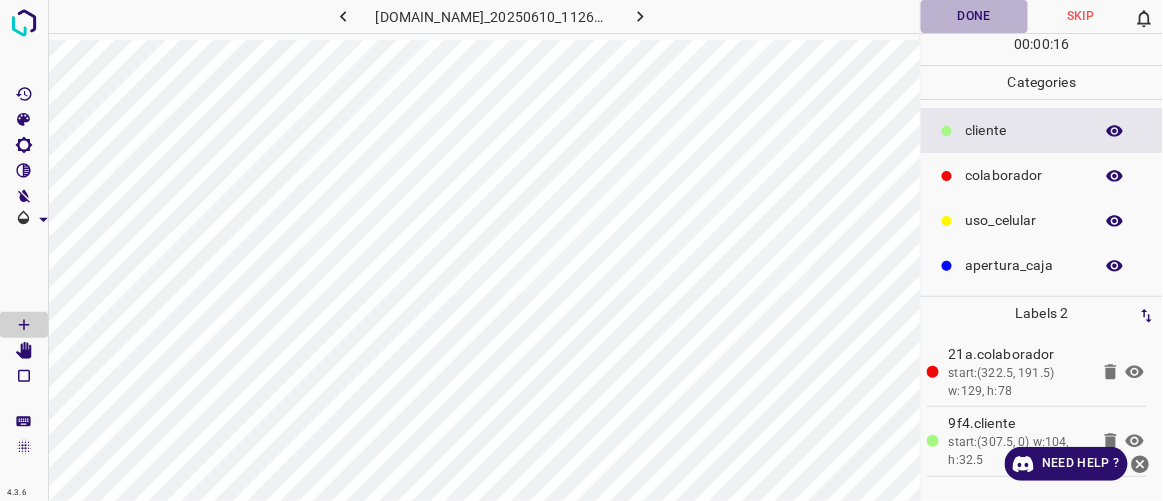 click on "Done" at bounding box center [974, 16] 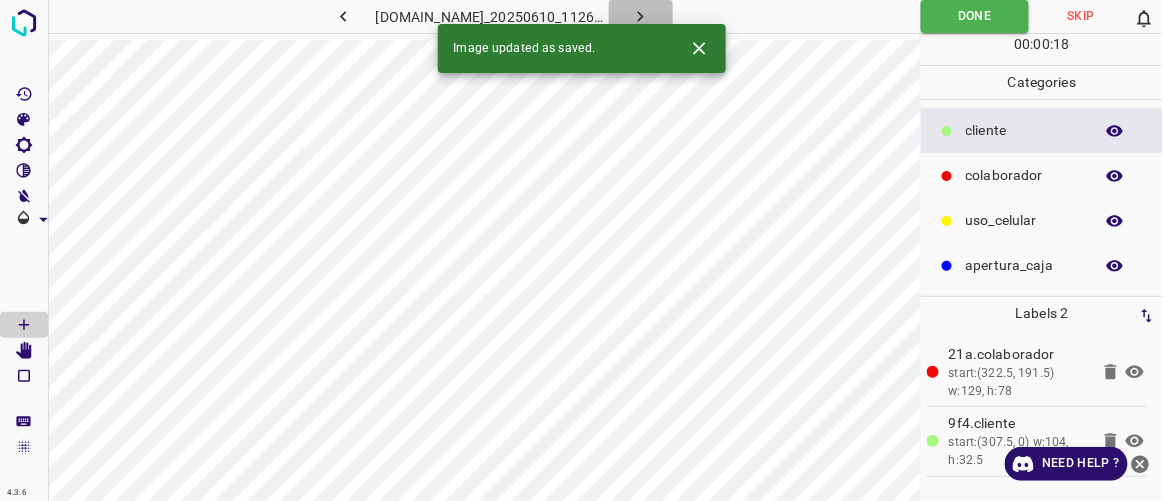click 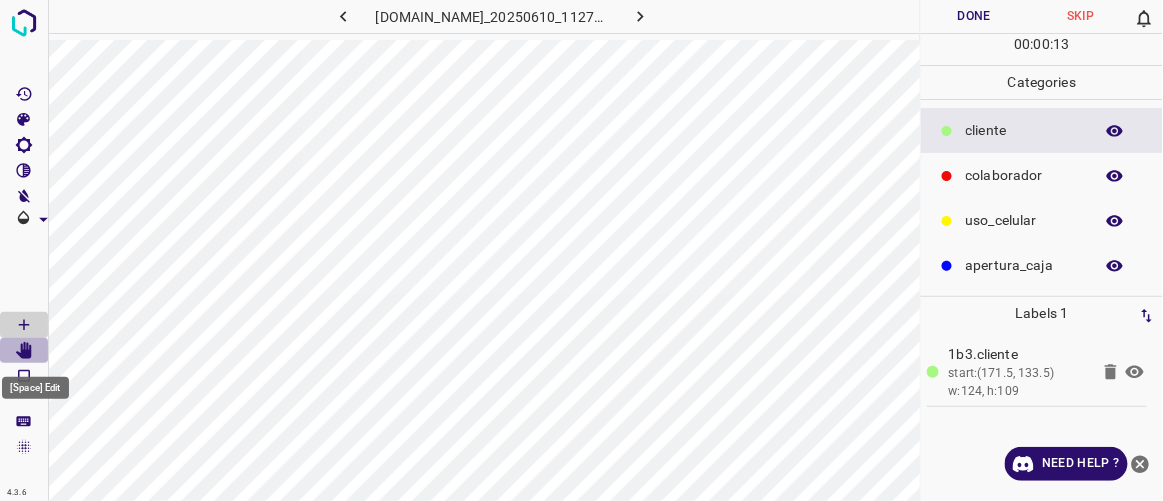click 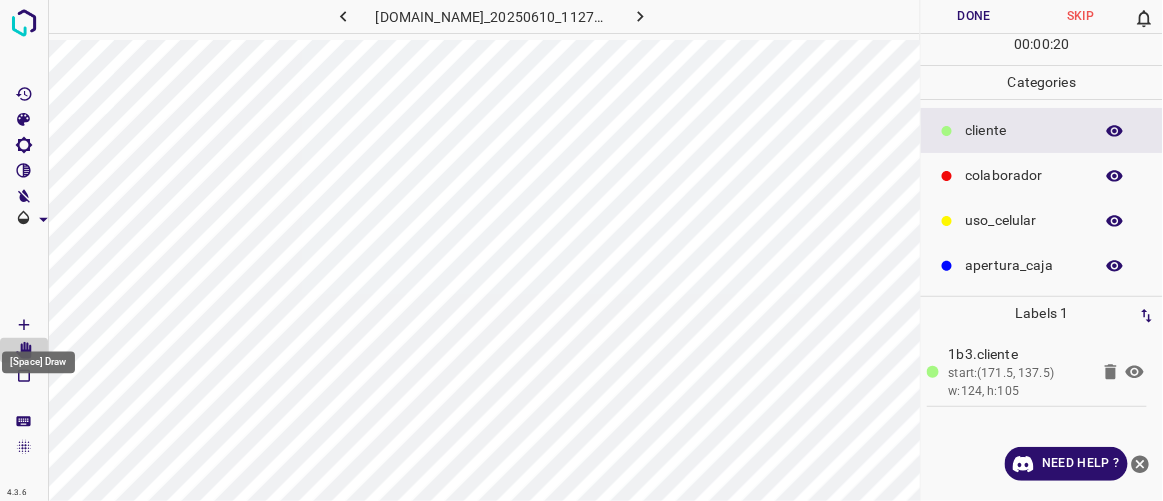 click at bounding box center [24, 325] 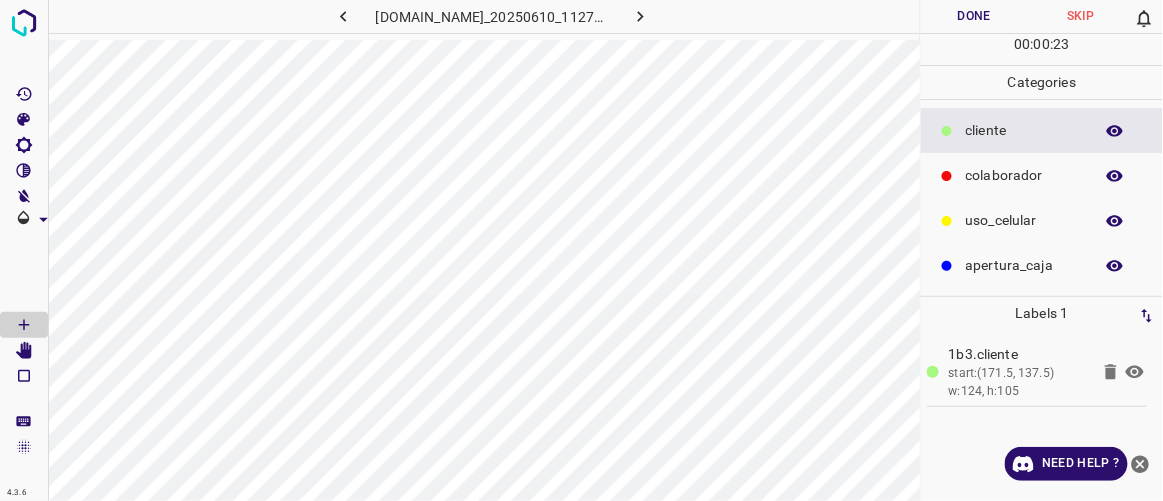 type 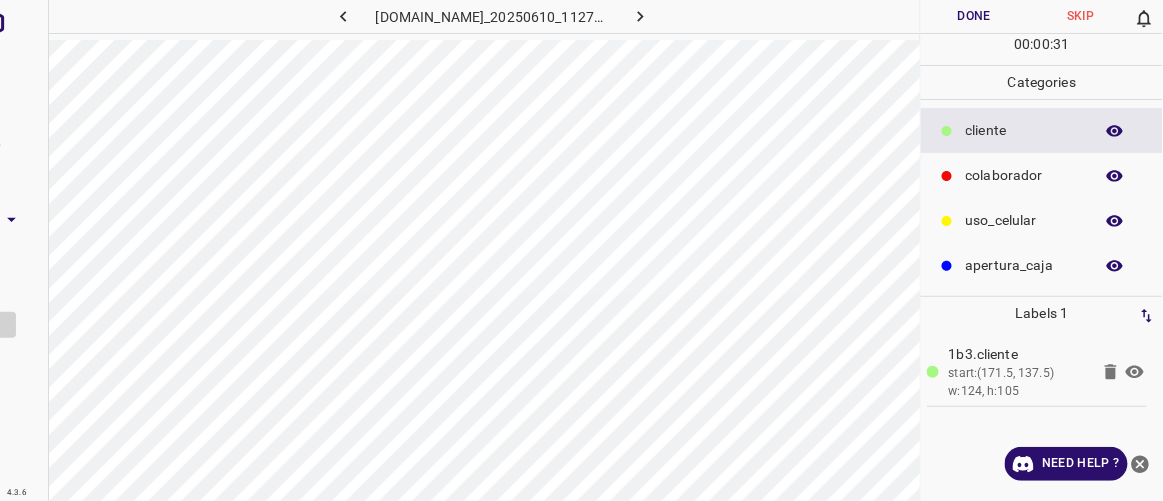 scroll, scrollTop: 0, scrollLeft: 0, axis: both 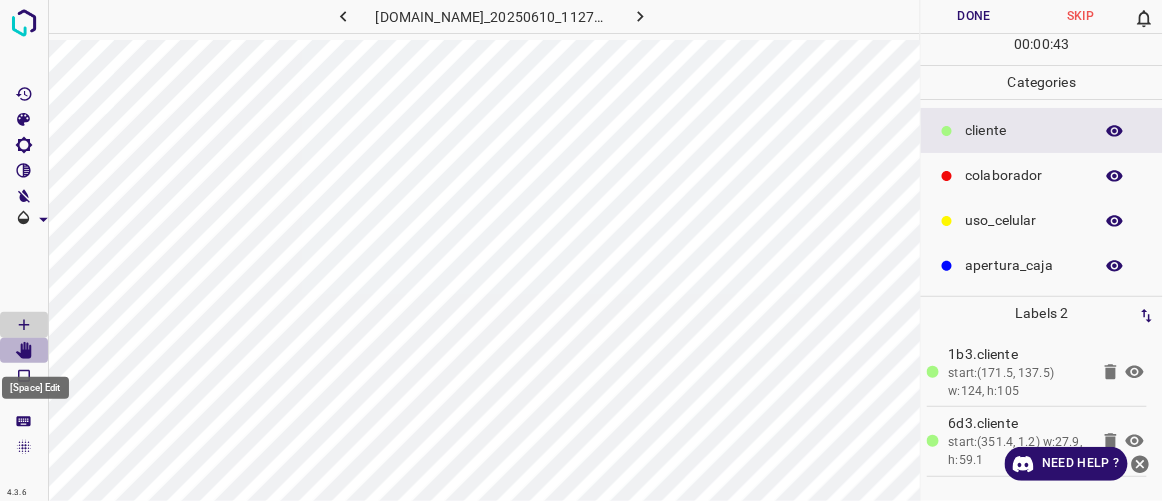 click 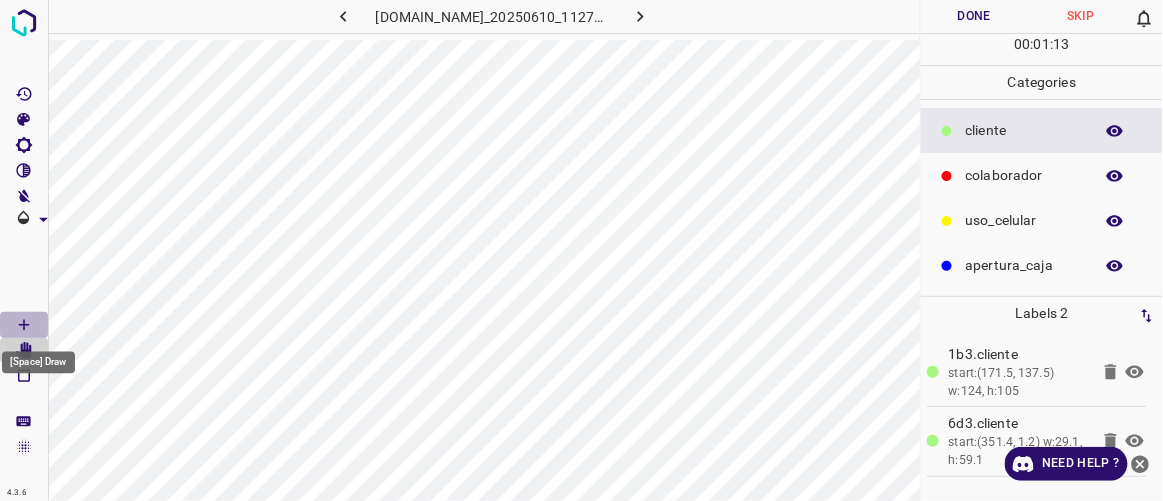click 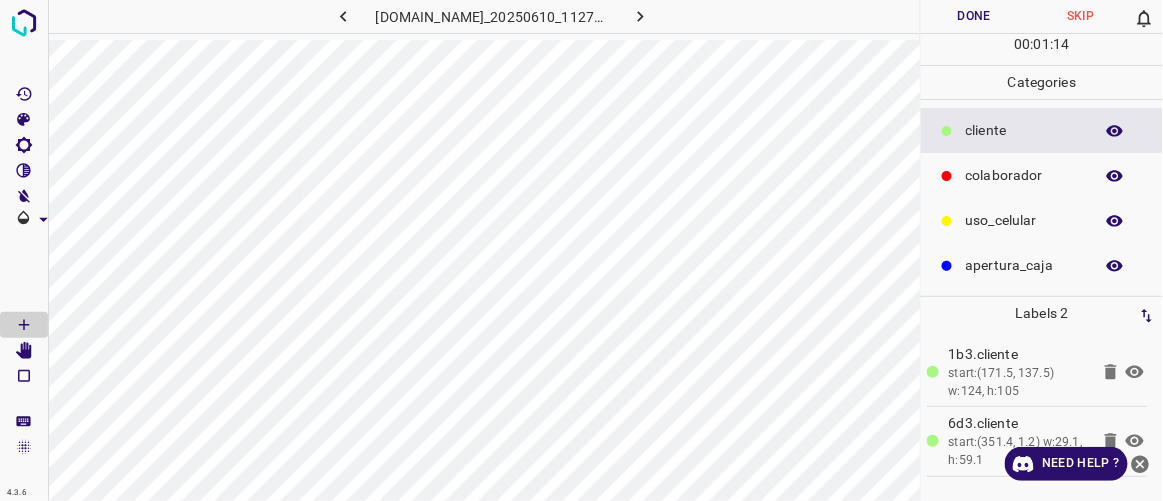 click on "colaborador" at bounding box center (1024, 175) 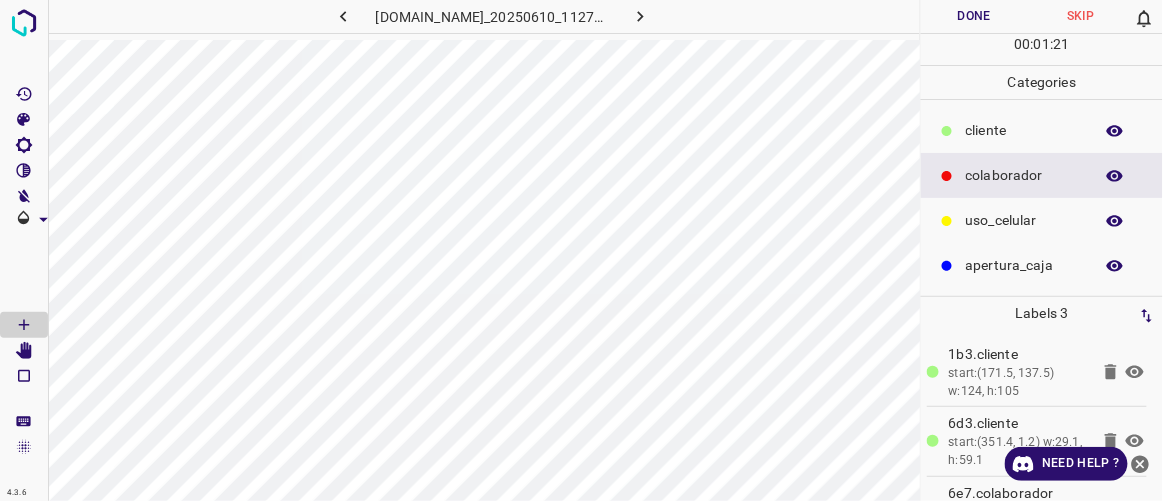 click on "Done" at bounding box center (974, 16) 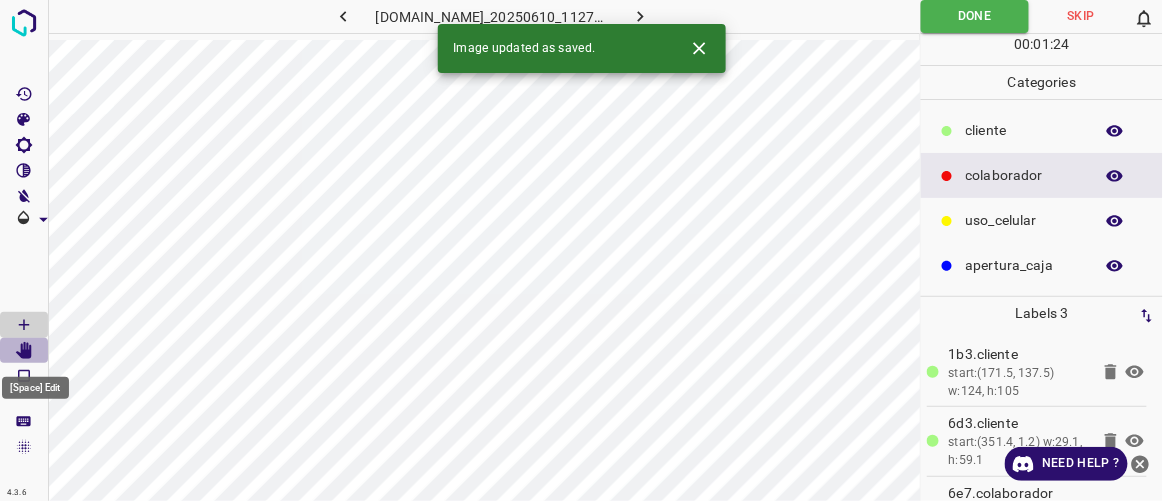 click 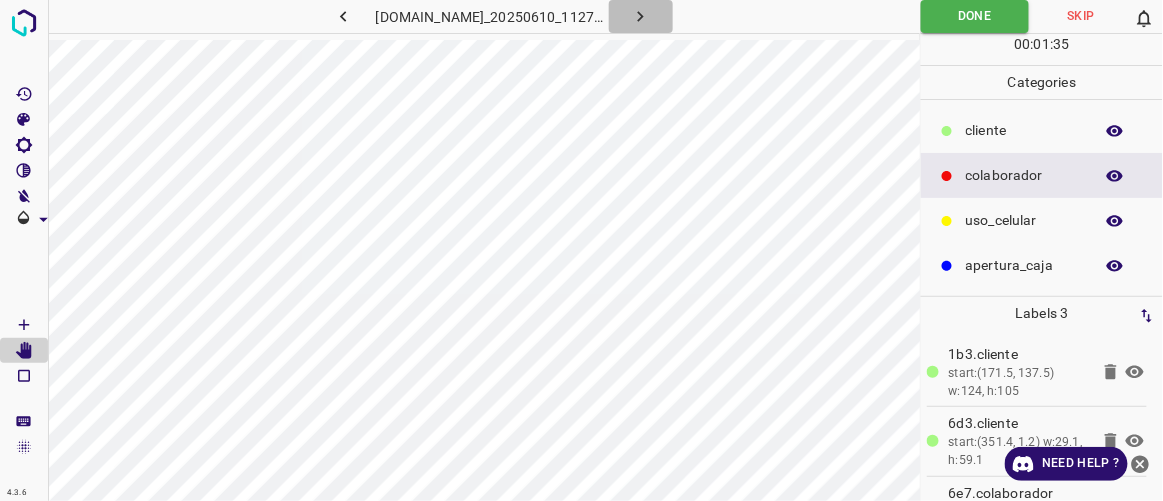 click 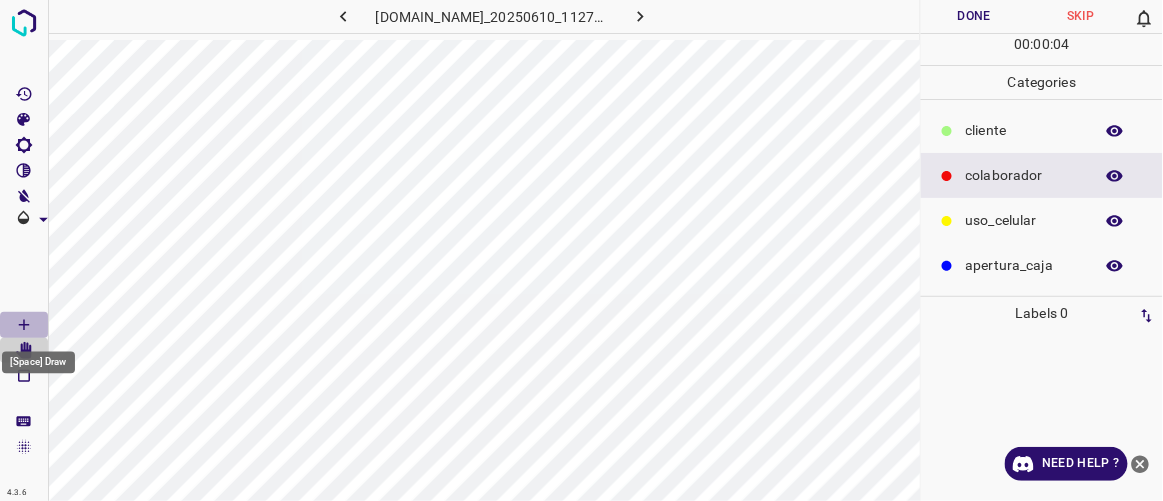 click 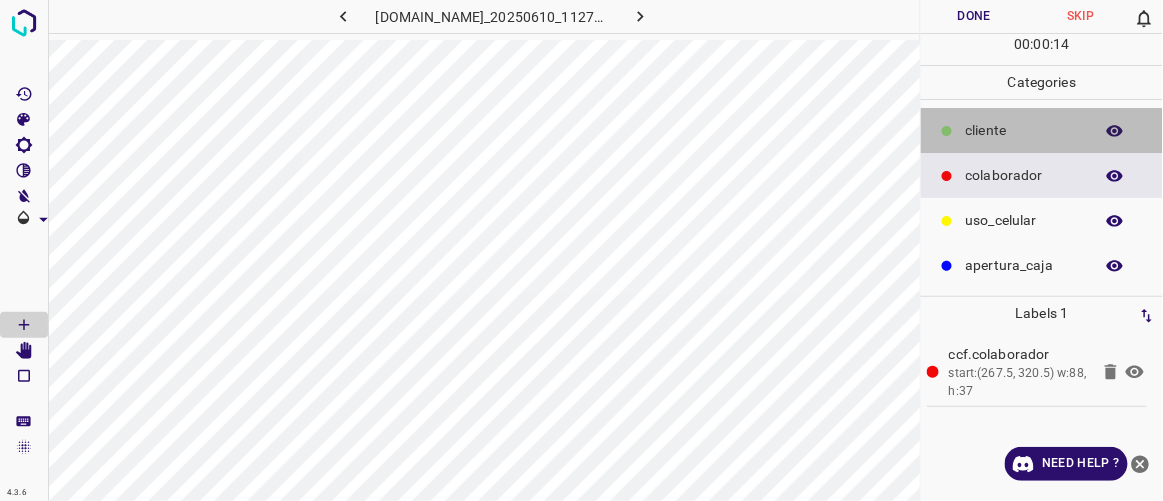 click on "​​cliente" at bounding box center (1024, 130) 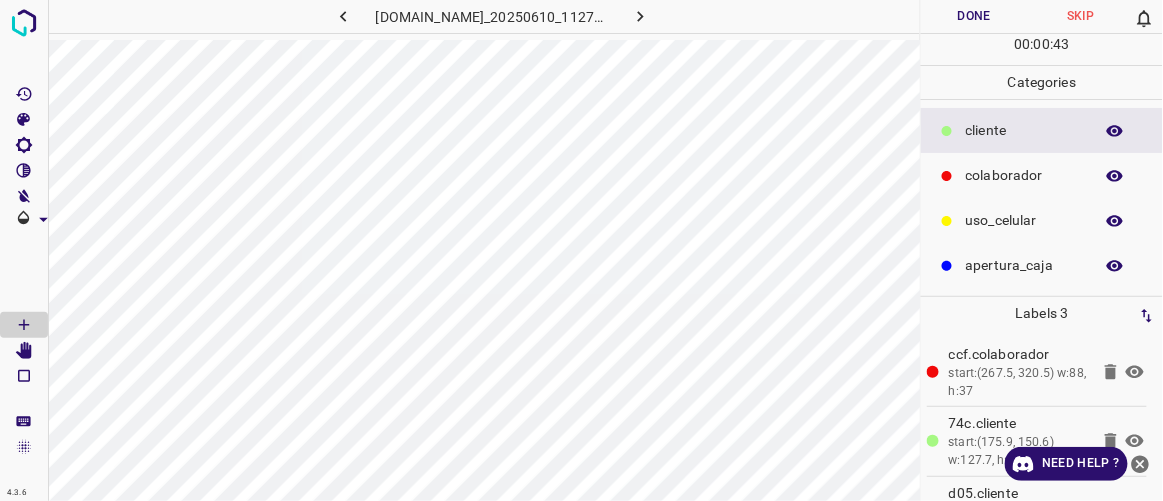 click on "Done" at bounding box center [974, 16] 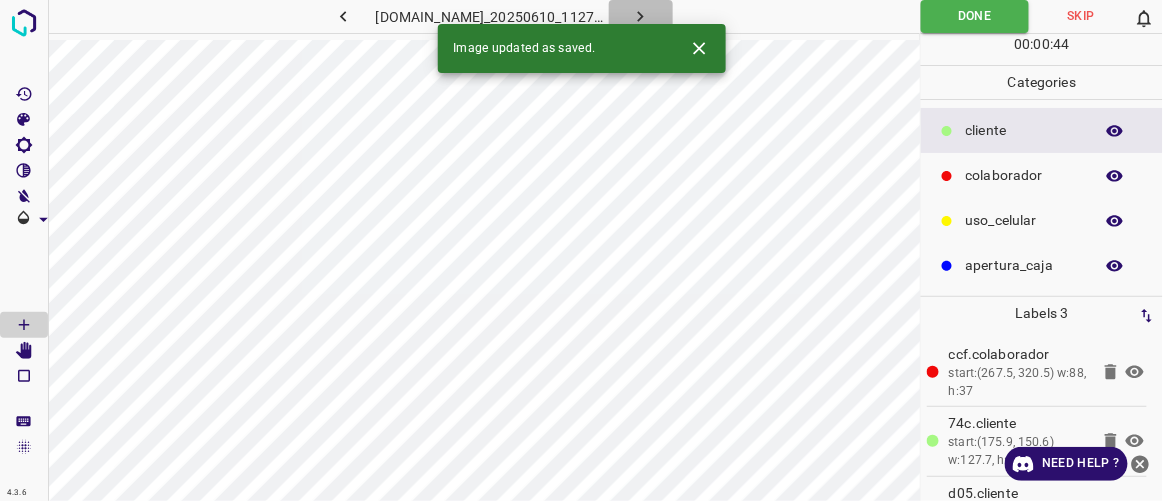 click 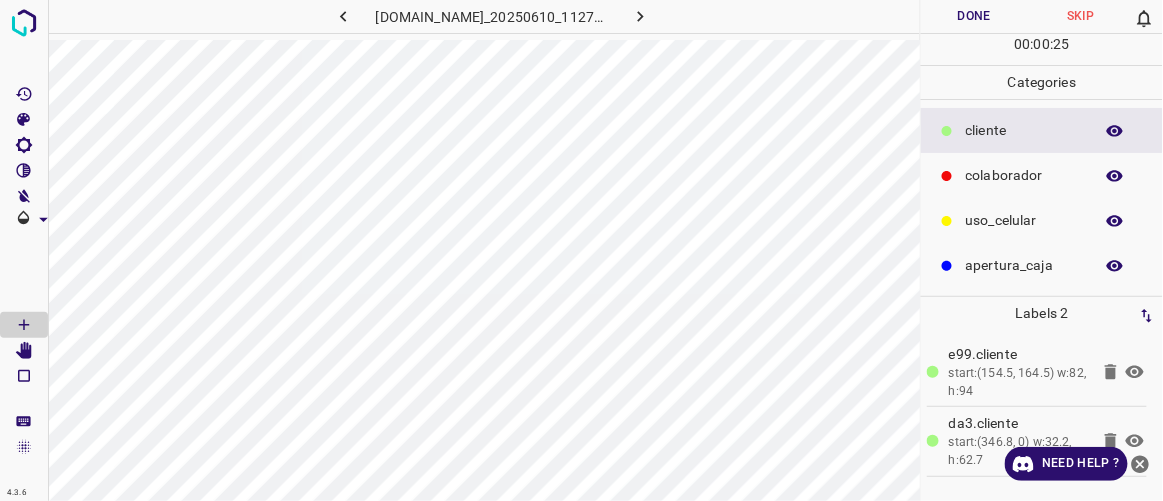 click on "colaborador" at bounding box center [1024, 175] 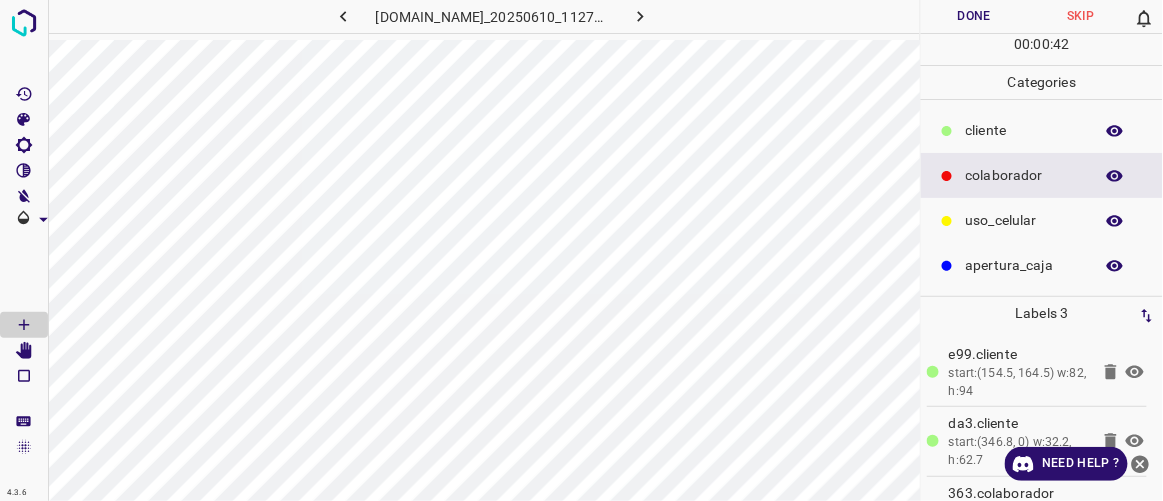 click on "Done" at bounding box center (974, 16) 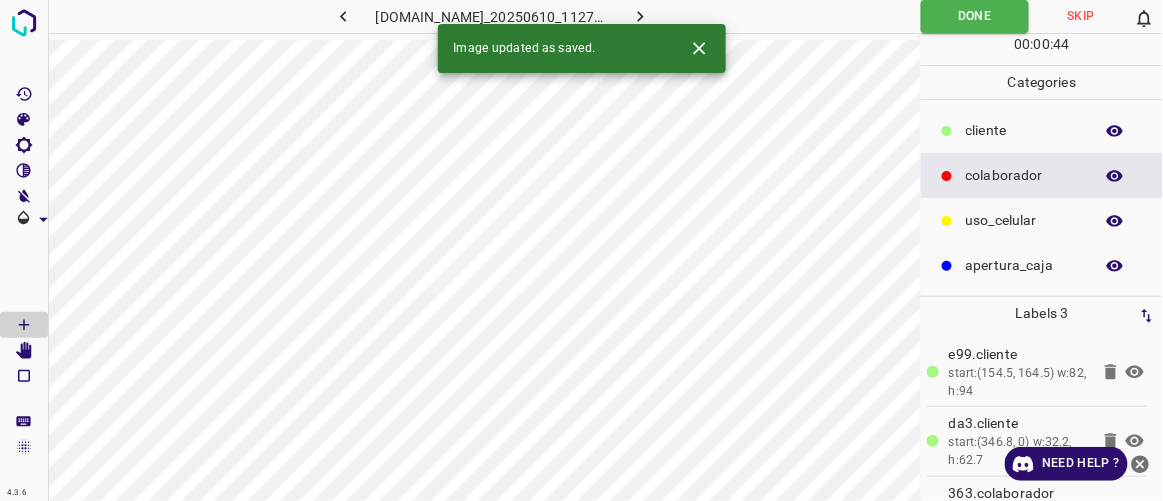 click 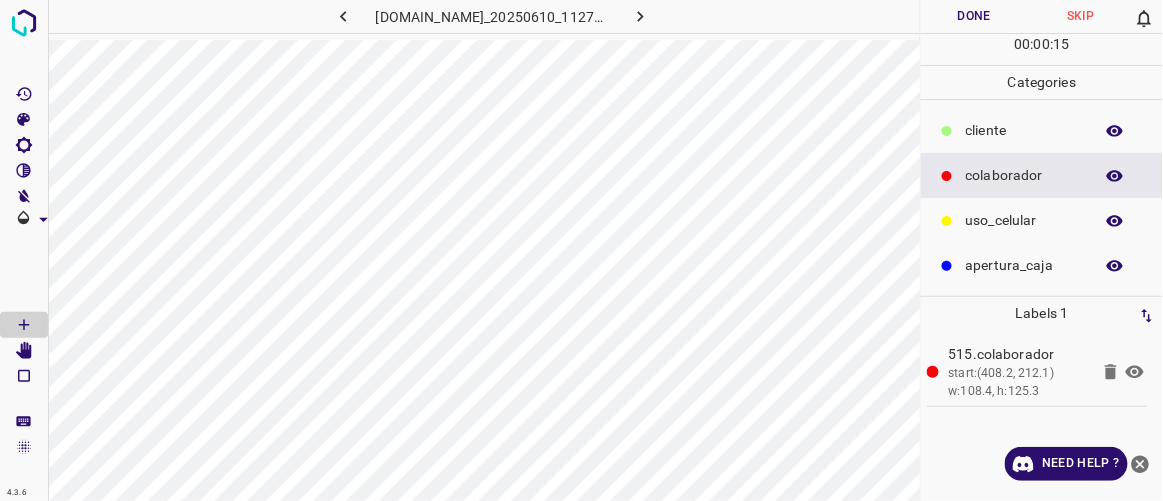 click on "​​cliente" at bounding box center (1024, 130) 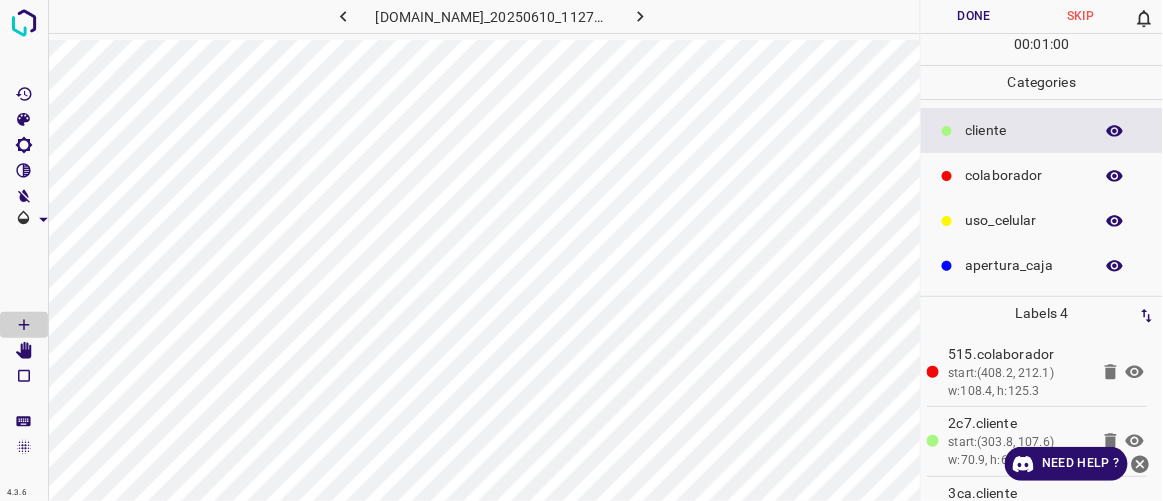click on "Done" at bounding box center [974, 16] 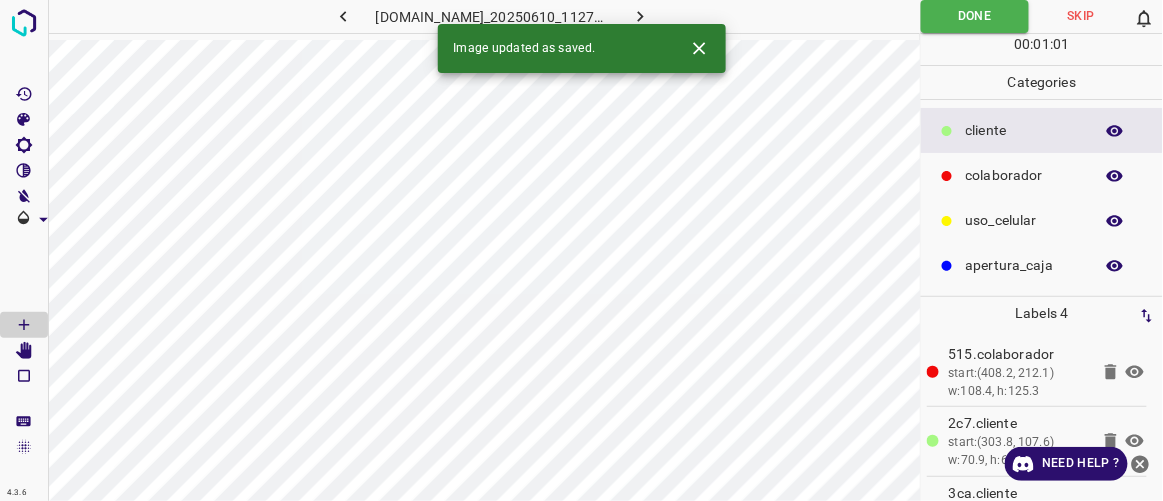 click 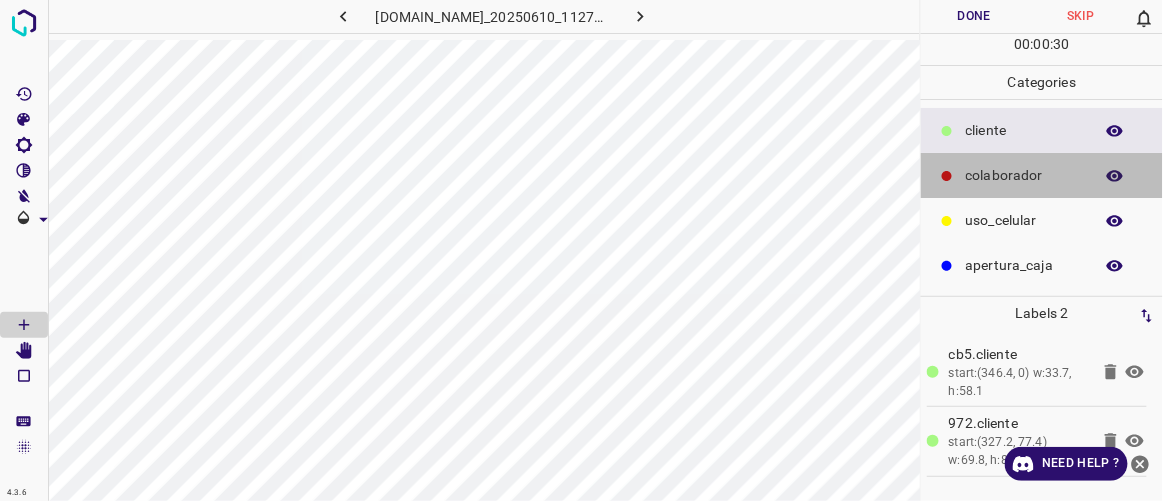 click on "colaborador" at bounding box center (1024, 175) 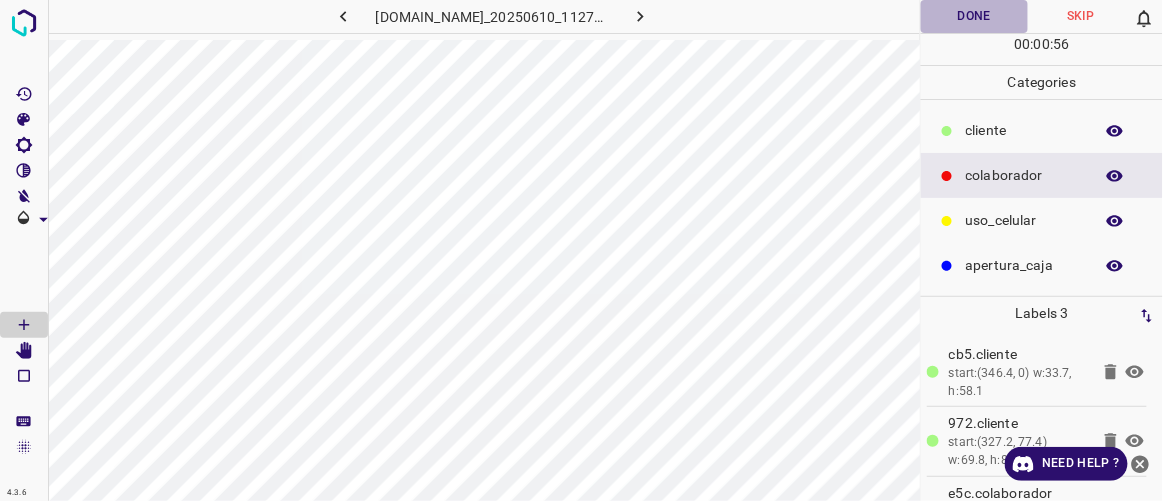 click on "Done" at bounding box center [974, 16] 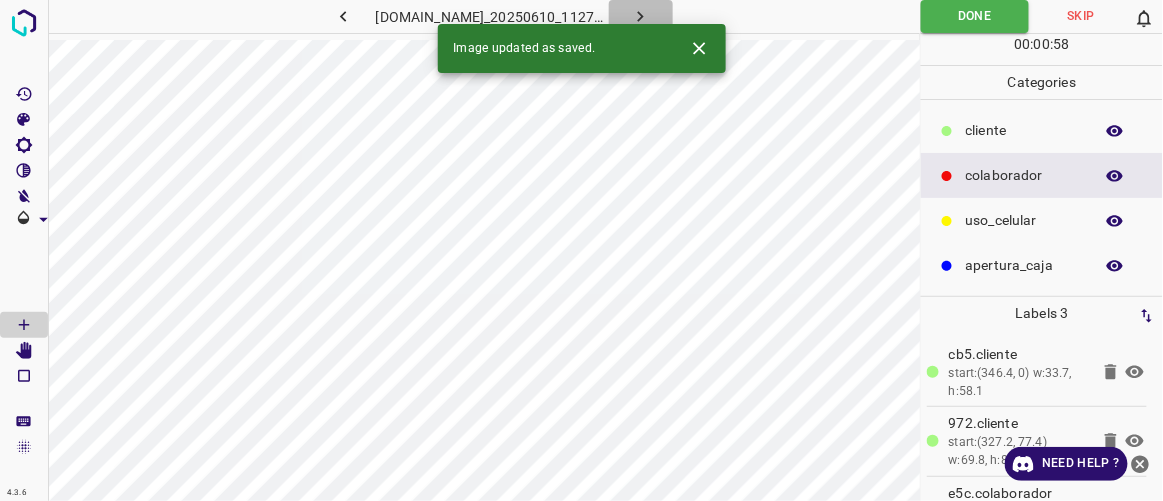 click at bounding box center [641, 16] 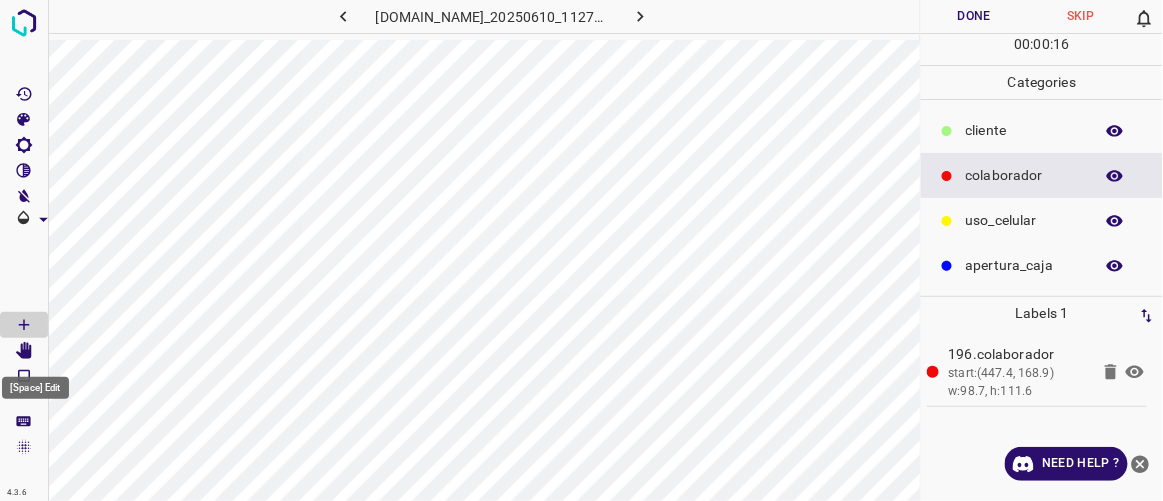 click 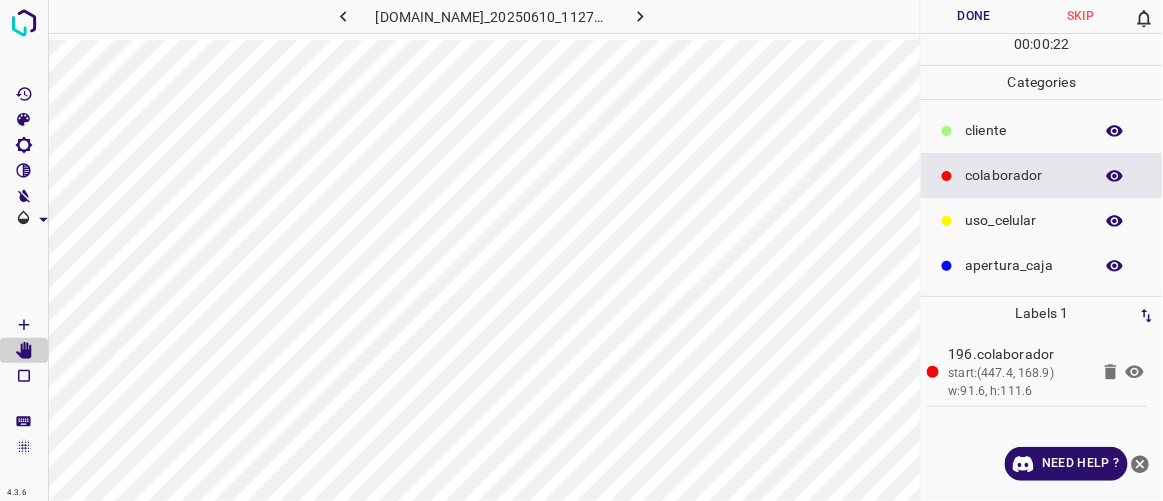 click on "Done" at bounding box center (974, 16) 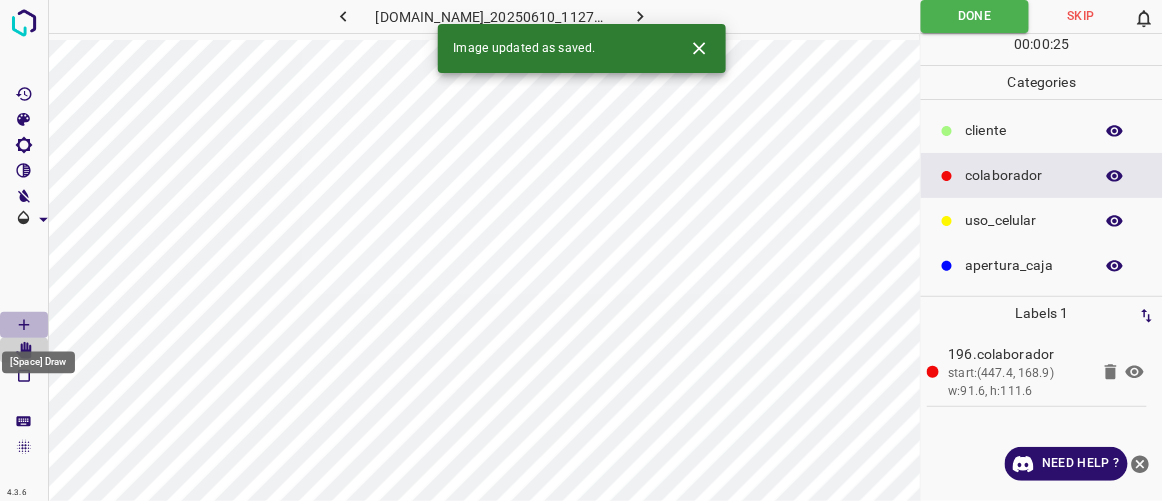 click 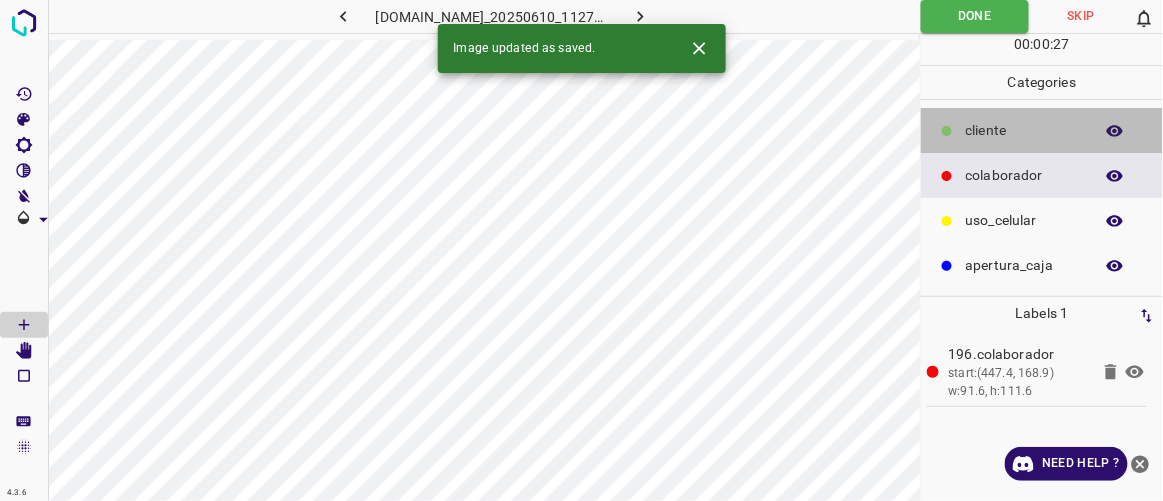 click on "​​cliente" at bounding box center [1024, 130] 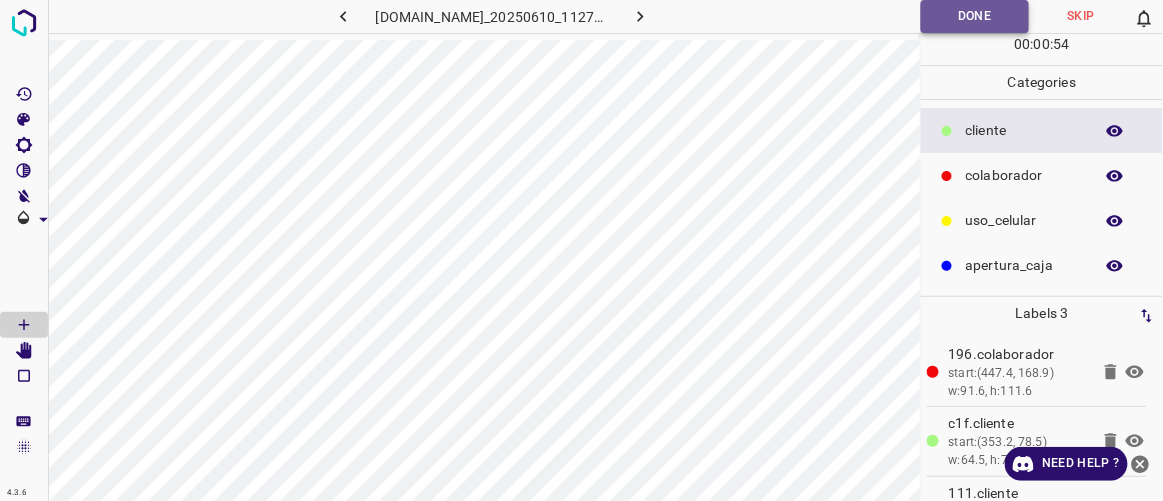 click on "Done" at bounding box center [975, 16] 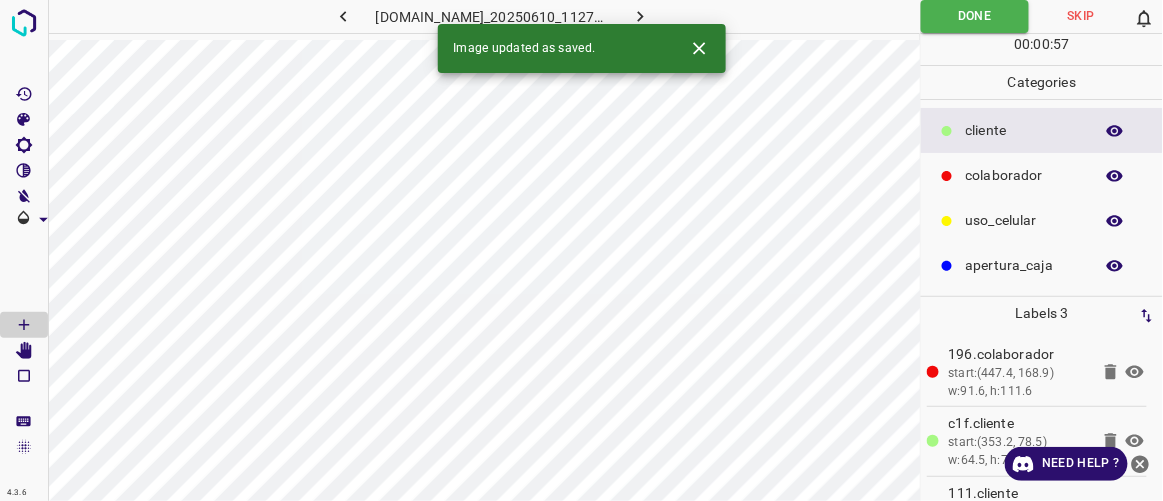 type 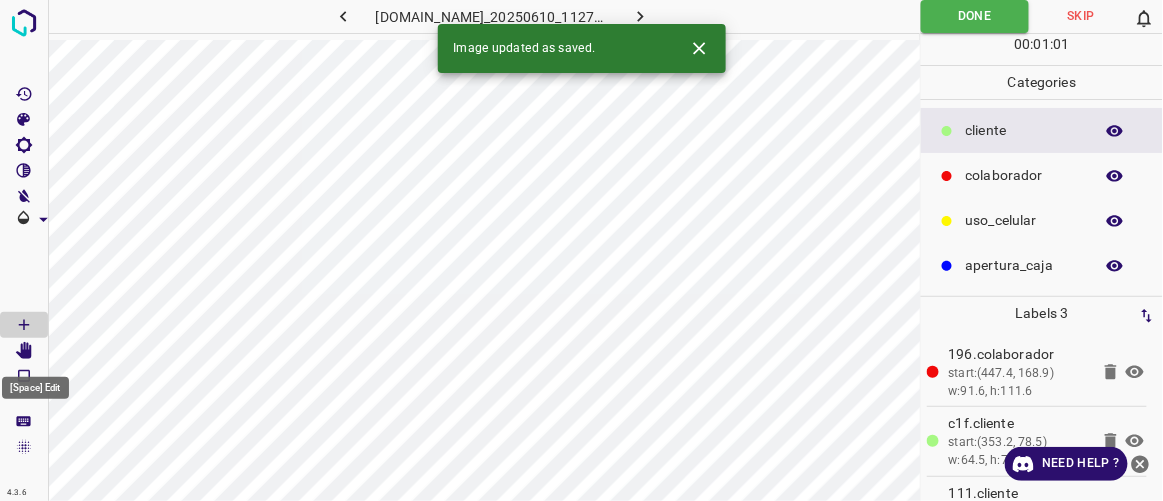 click 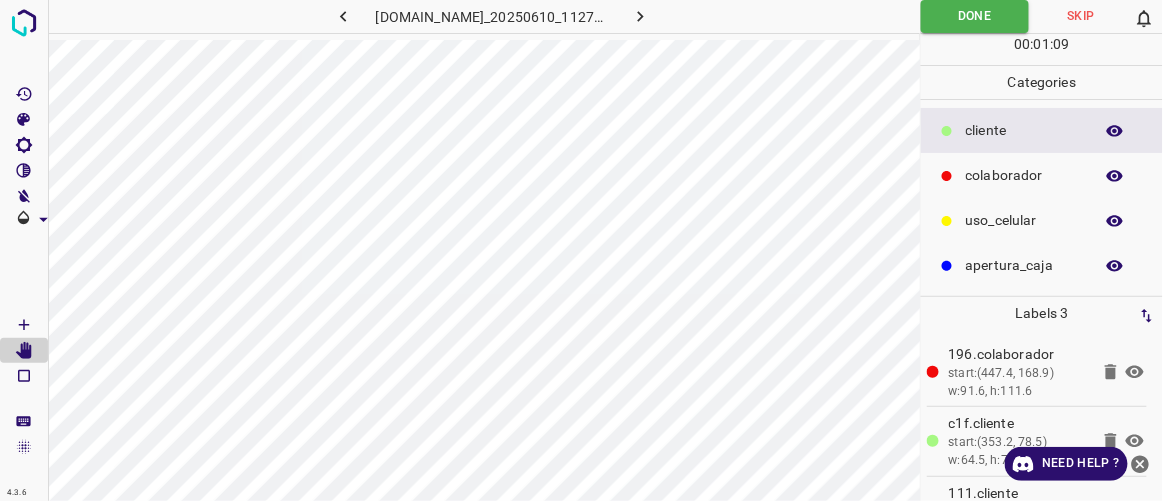 click at bounding box center [641, 16] 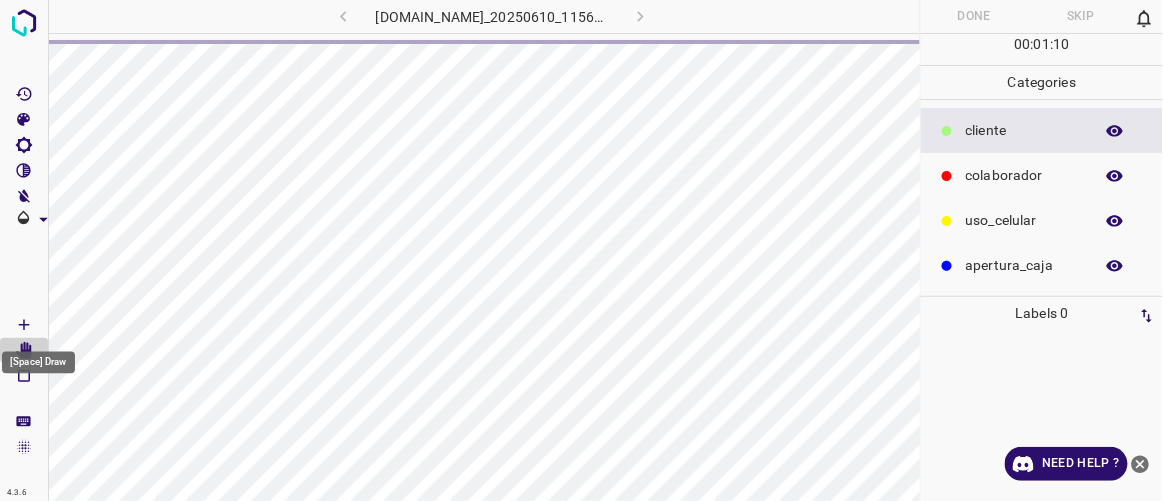 click 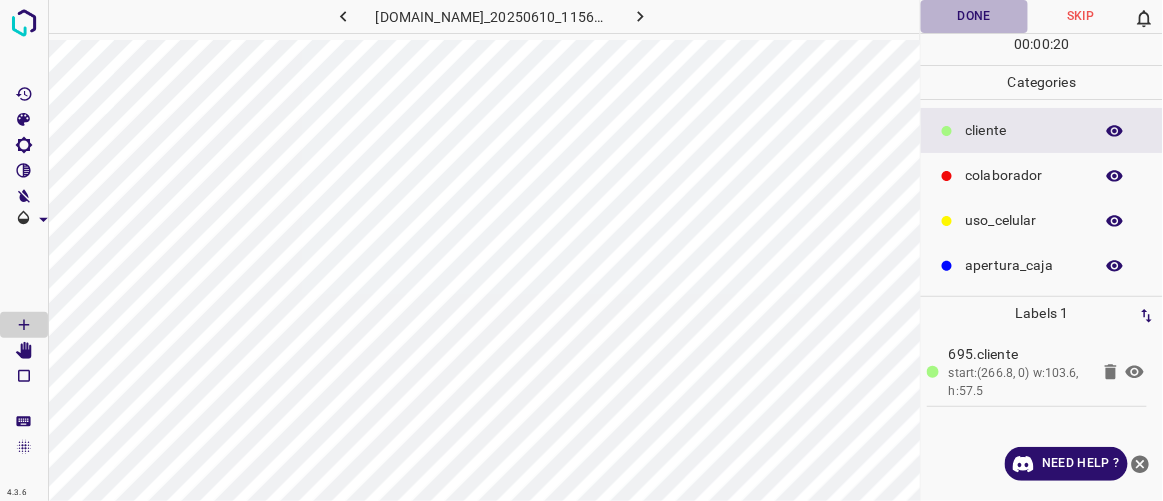 click on "Done" at bounding box center [974, 16] 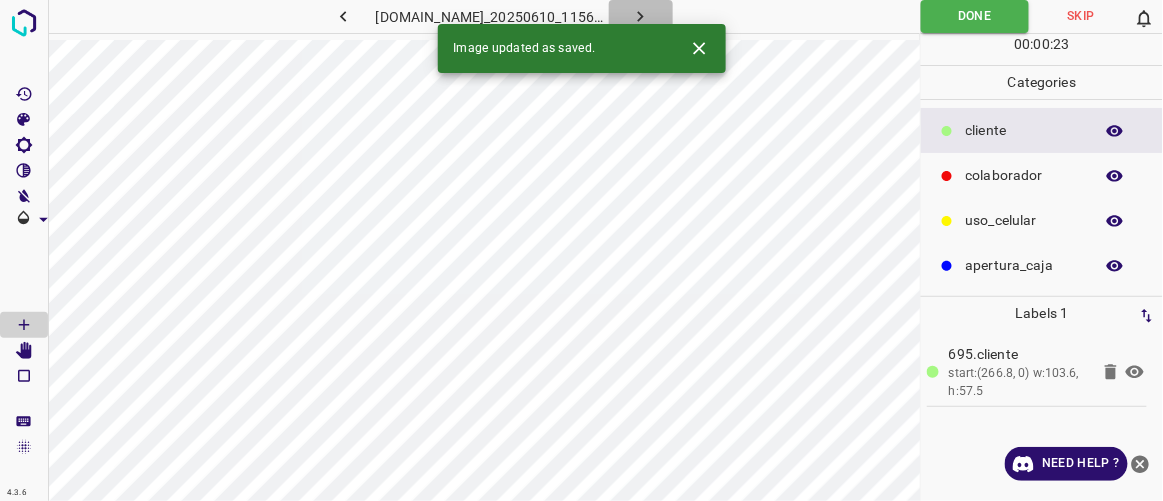 click 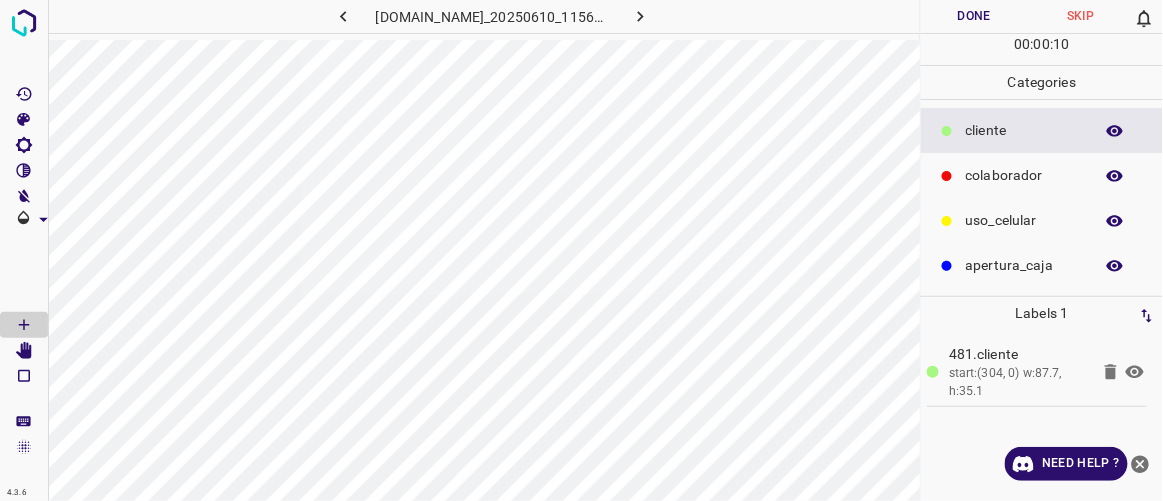 click on "colaborador" at bounding box center [1042, 175] 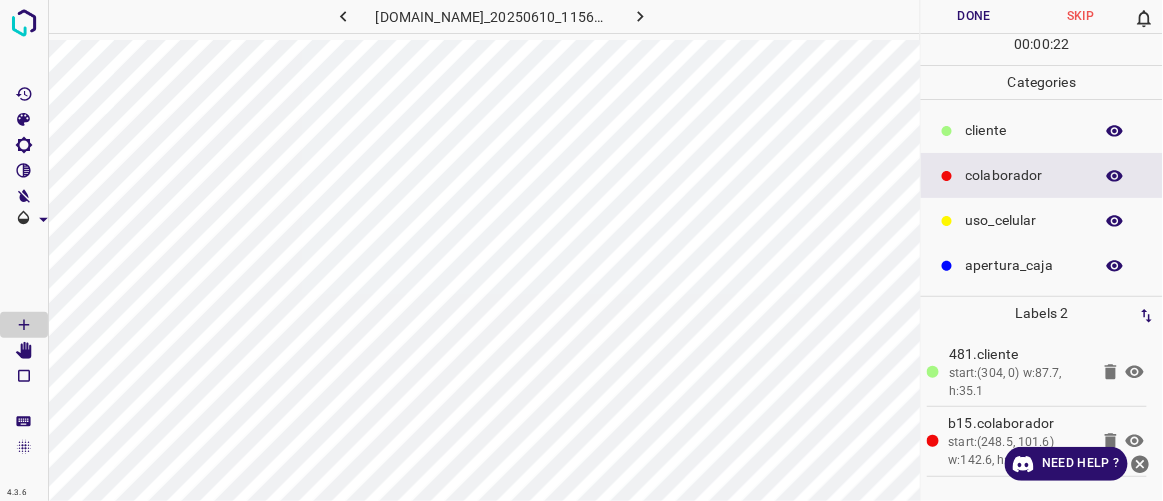 click on "Done" at bounding box center [974, 16] 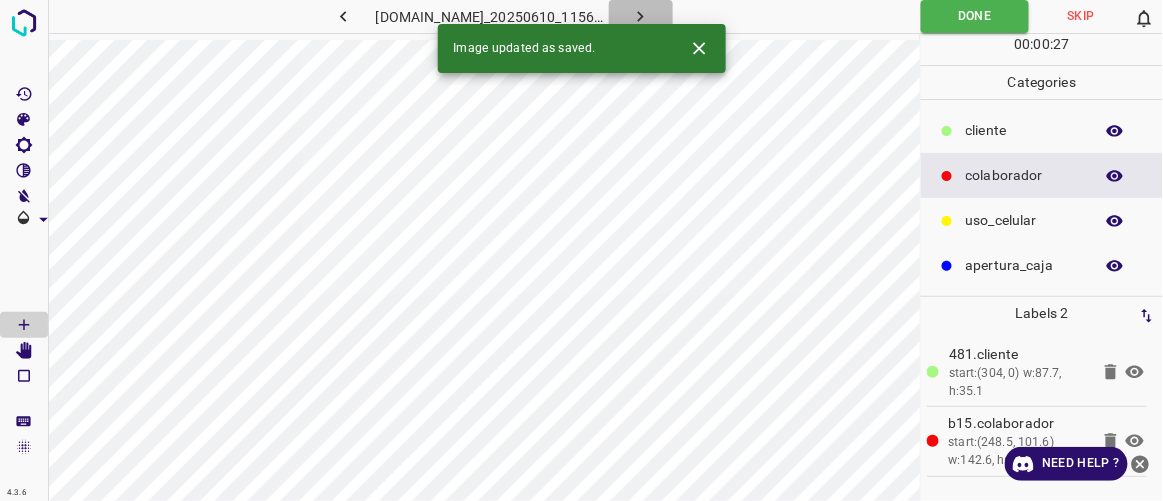 click at bounding box center (641, 16) 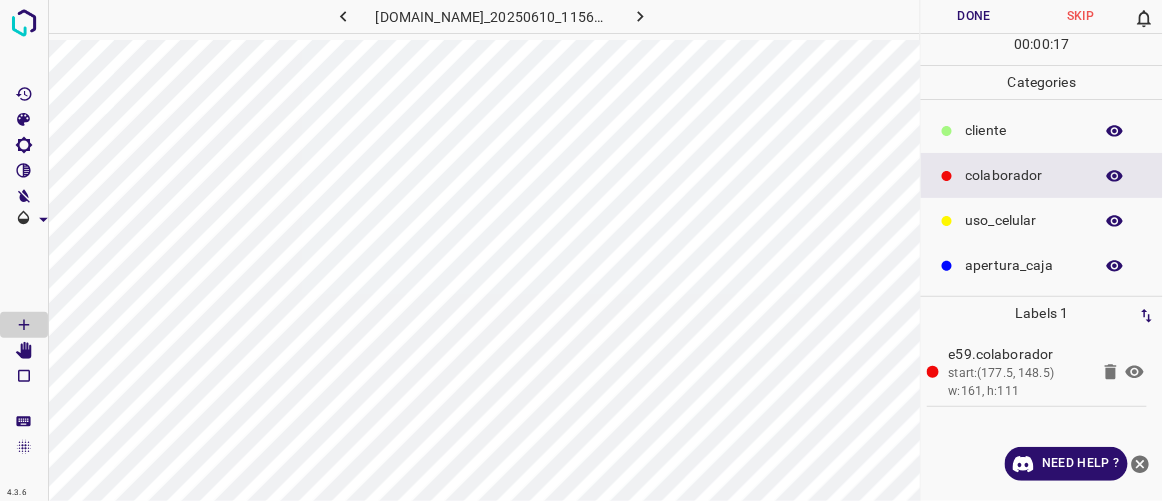 click on "​​cliente" at bounding box center (1024, 130) 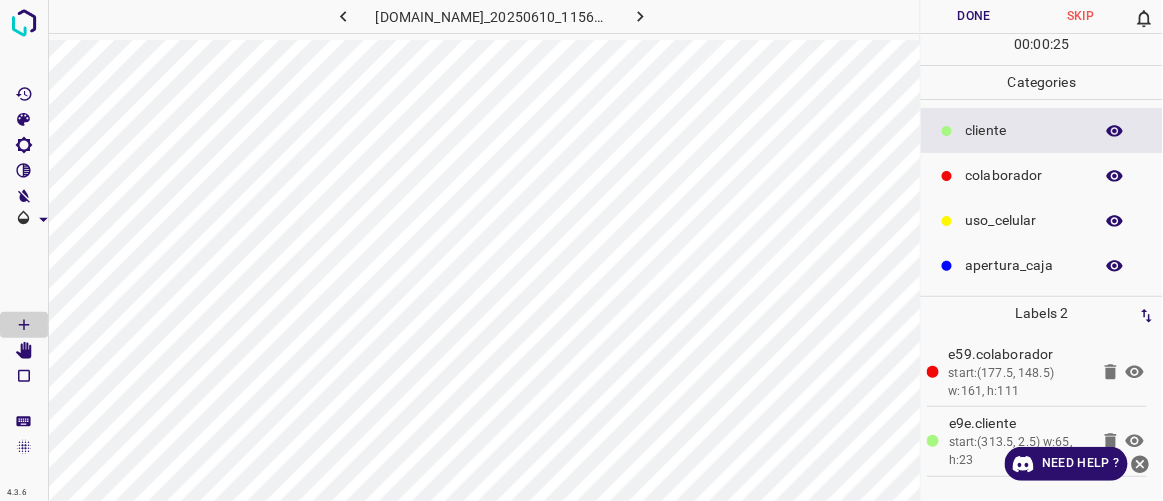 click on "Done" at bounding box center (974, 16) 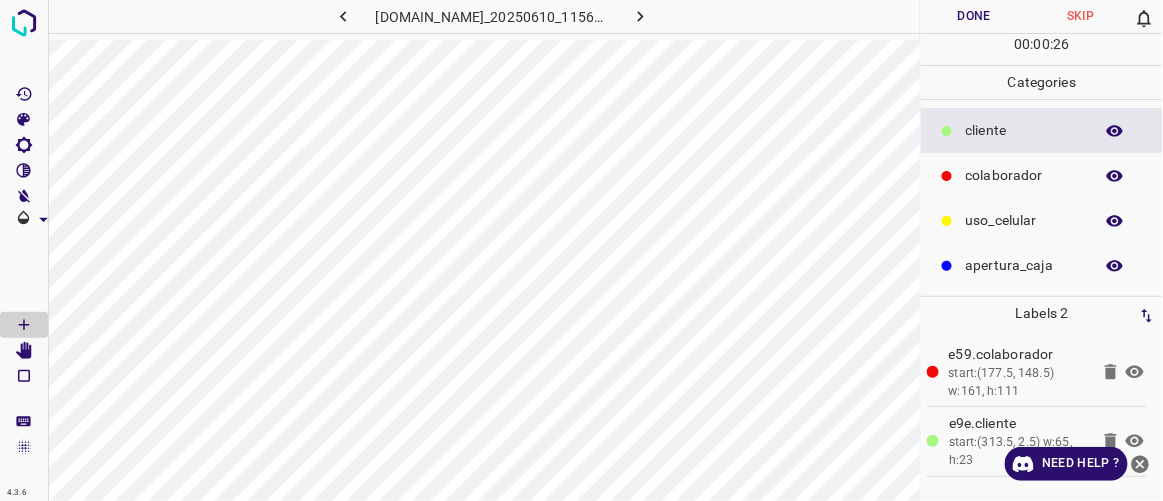 click 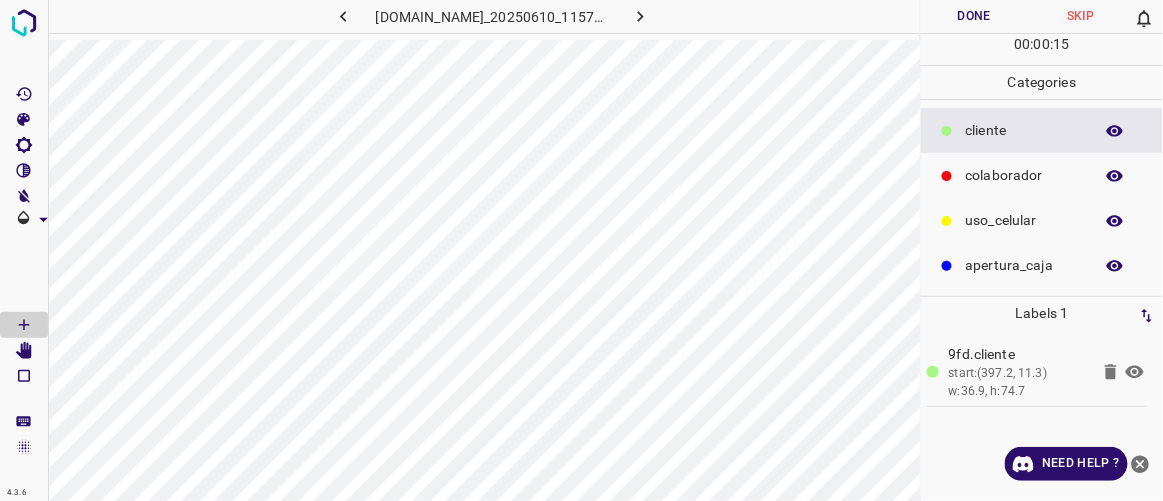 click on "Done" at bounding box center [974, 16] 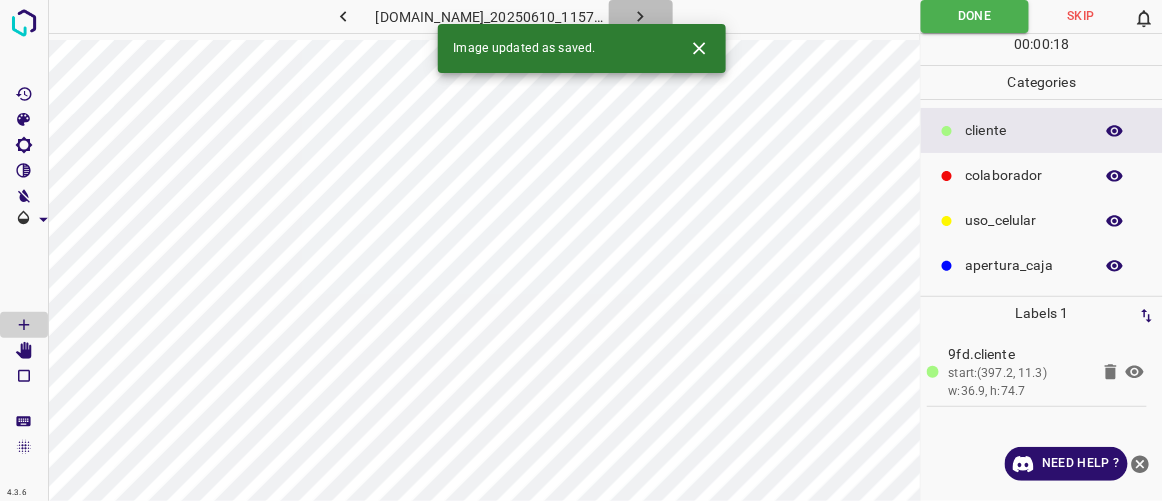 click 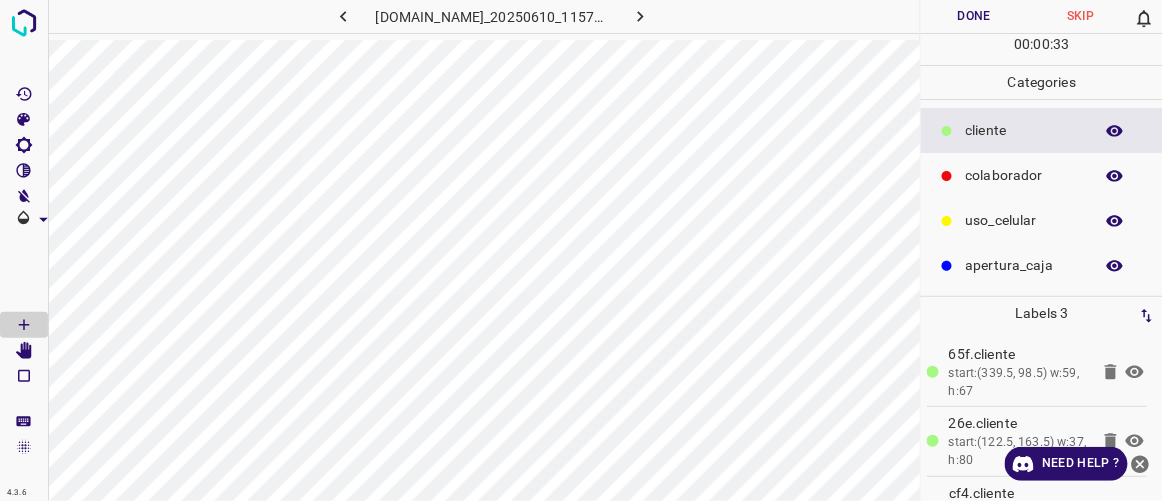 click on "colaborador" at bounding box center [1024, 175] 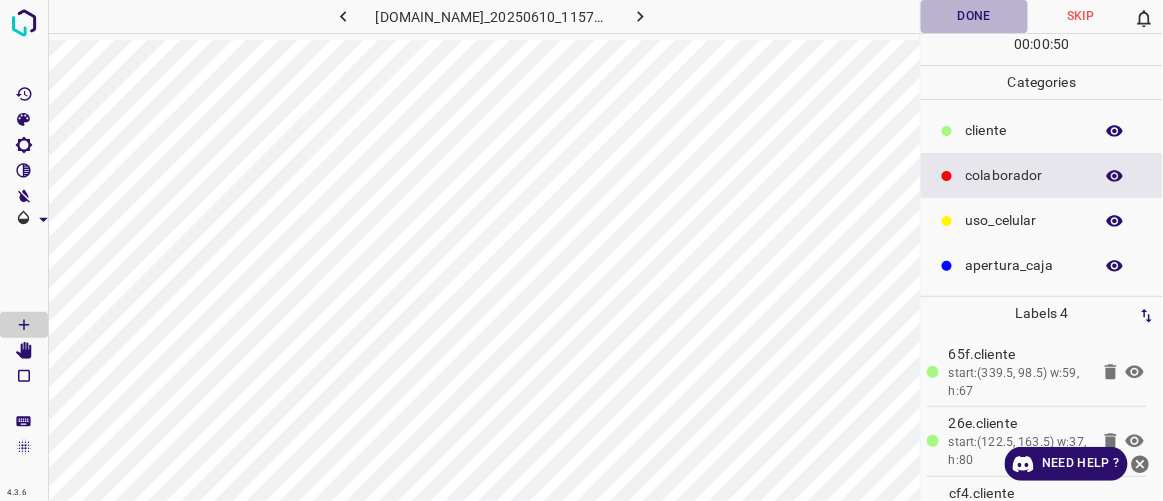 click on "Done" at bounding box center [974, 16] 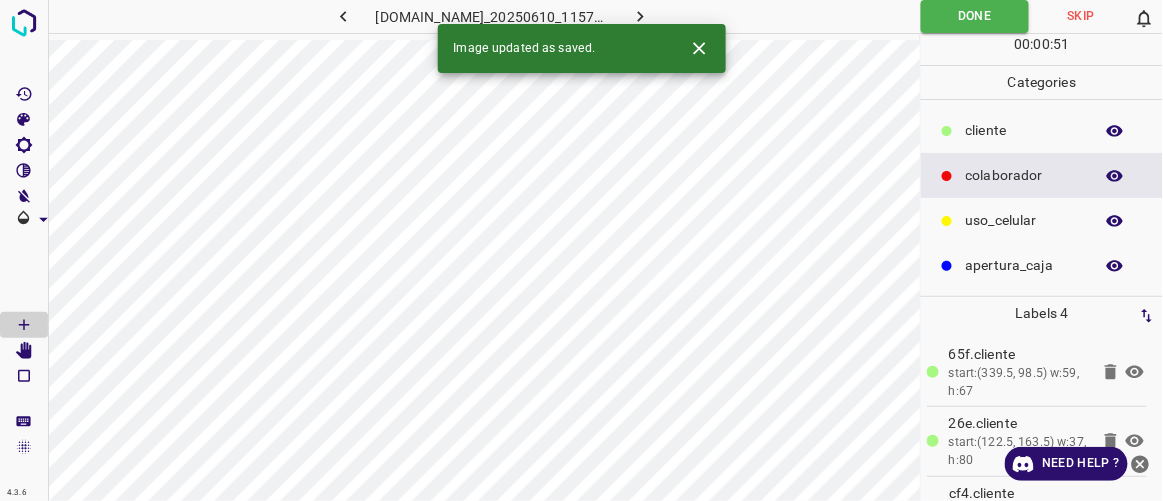click 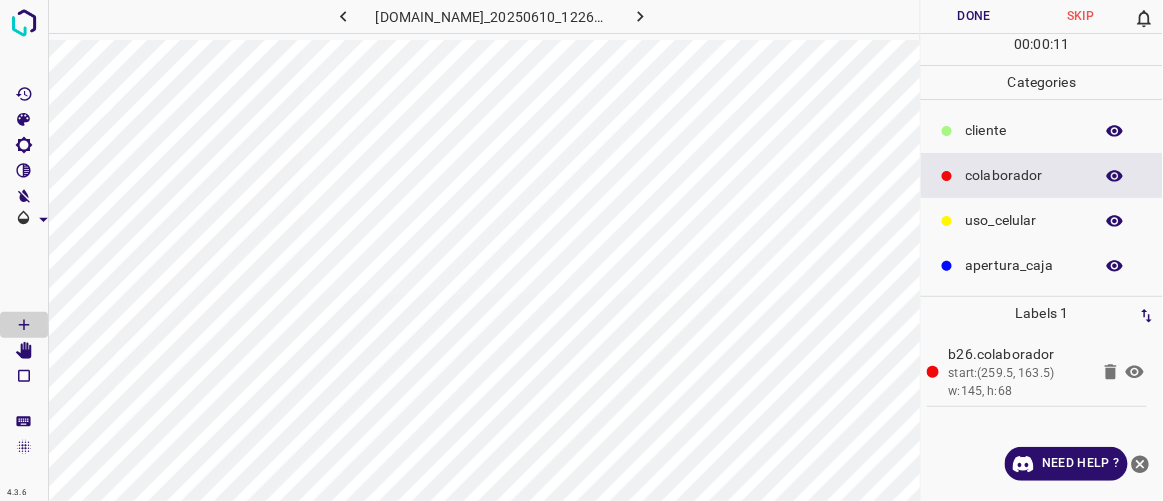 click on "​​cliente" at bounding box center (1024, 130) 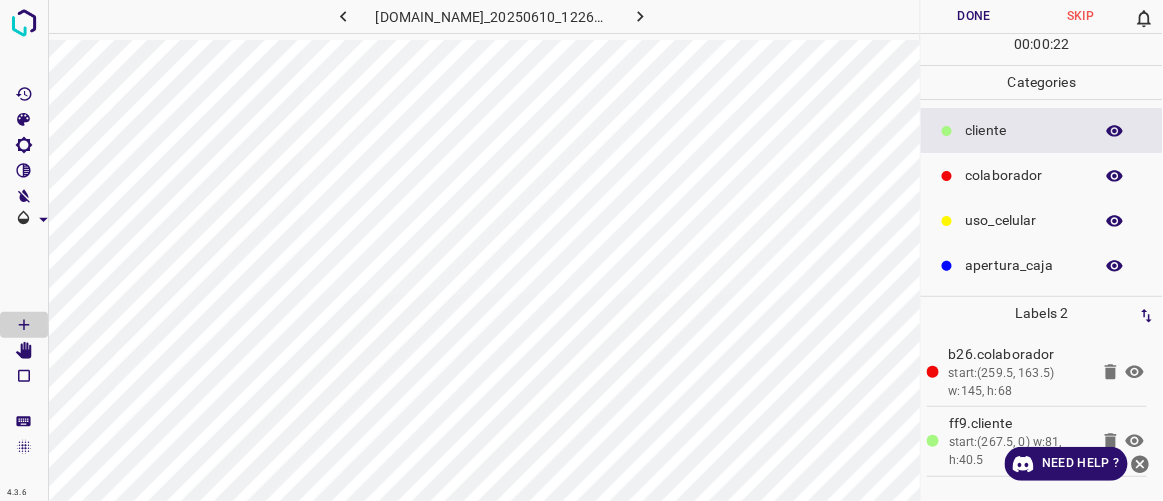 click on "Done" at bounding box center [974, 16] 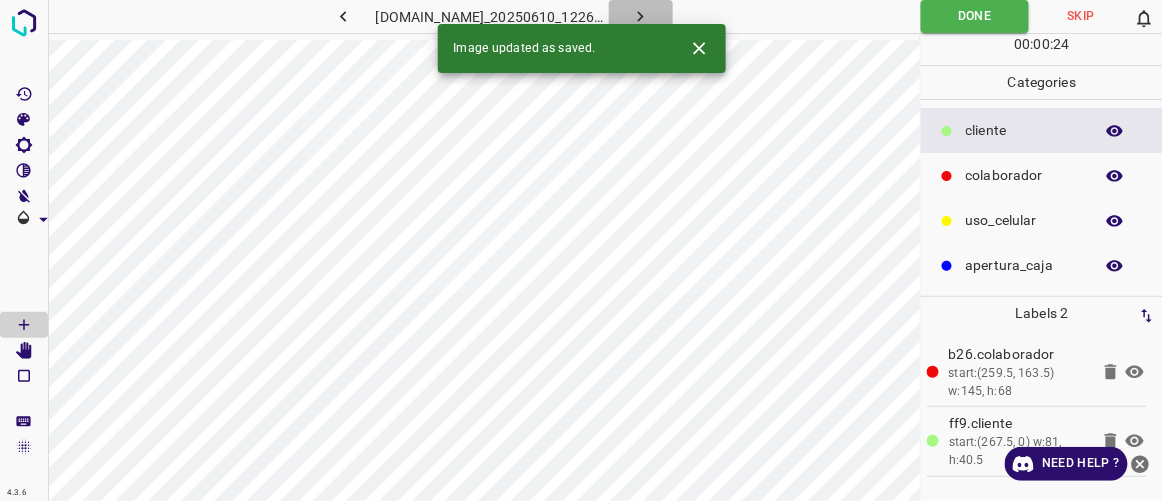 click 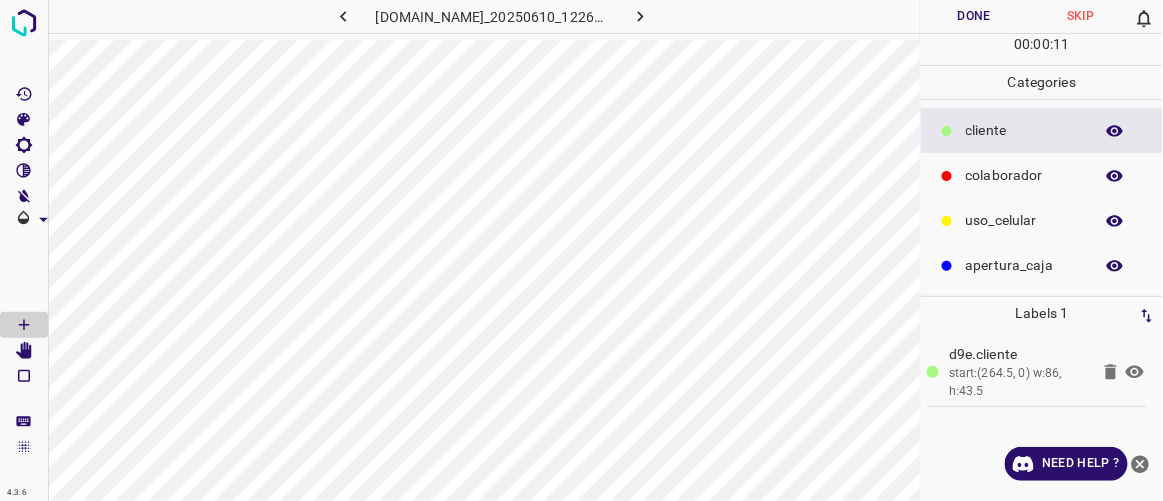 click on "colaborador" at bounding box center [1024, 175] 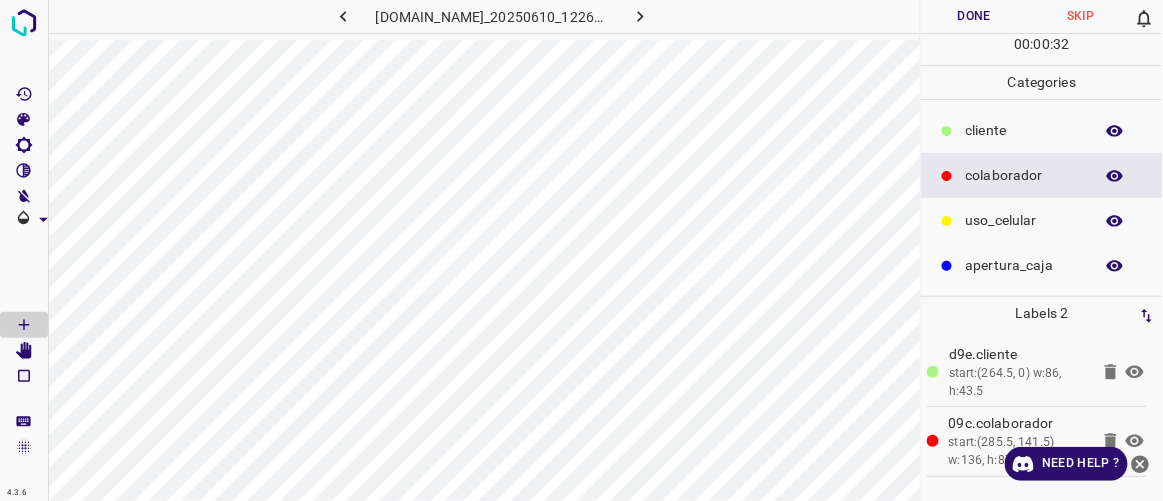click on "Done" at bounding box center (974, 16) 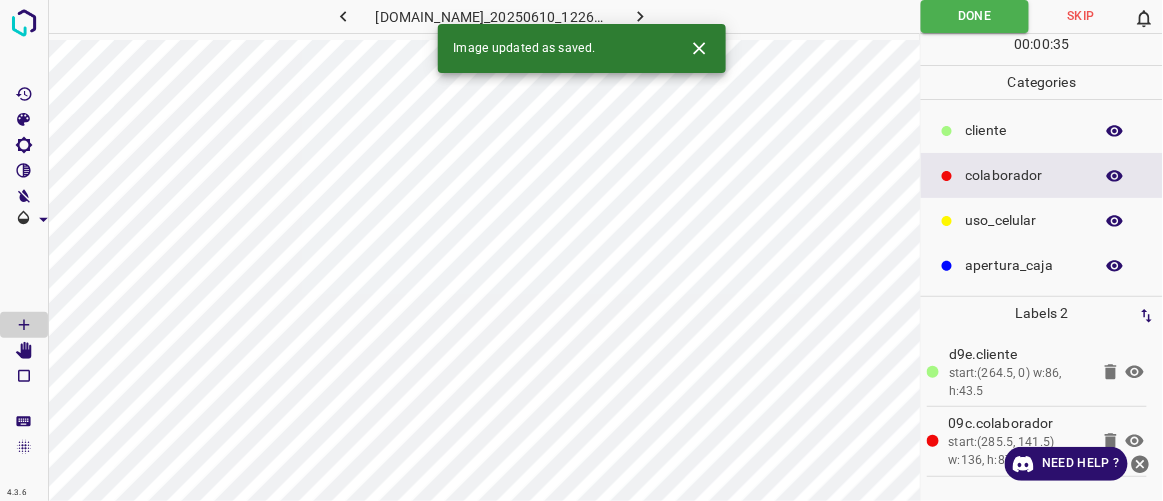 click 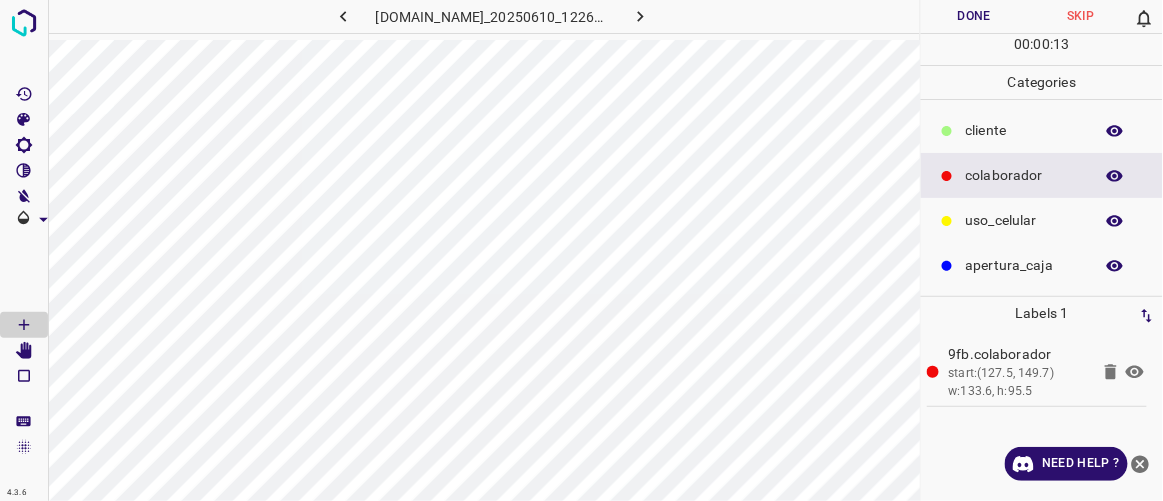 click on "​​cliente" at bounding box center (1024, 130) 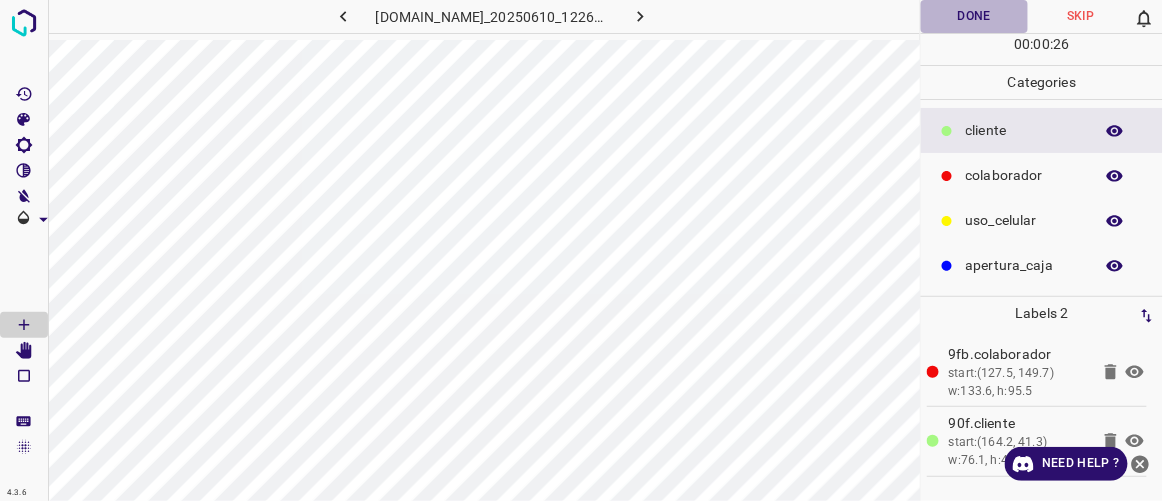 drag, startPoint x: 959, startPoint y: 15, endPoint x: 879, endPoint y: 15, distance: 80 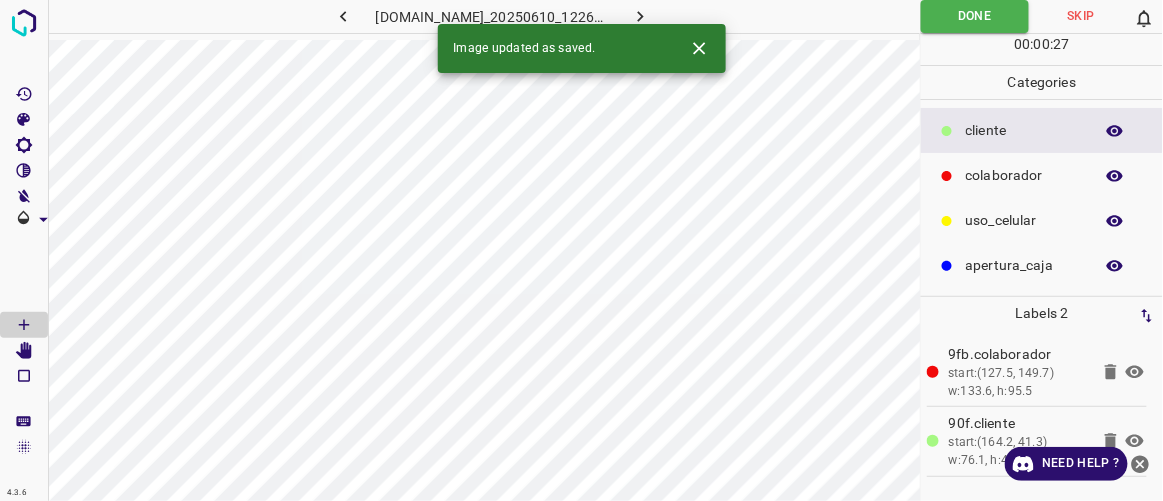 click 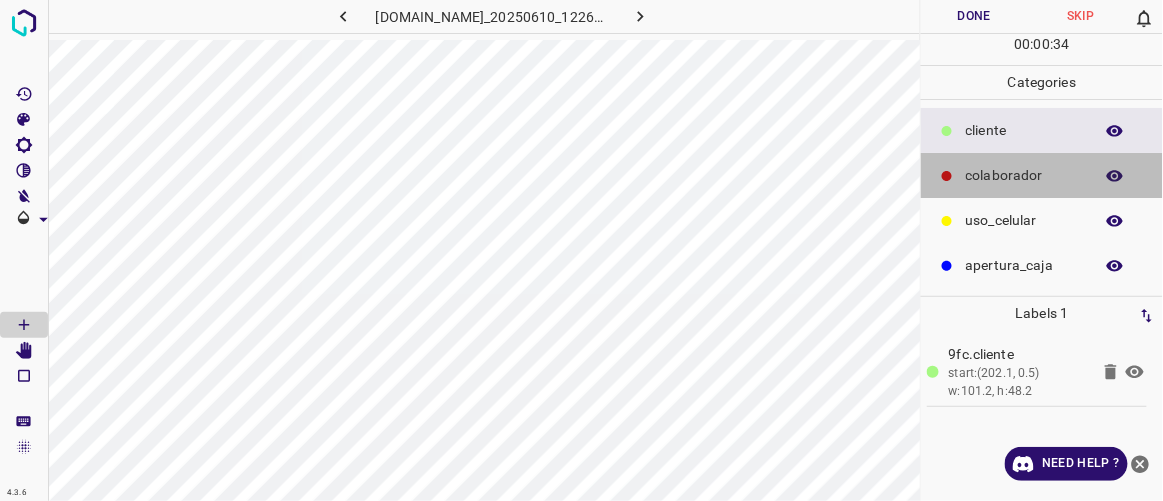 click on "colaborador" at bounding box center [1024, 175] 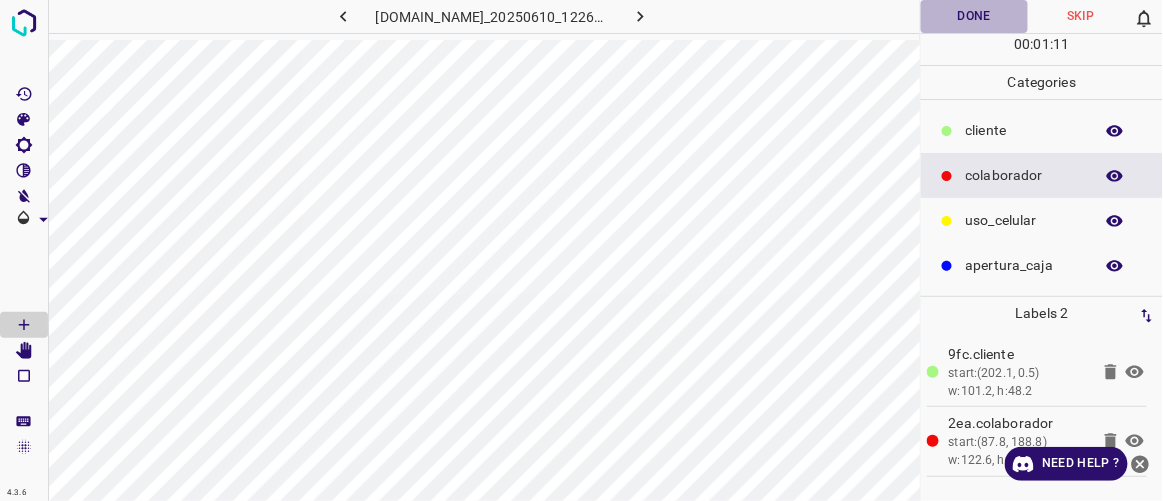 click on "Done" at bounding box center (974, 16) 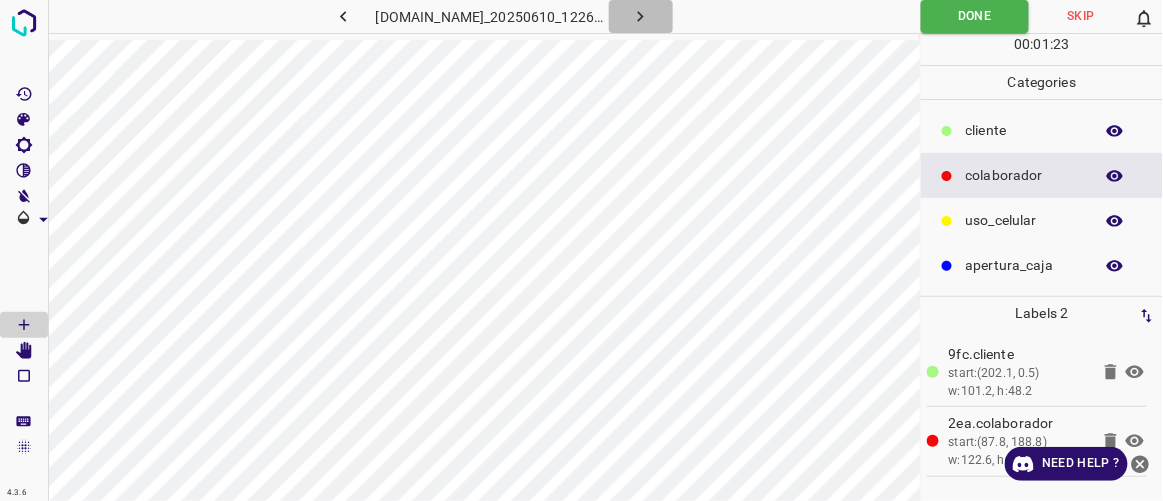 click 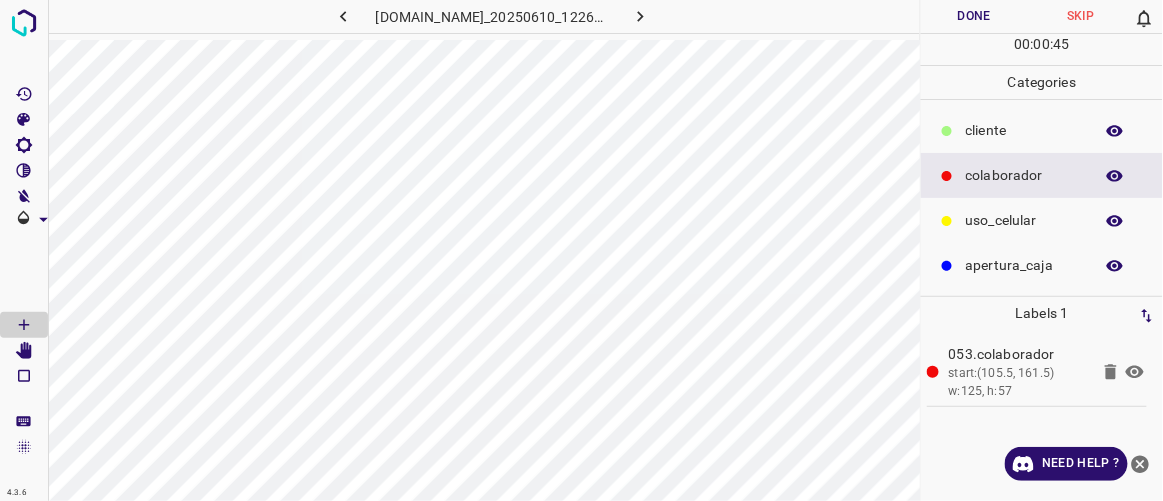click on "​​cliente" at bounding box center (1024, 130) 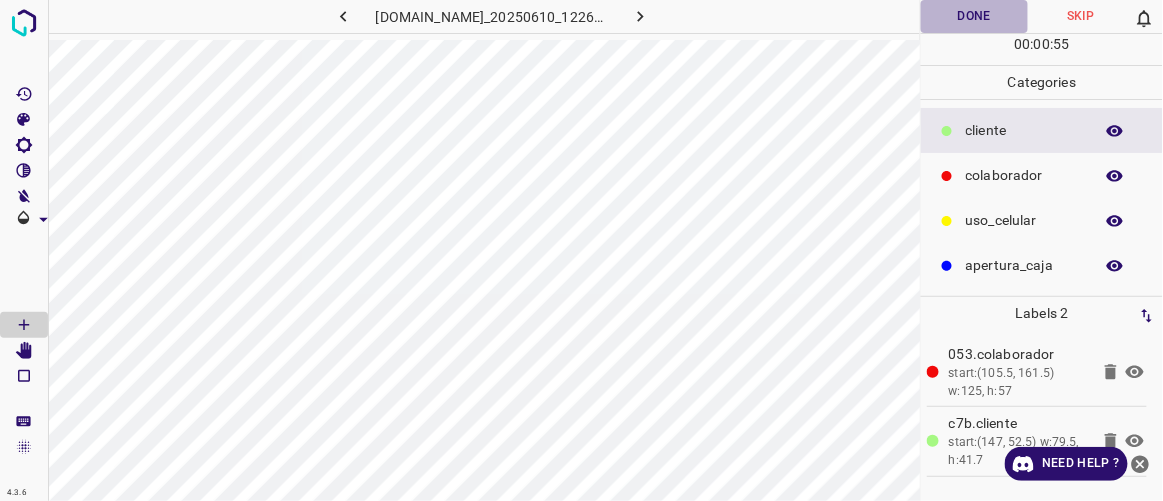 click on "Done" at bounding box center [974, 16] 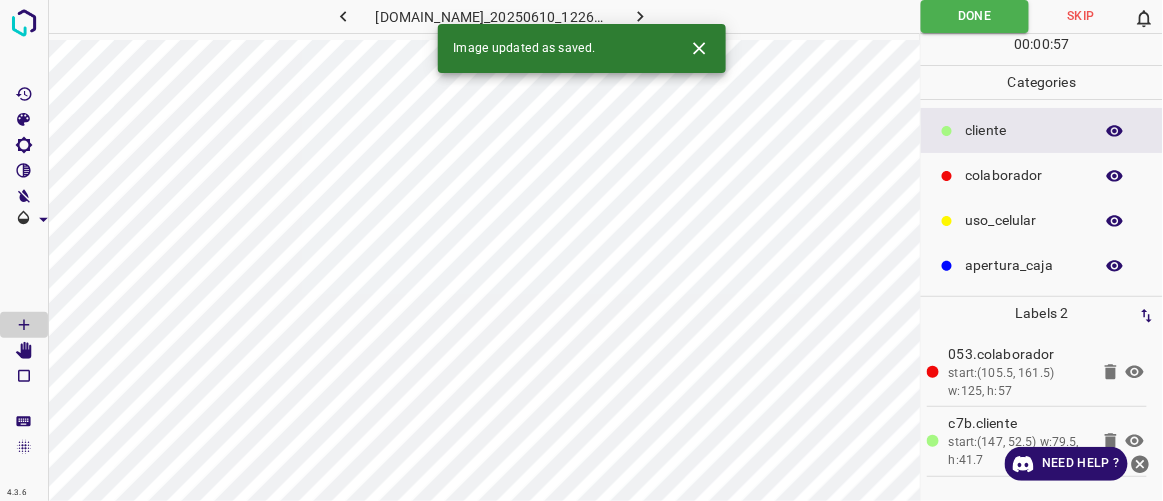 click 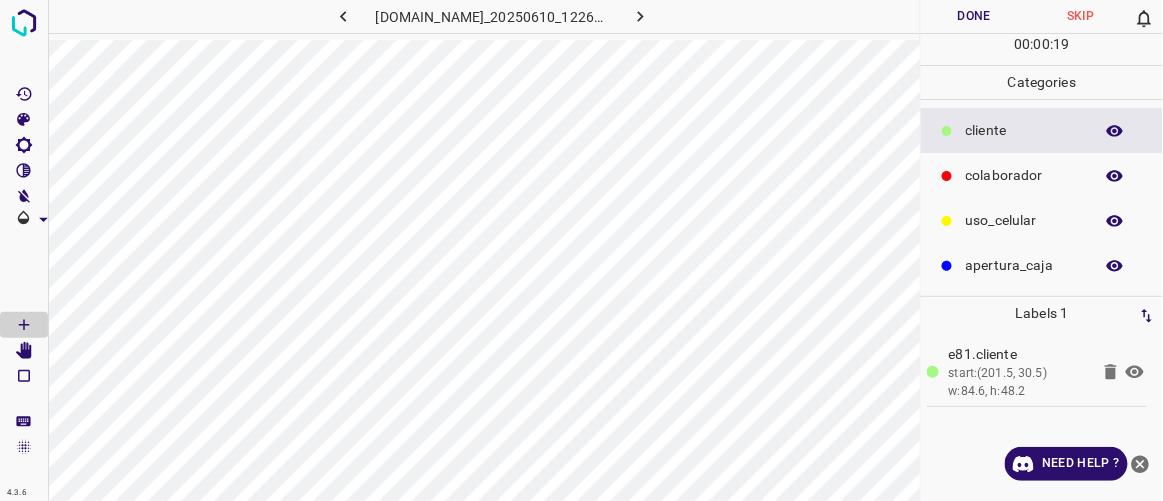 click on "colaborador" at bounding box center (1024, 175) 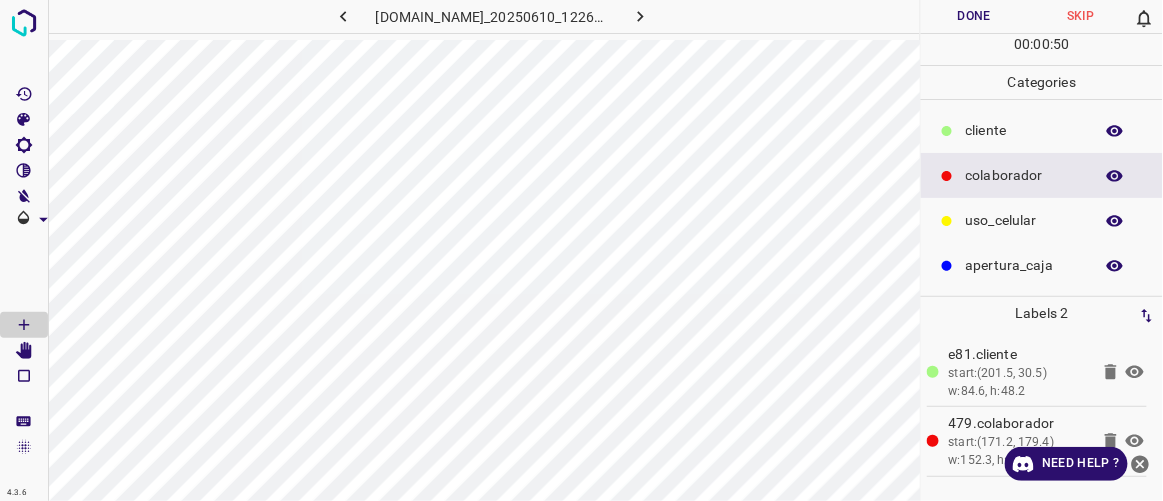 click on "Done" at bounding box center [974, 16] 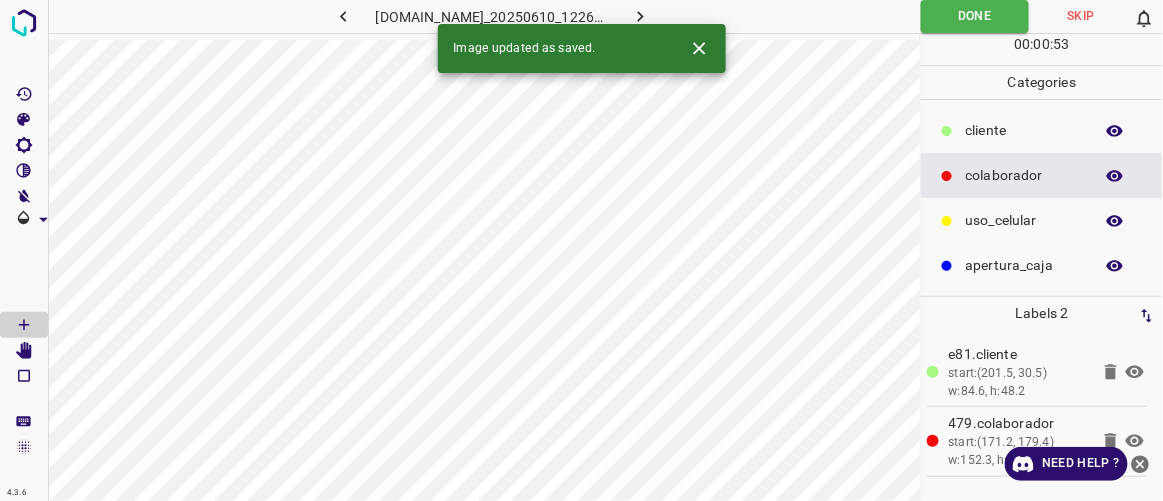 click 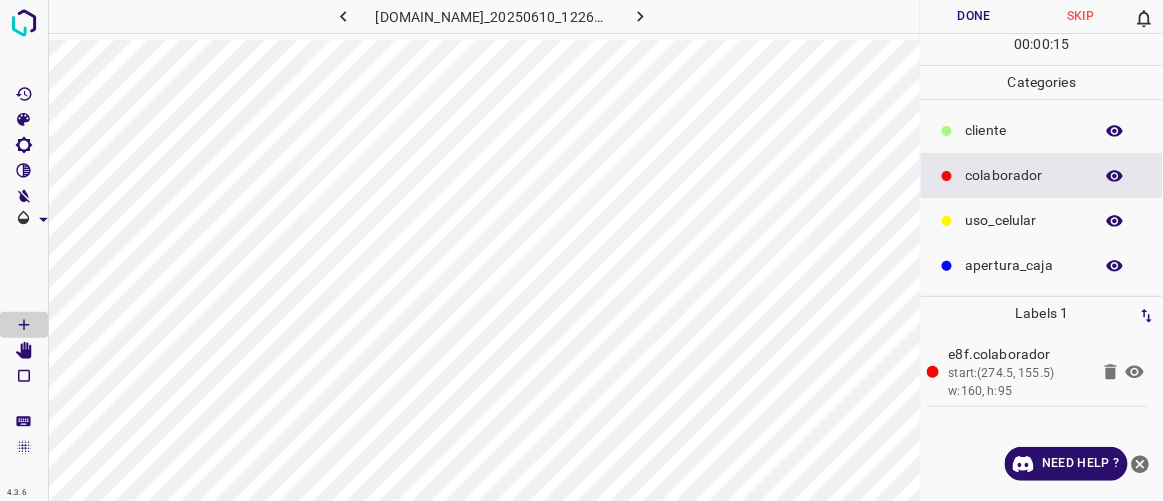 click at bounding box center (947, 131) 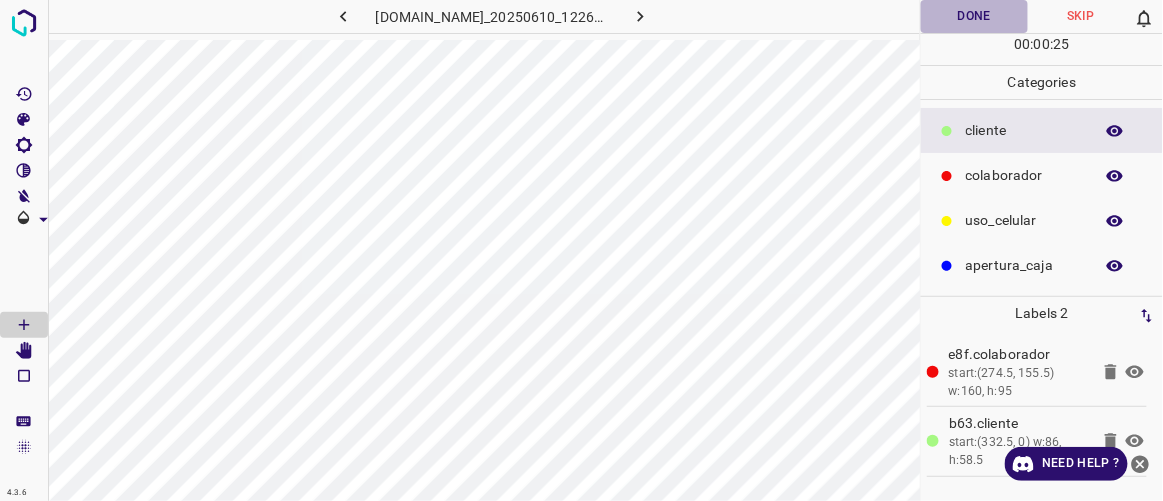 click on "Done" at bounding box center [974, 16] 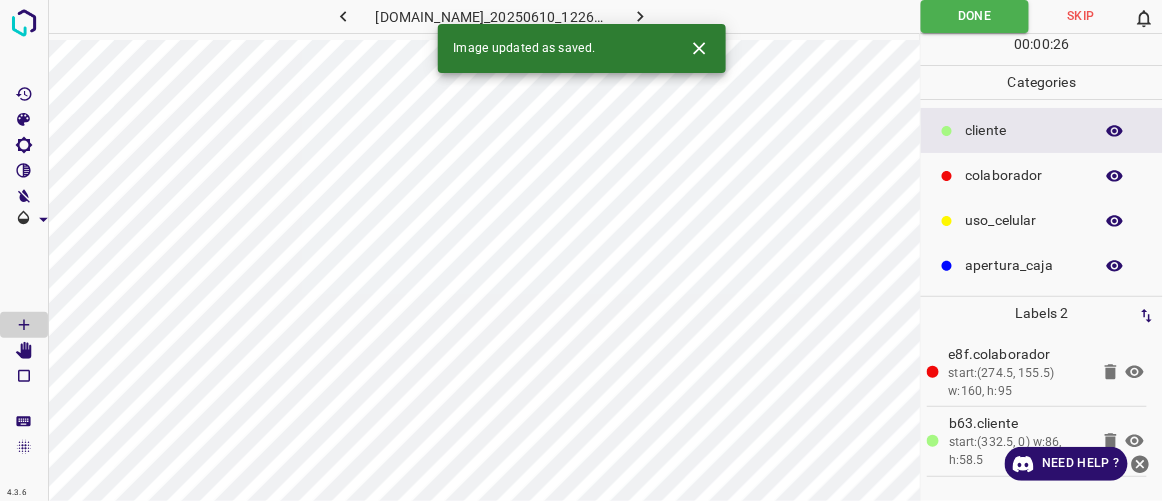 click 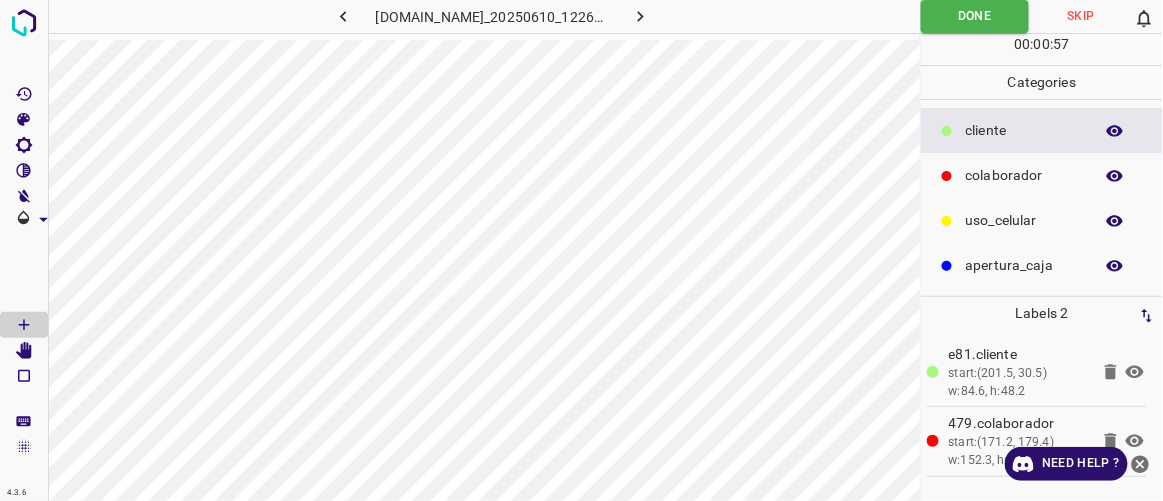 click at bounding box center (641, 16) 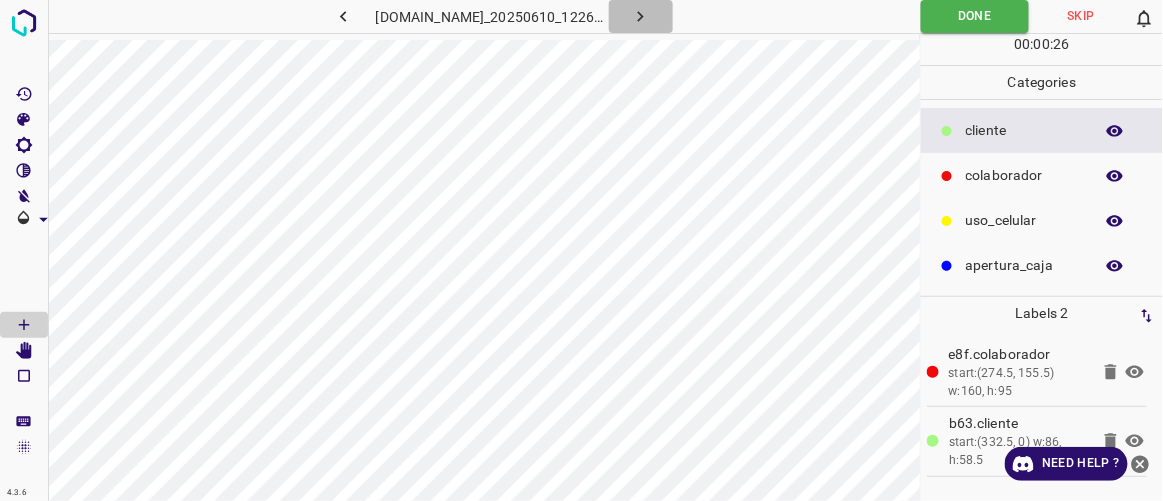 click 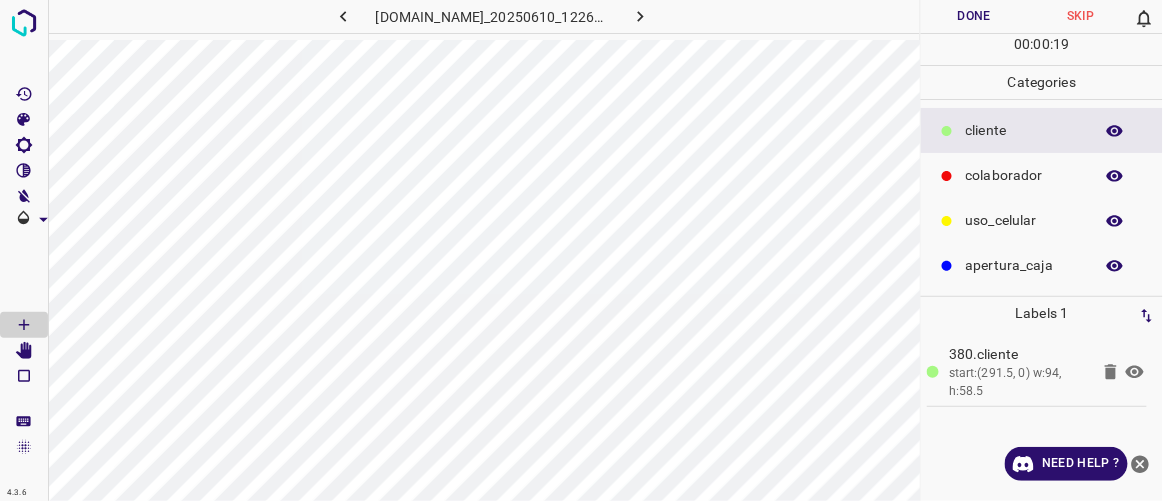 click on "colaborador" at bounding box center (1042, 175) 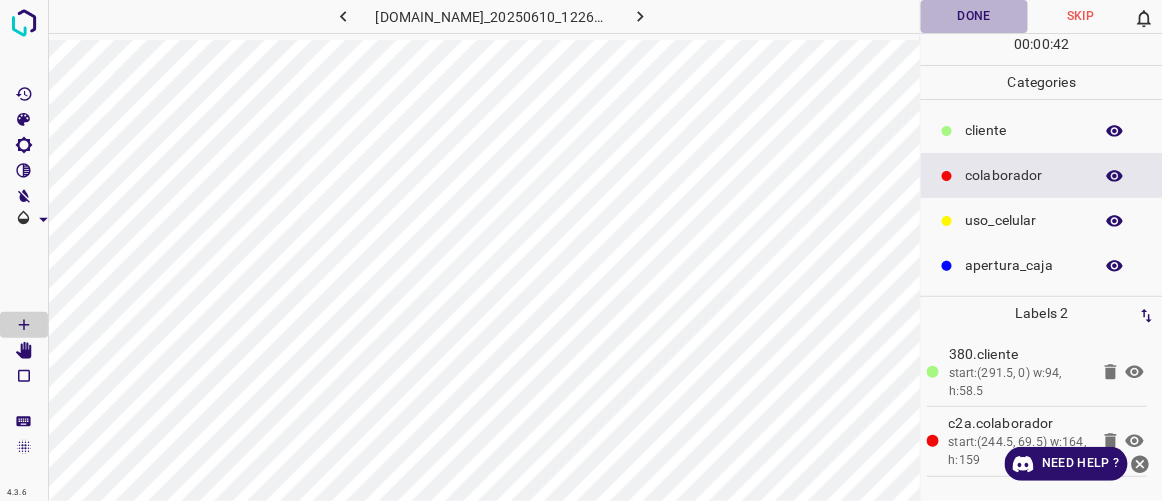 click on "Done" at bounding box center (974, 16) 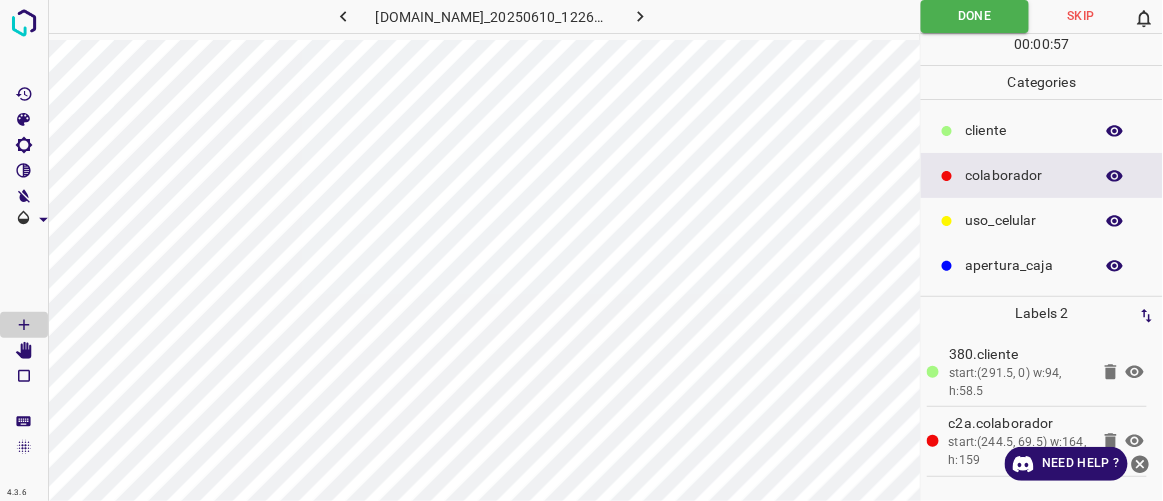 click 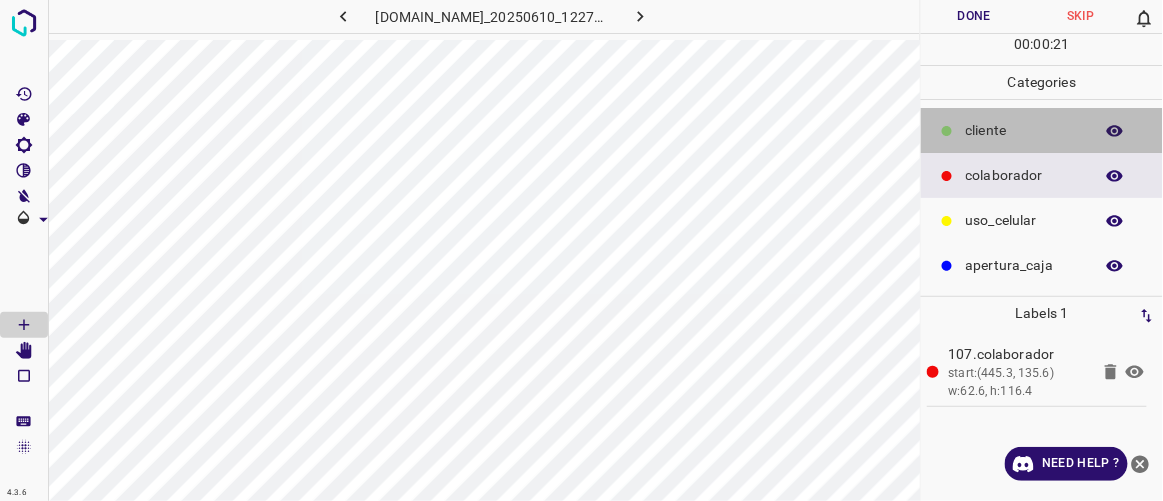 click on "​​cliente" at bounding box center (1042, 130) 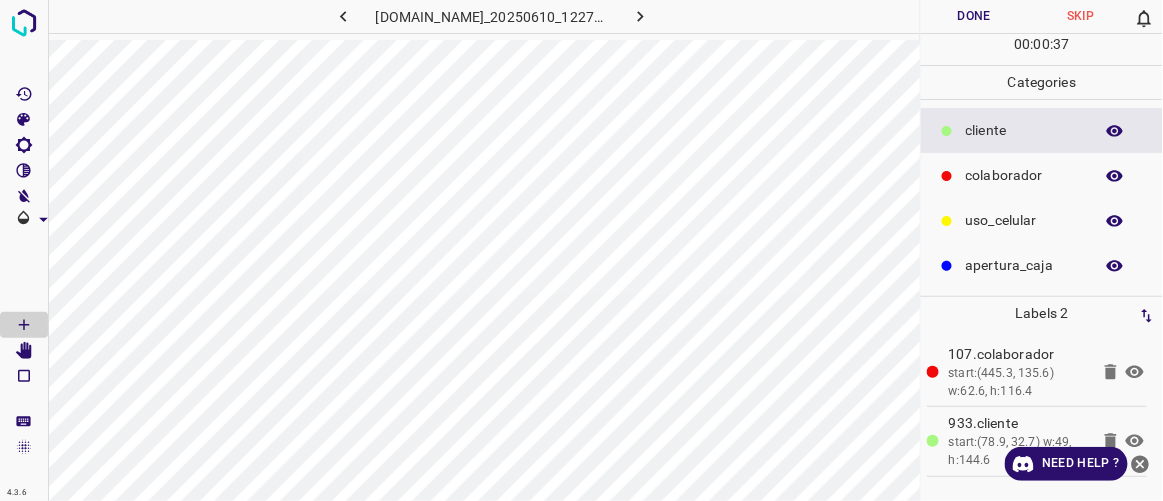 click on "[DOMAIN_NAME]_20250610_122702_000000150.jpg" at bounding box center (484, 20) 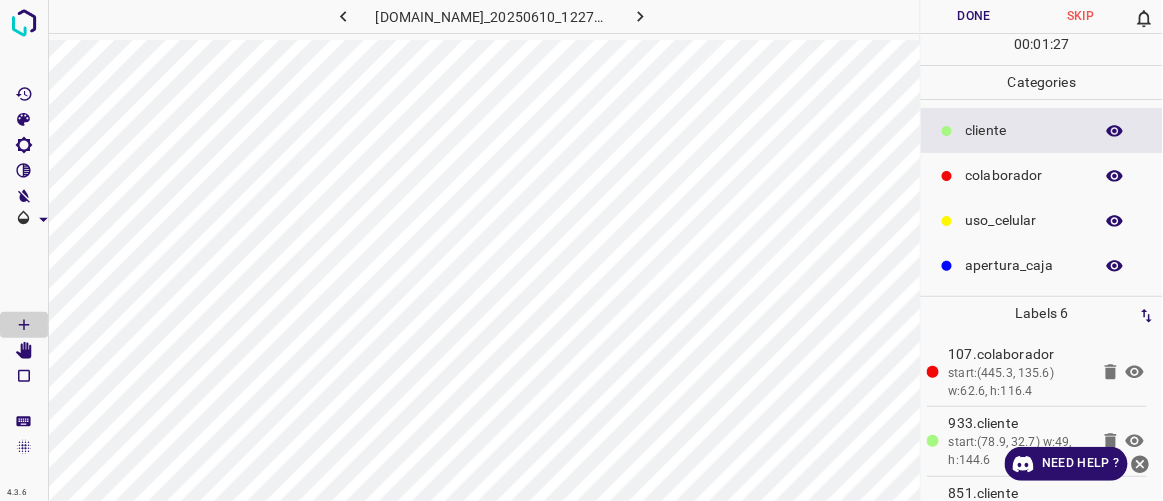 click on "[DOMAIN_NAME]_20250610_122702_000000150.jpg" at bounding box center [484, 20] 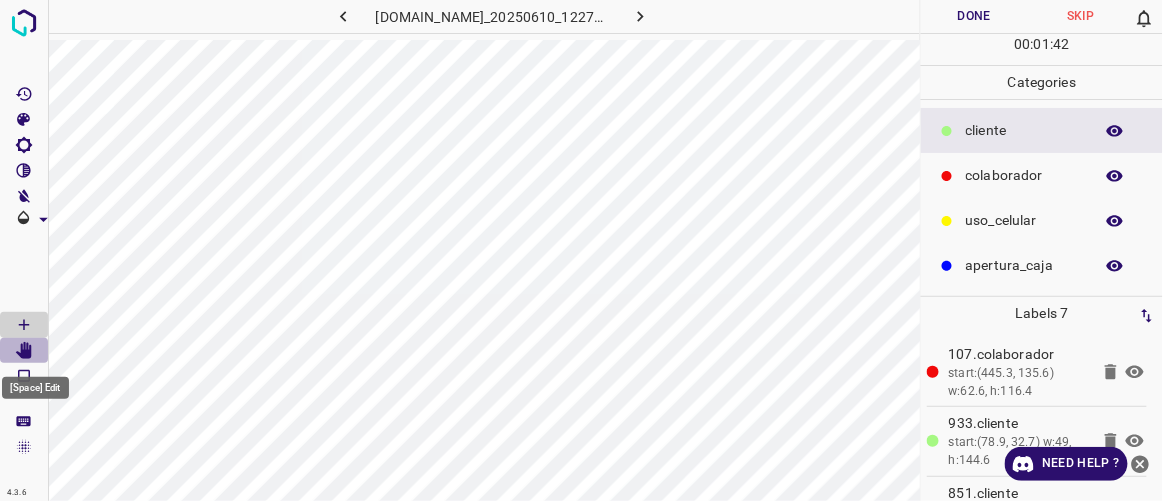 click 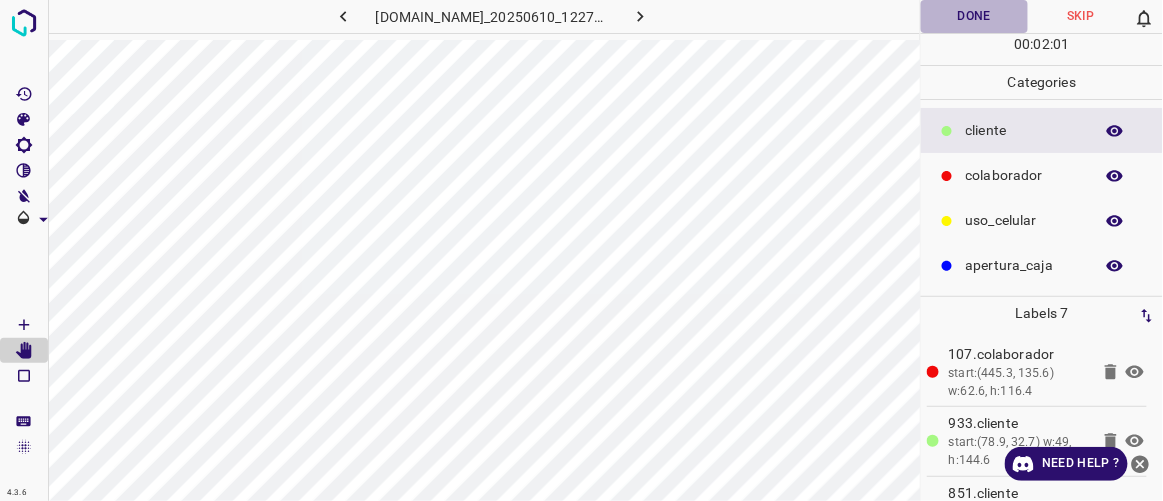 click on "Done" at bounding box center [974, 16] 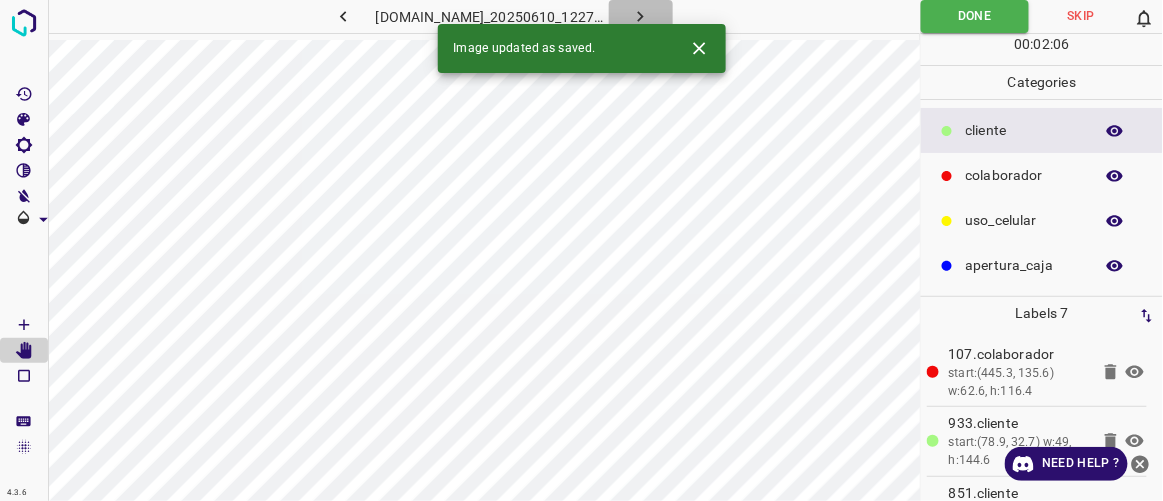 click 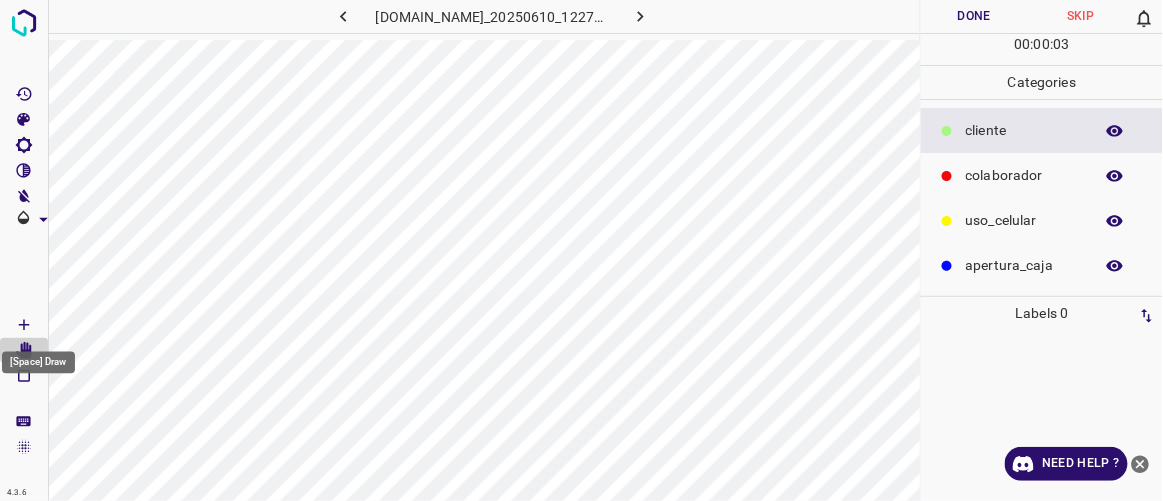 click 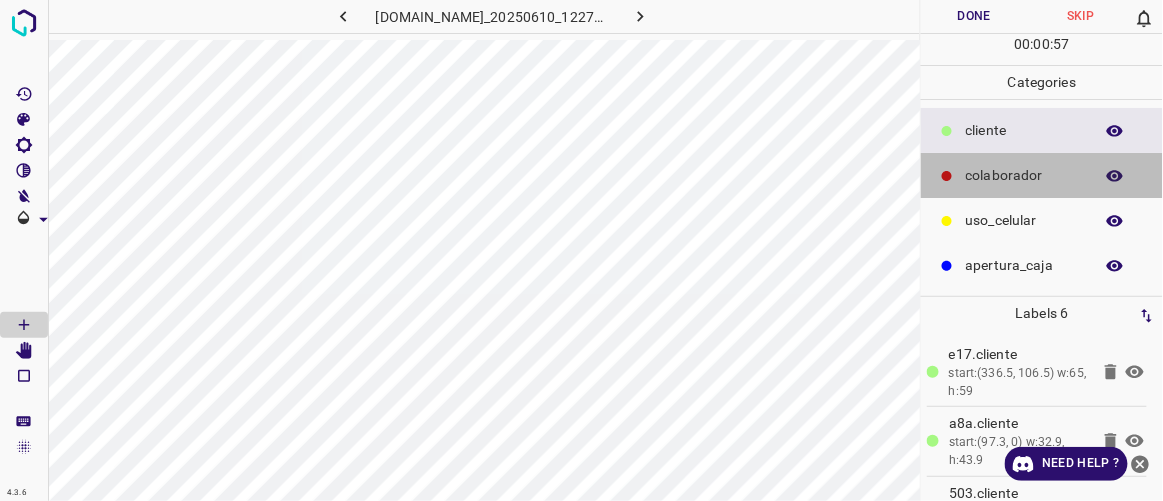 click on "colaborador" at bounding box center (1042, 175) 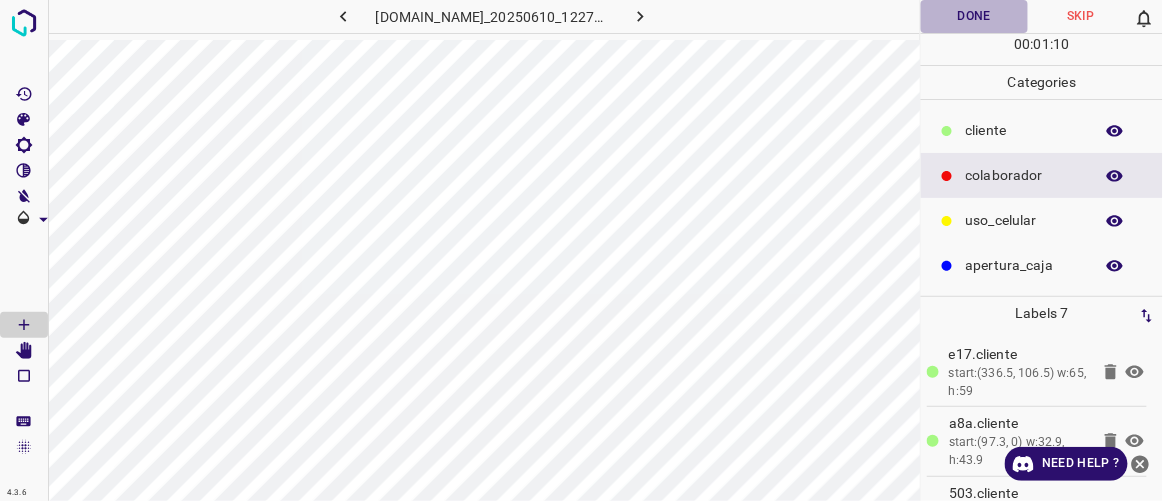 click on "Done" at bounding box center [974, 16] 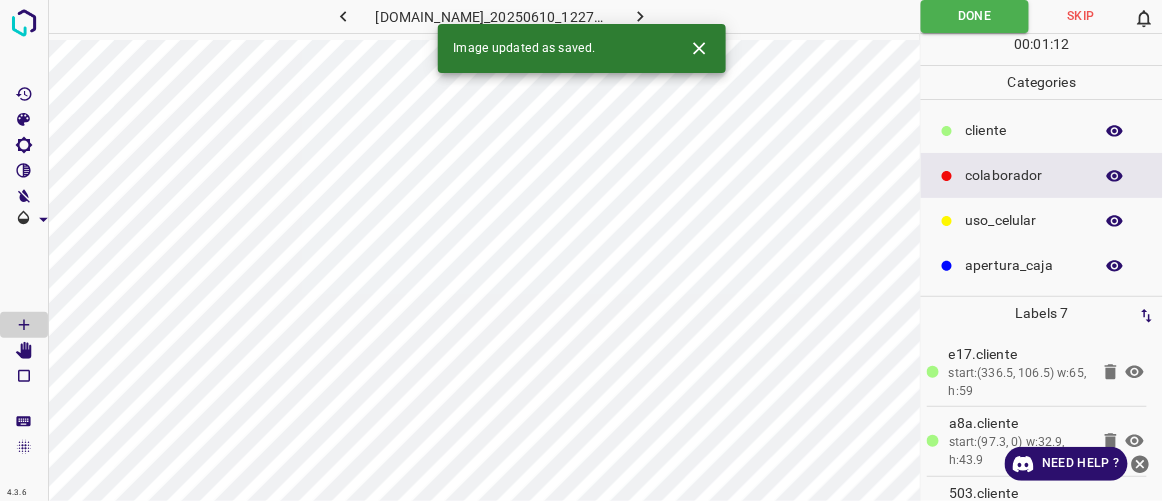 click 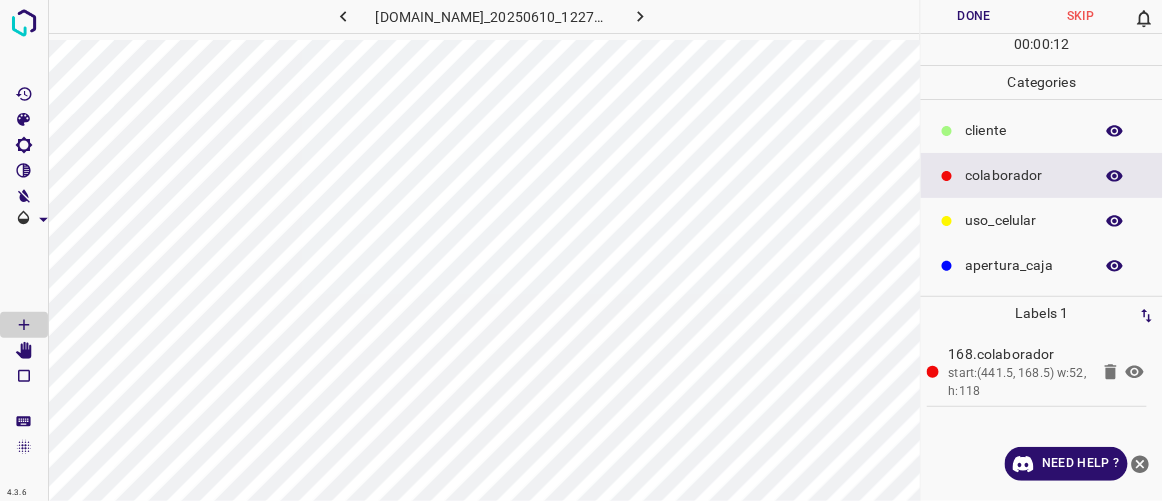 click on "​​cliente" at bounding box center [1024, 130] 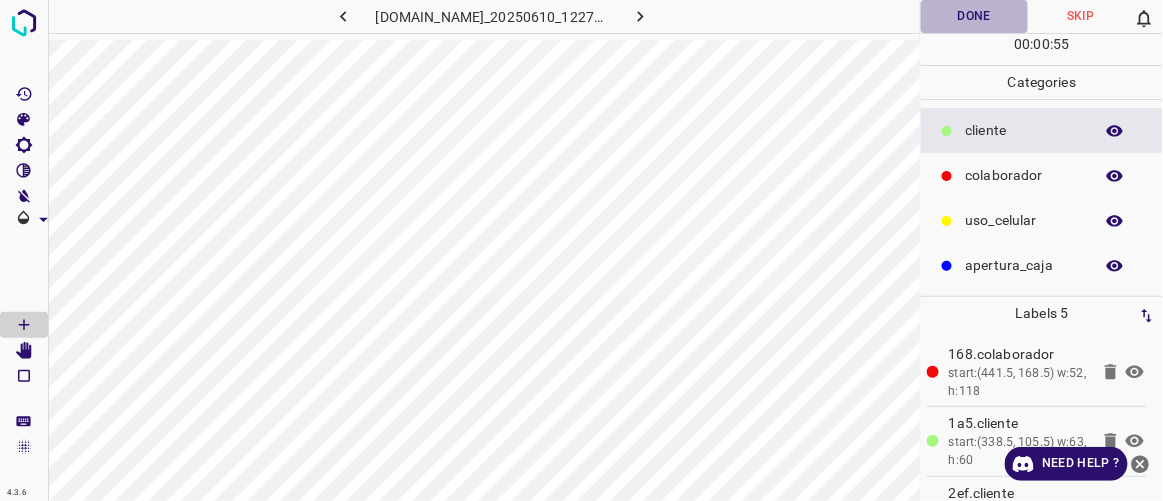 click on "Done" at bounding box center [974, 16] 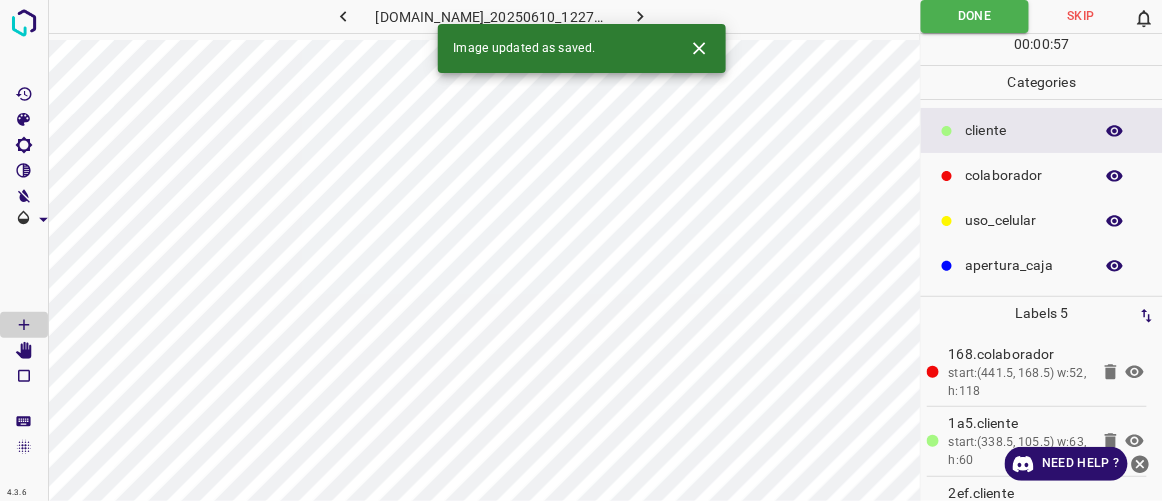 click 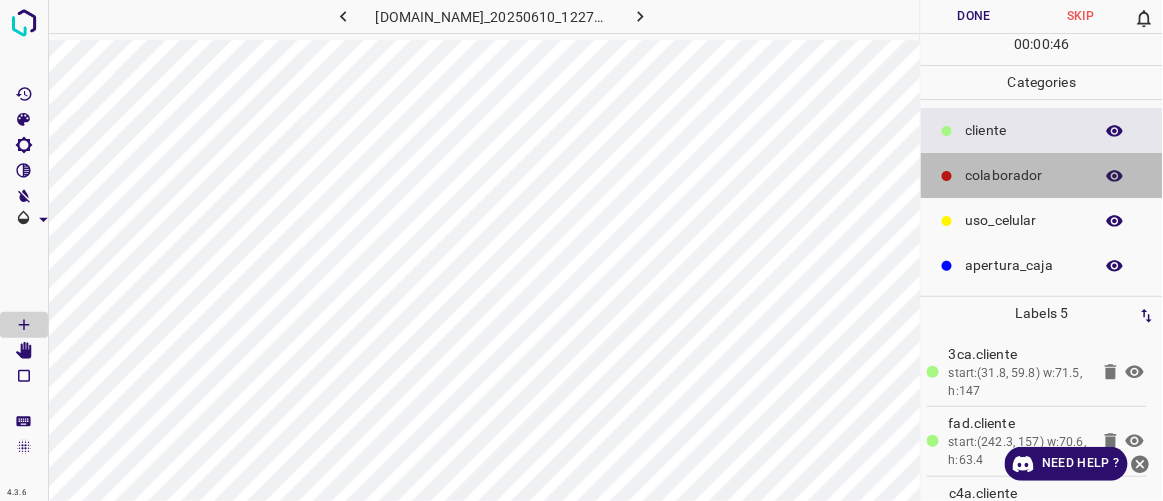click on "colaborador" at bounding box center (1024, 175) 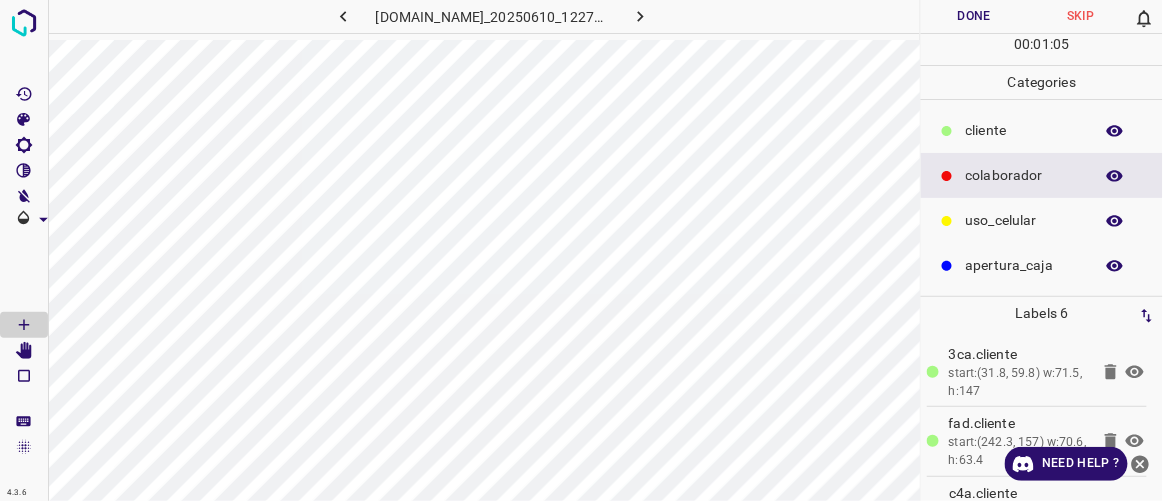 click on "Done" at bounding box center (974, 16) 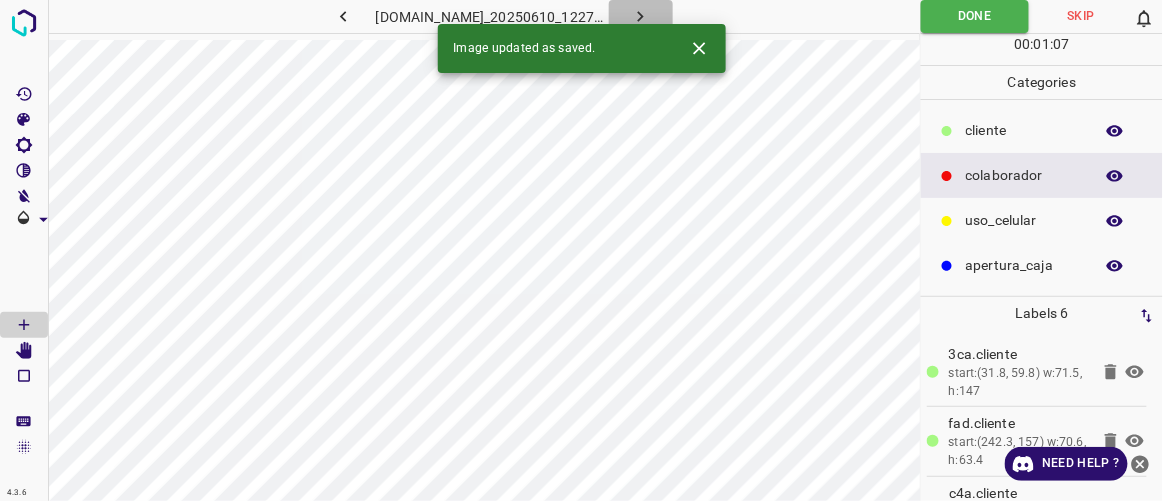 click 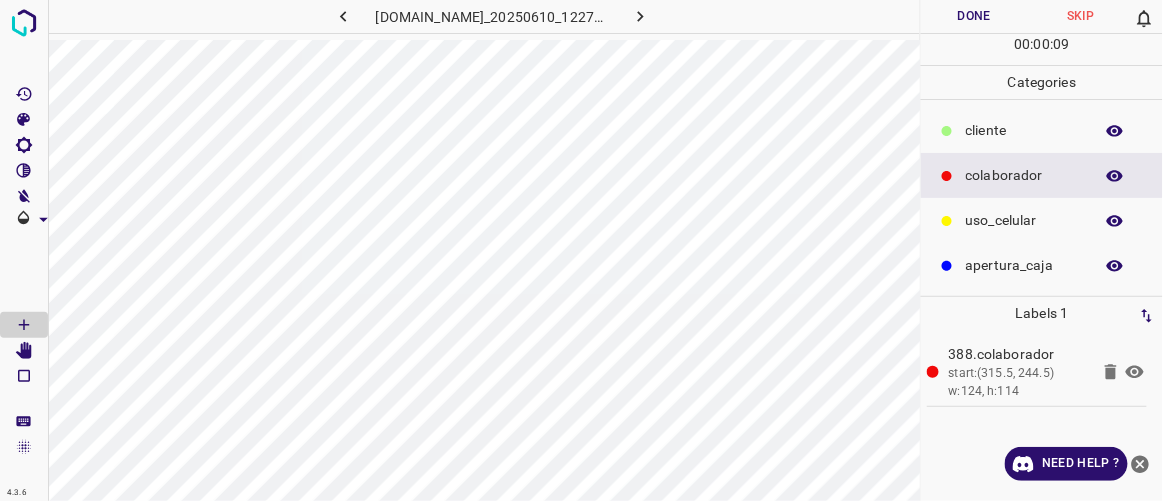 click on "​​cliente" at bounding box center (1024, 130) 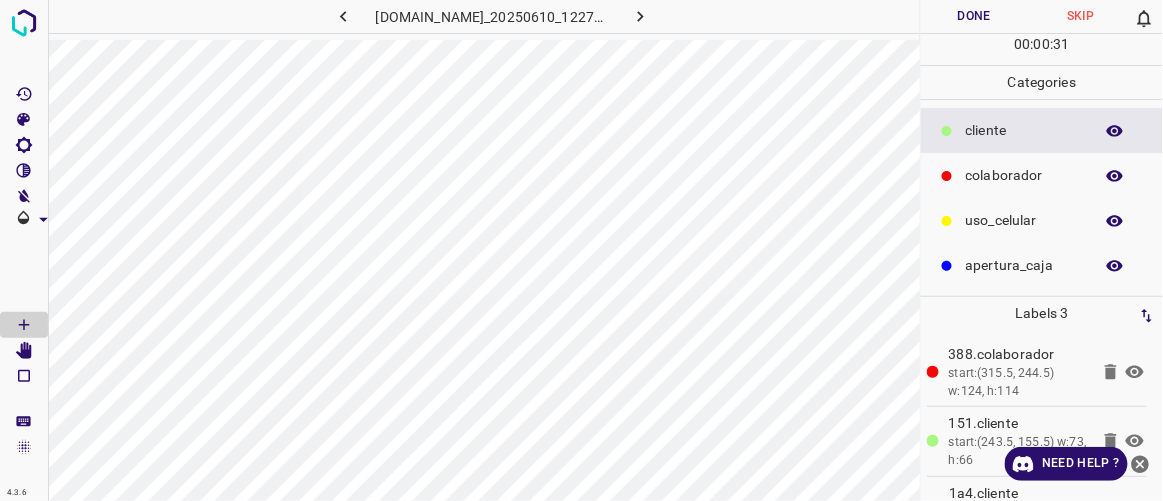 click 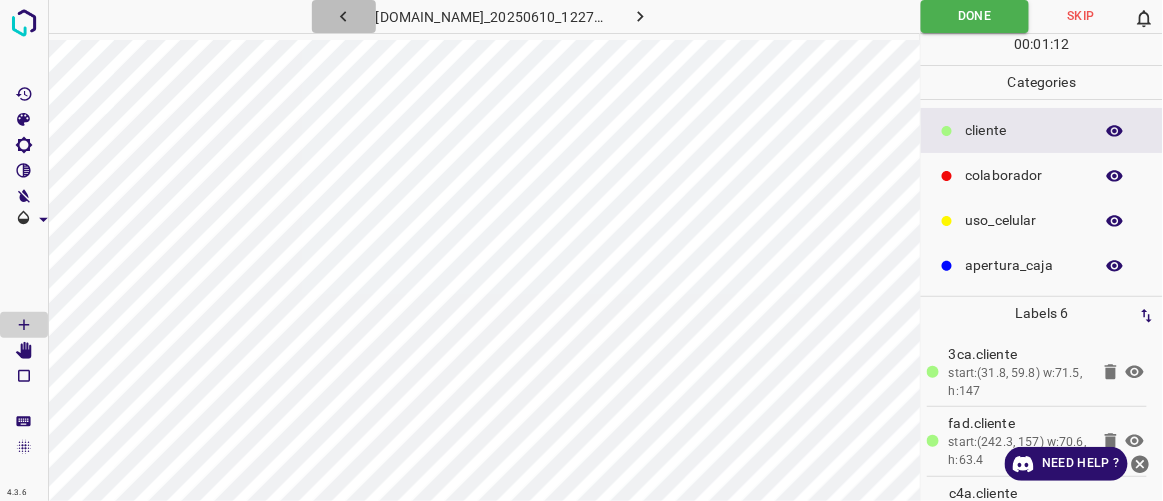 click 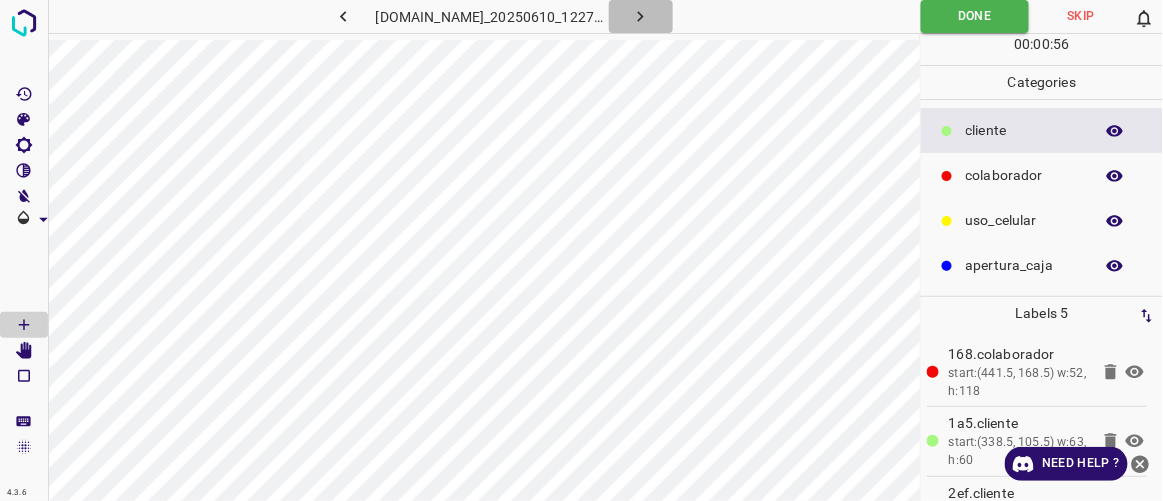 click 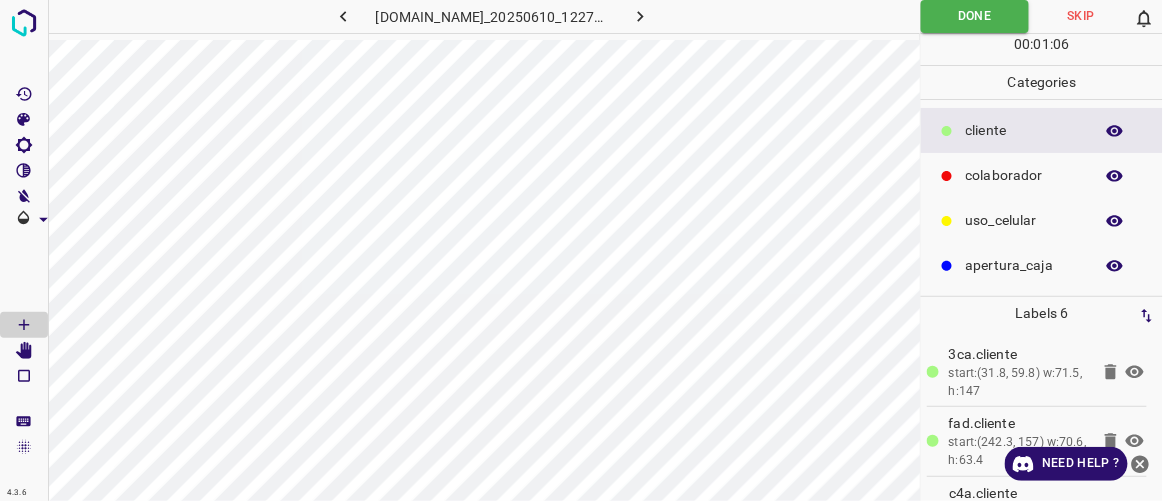 click 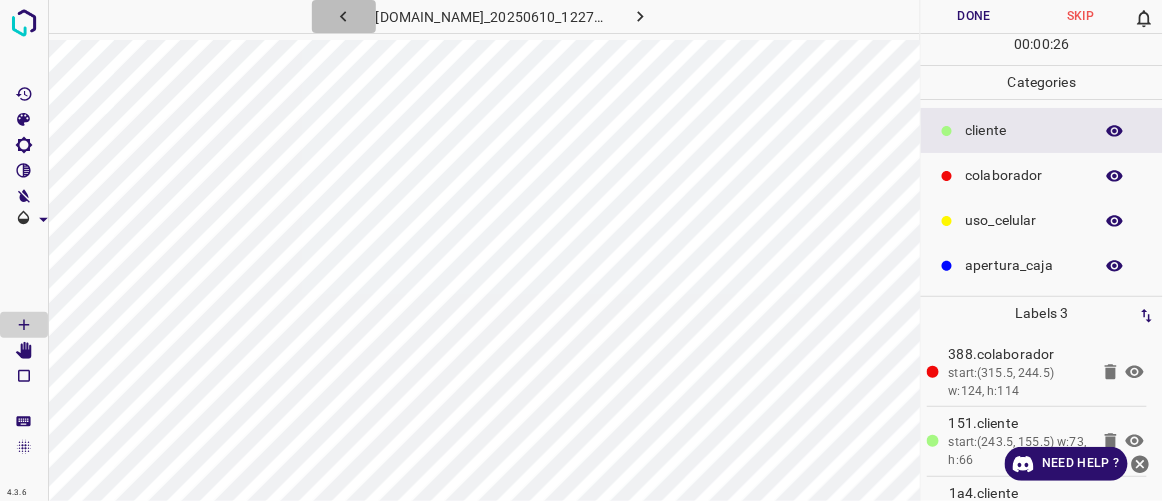 click 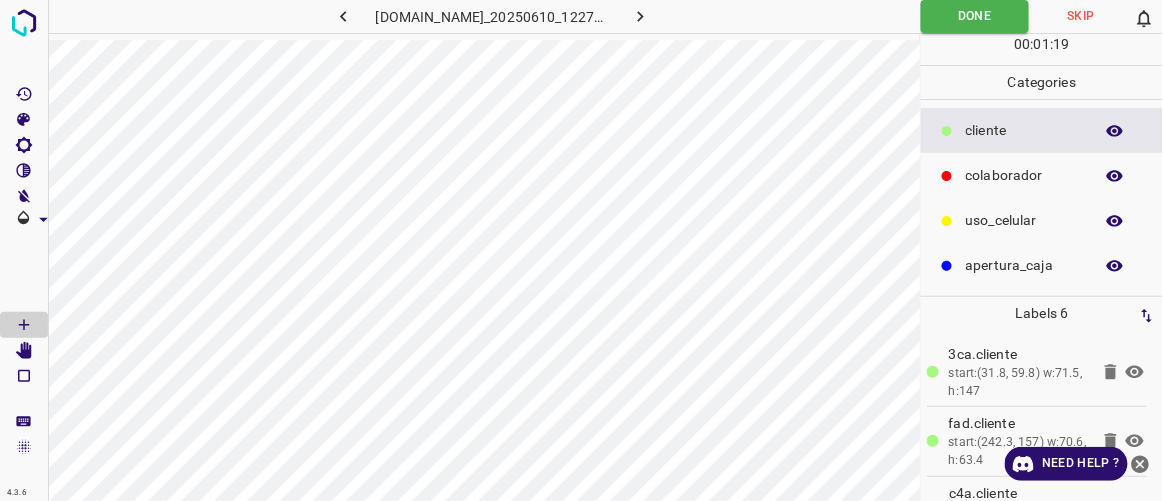 click 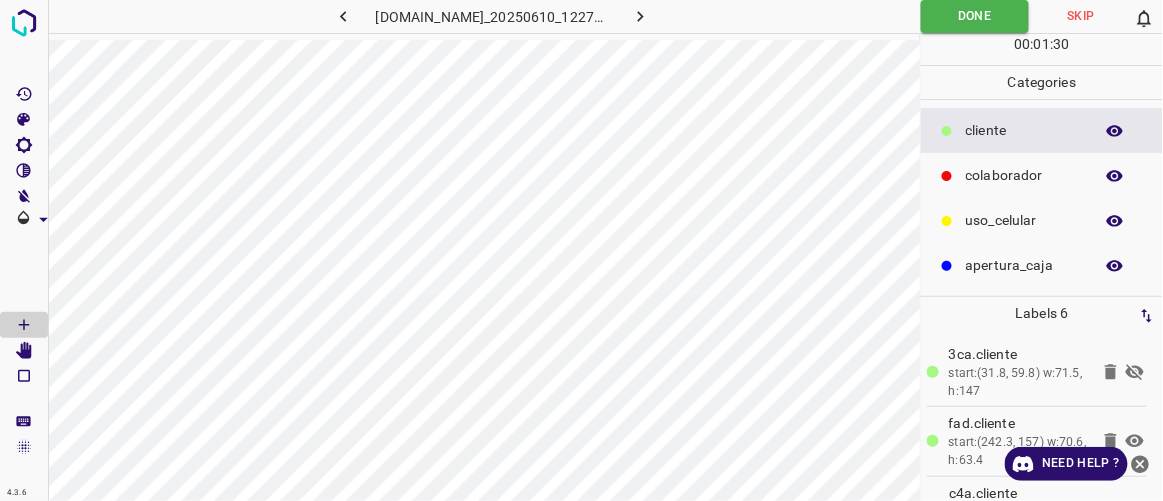 click 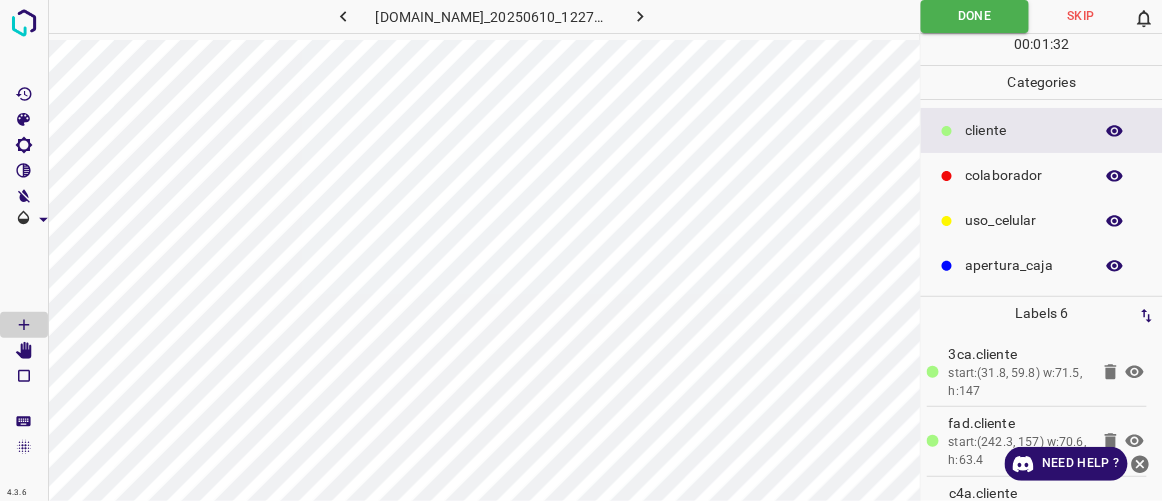 click 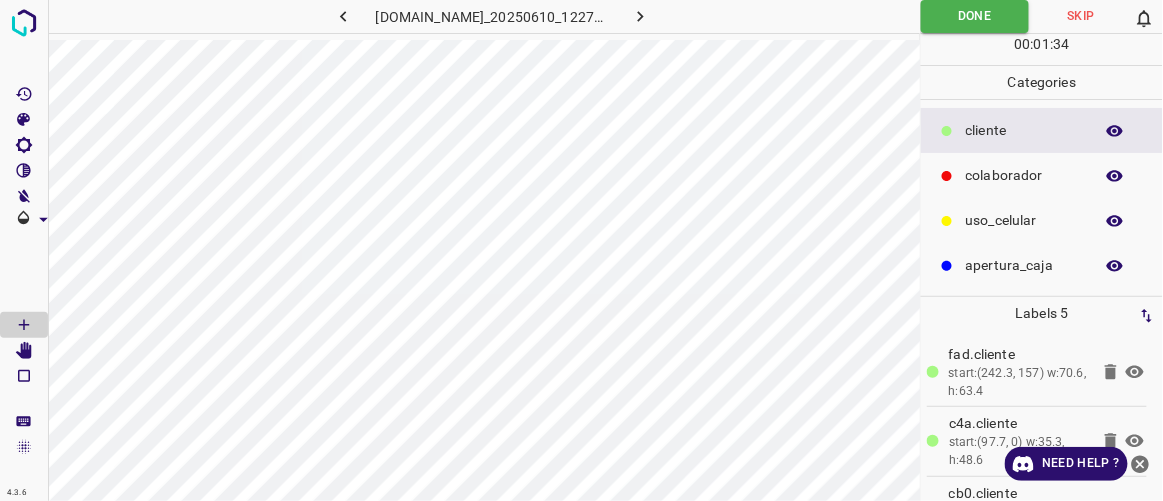 click on "colaborador" at bounding box center (1024, 175) 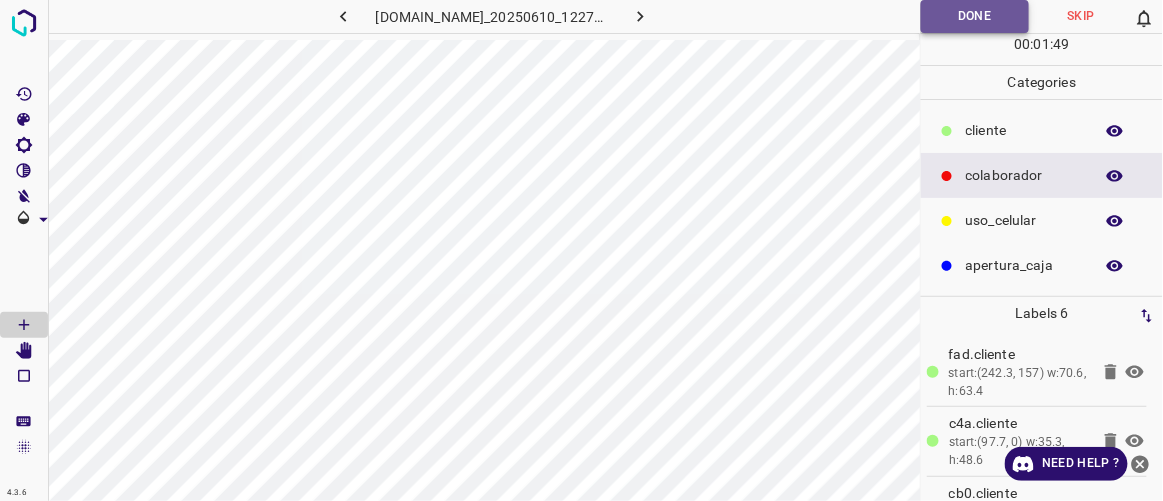 click on "Done" at bounding box center [975, 16] 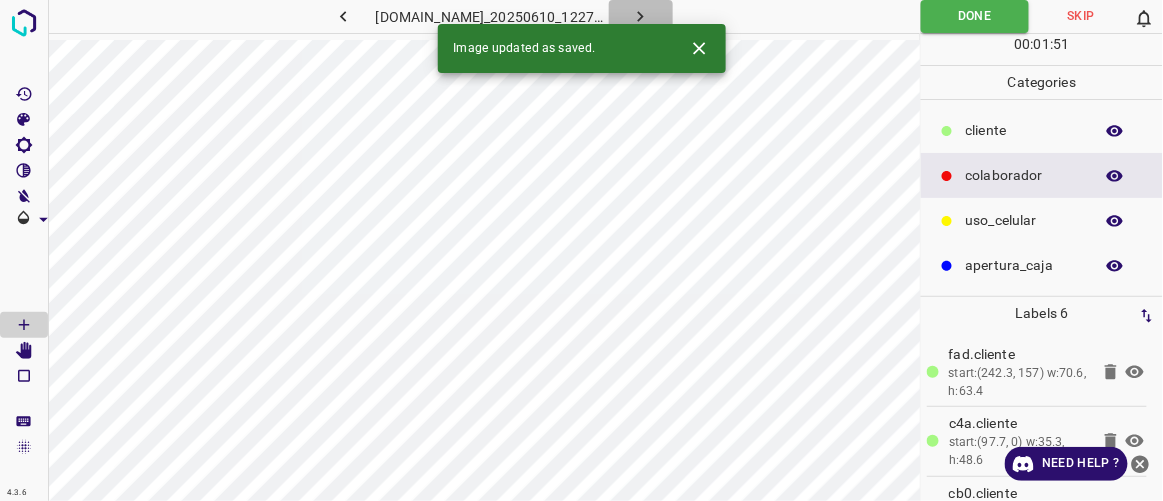 click 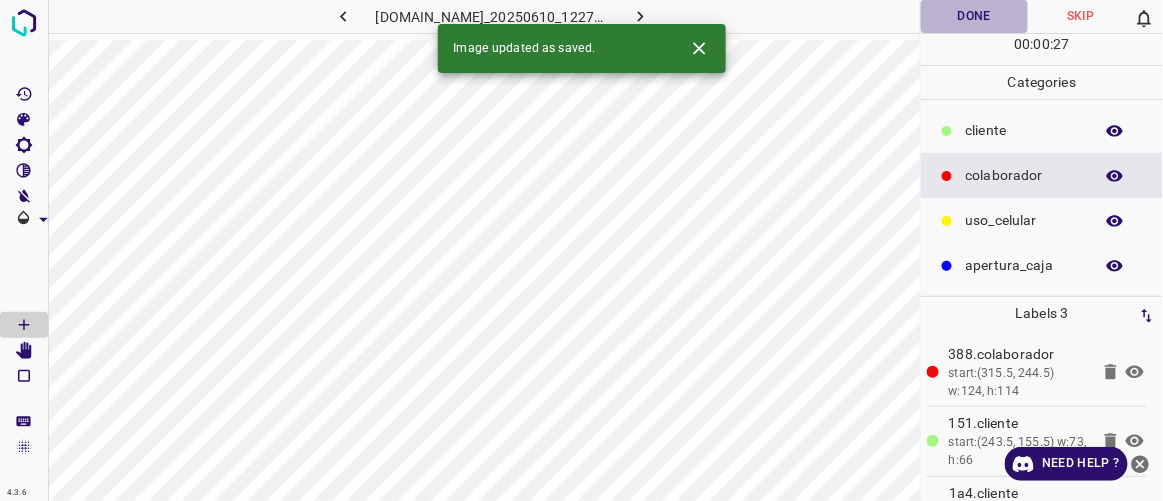 click on "Done" at bounding box center (974, 16) 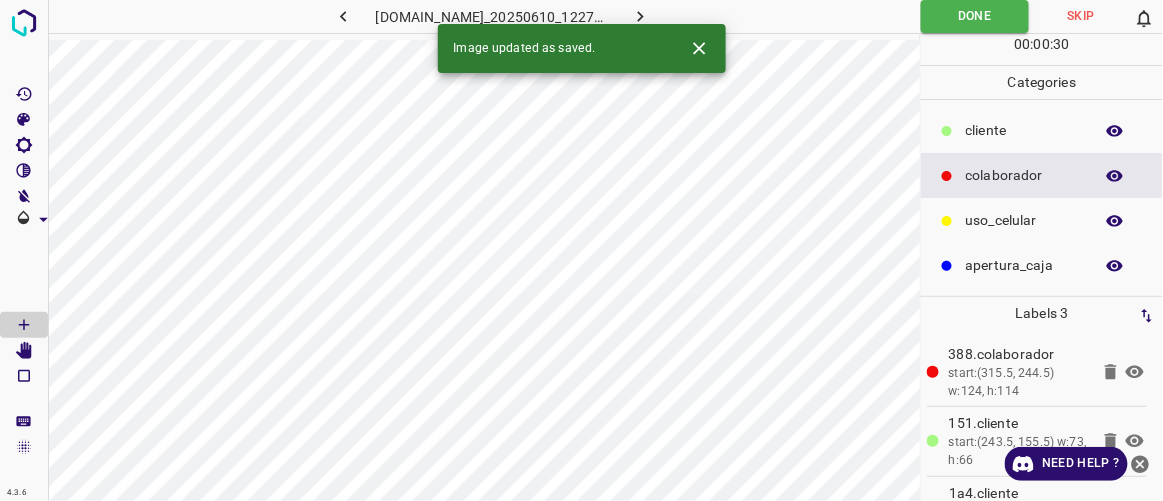 click 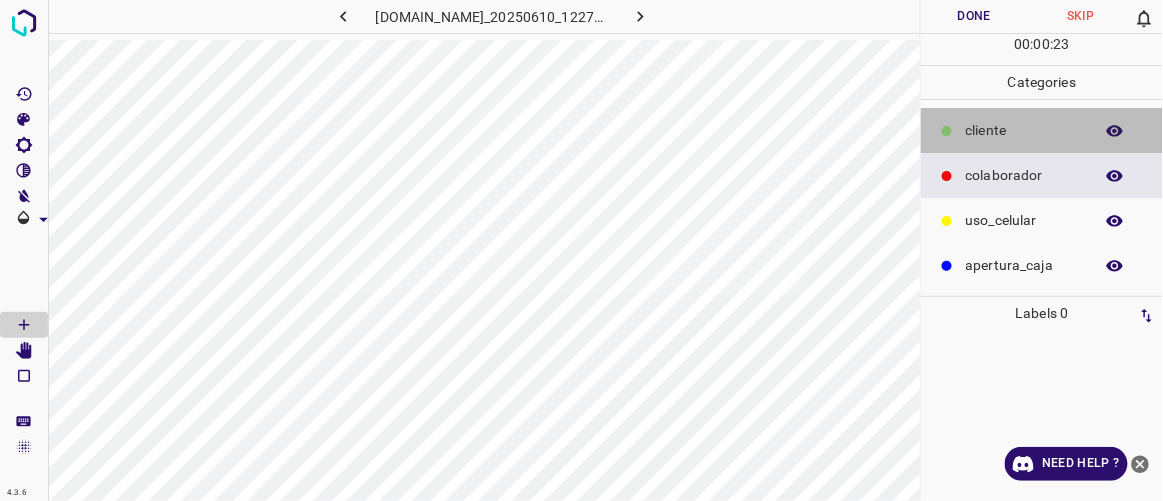 click on "​​cliente" at bounding box center [1024, 130] 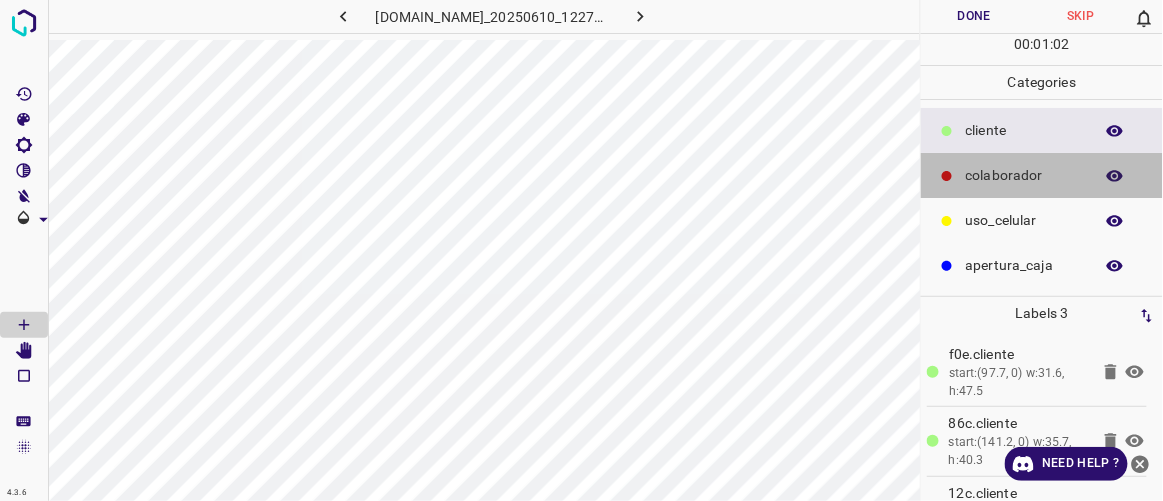 click on "colaborador" at bounding box center [1024, 175] 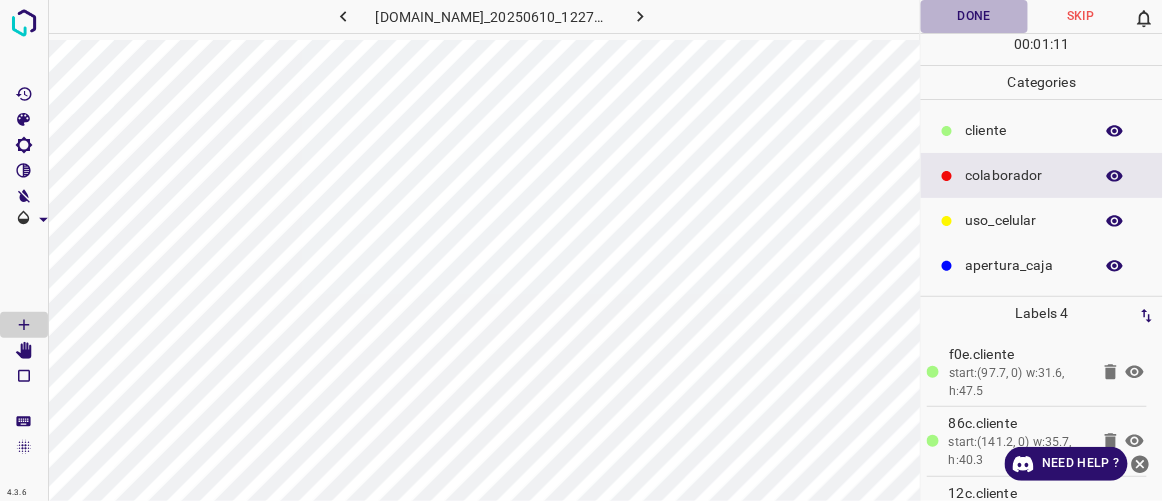 click on "Done" at bounding box center [974, 16] 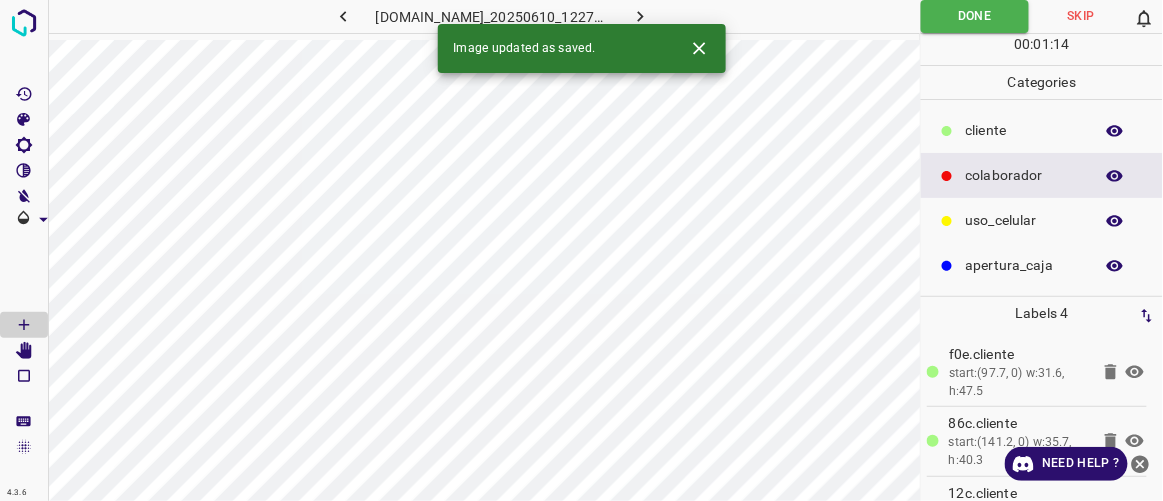 click 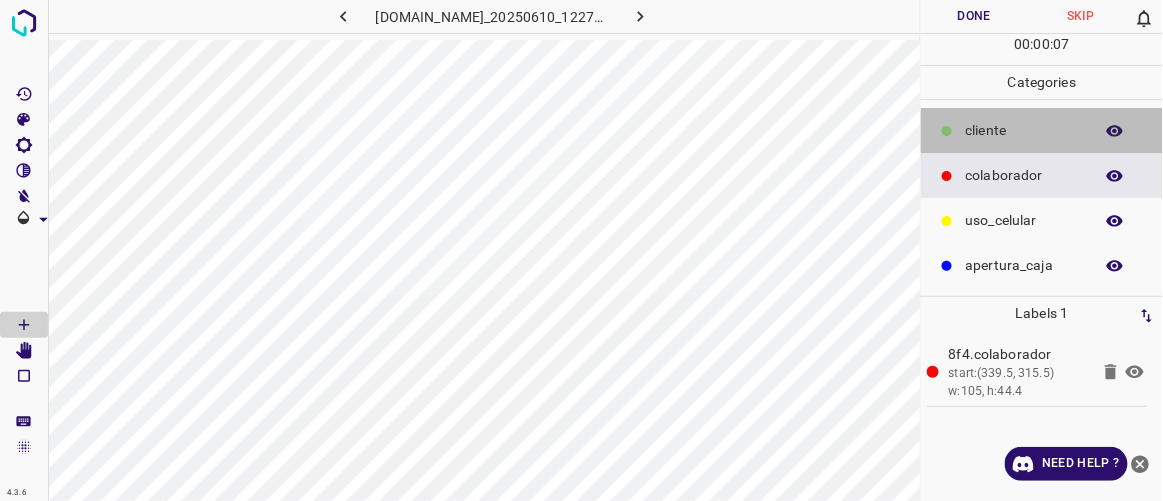 click on "​​cliente" at bounding box center (1042, 130) 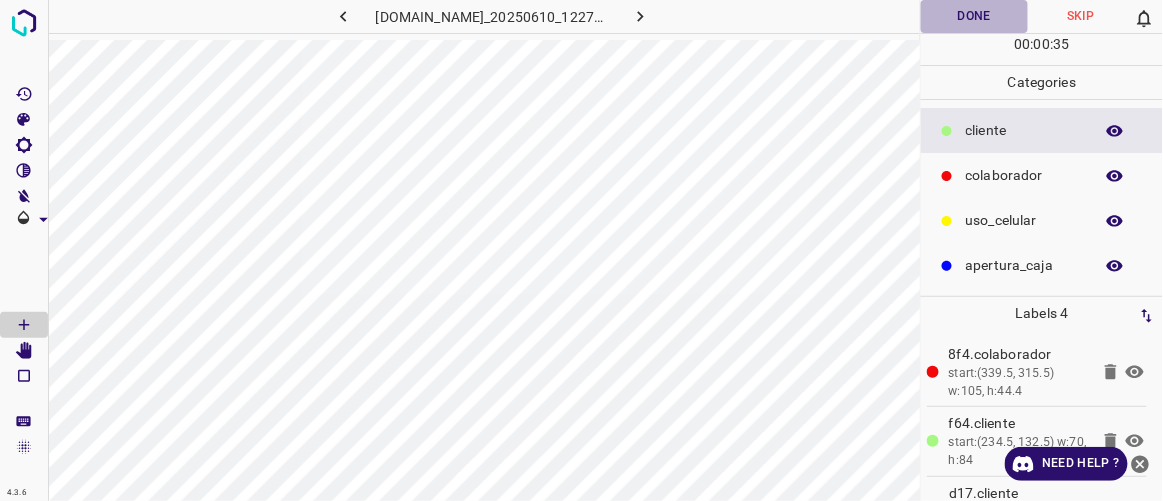 click on "Done" at bounding box center (974, 16) 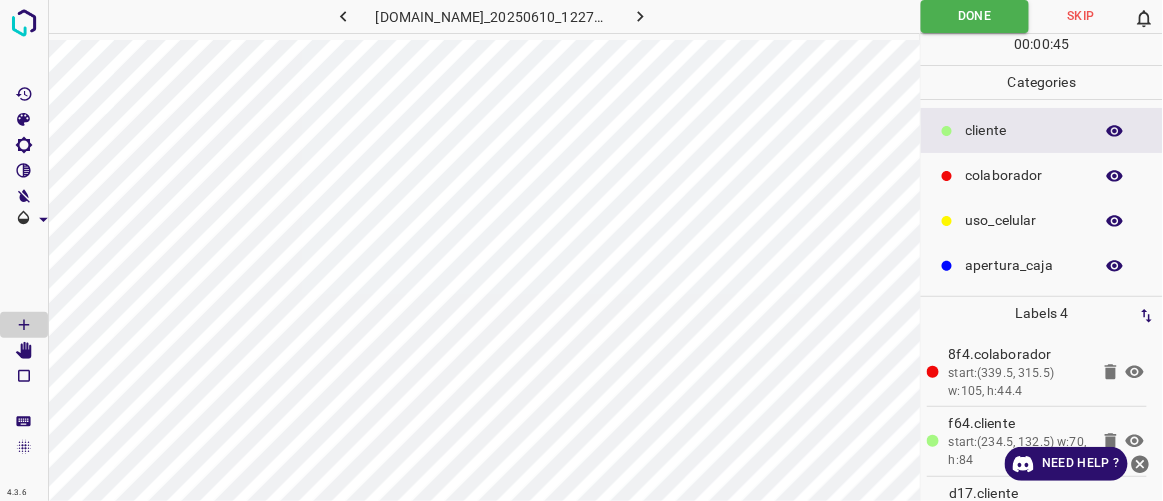 click 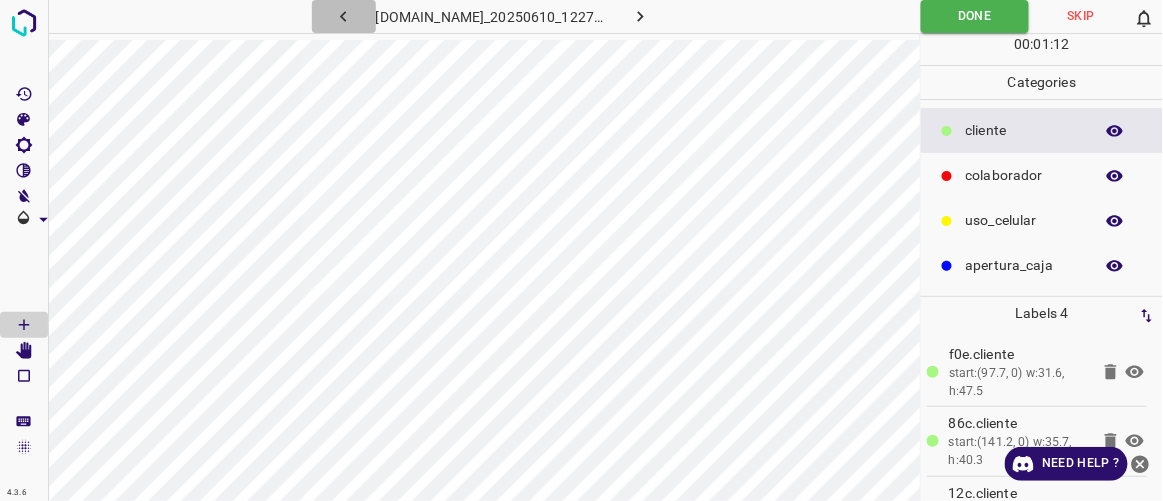 click 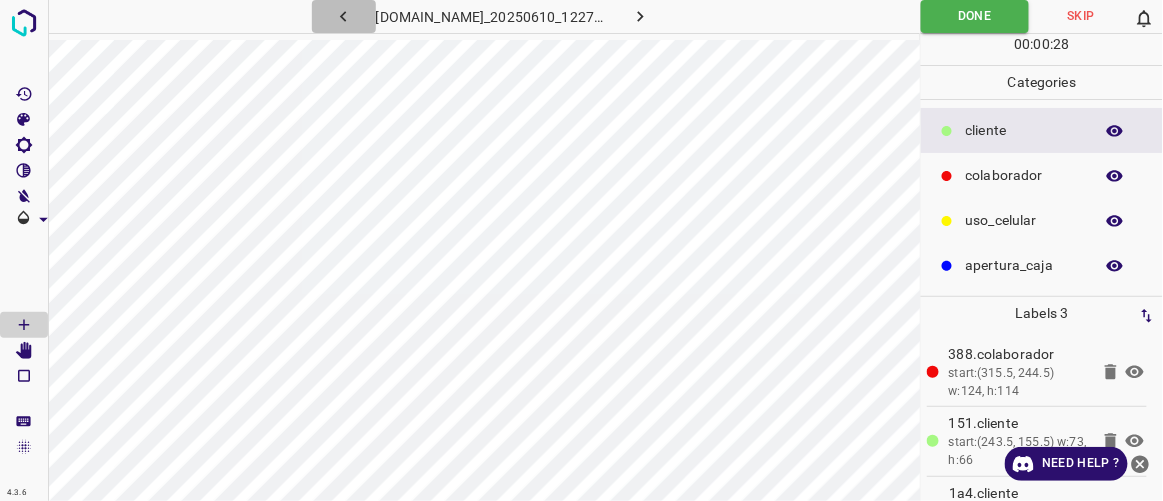 click 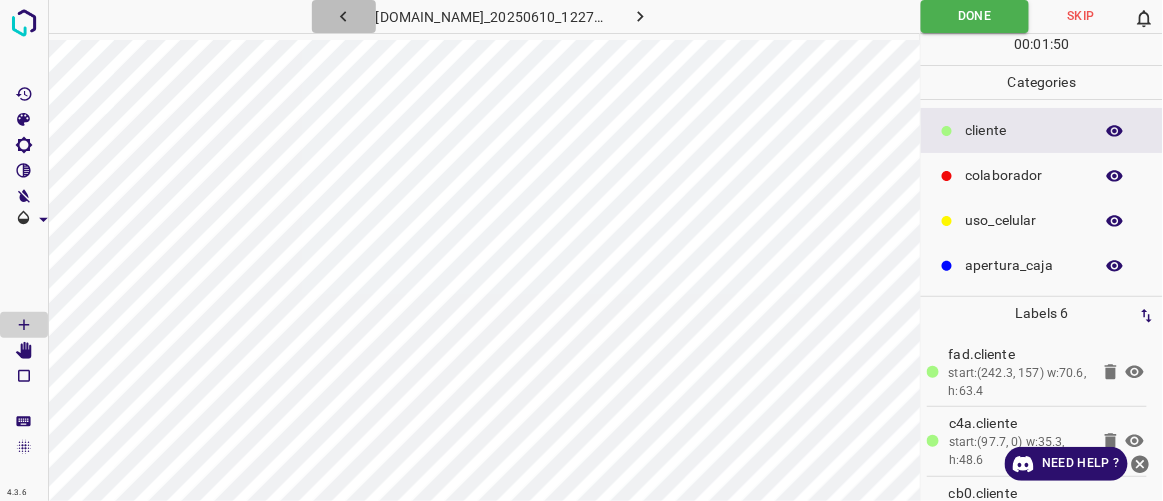 click 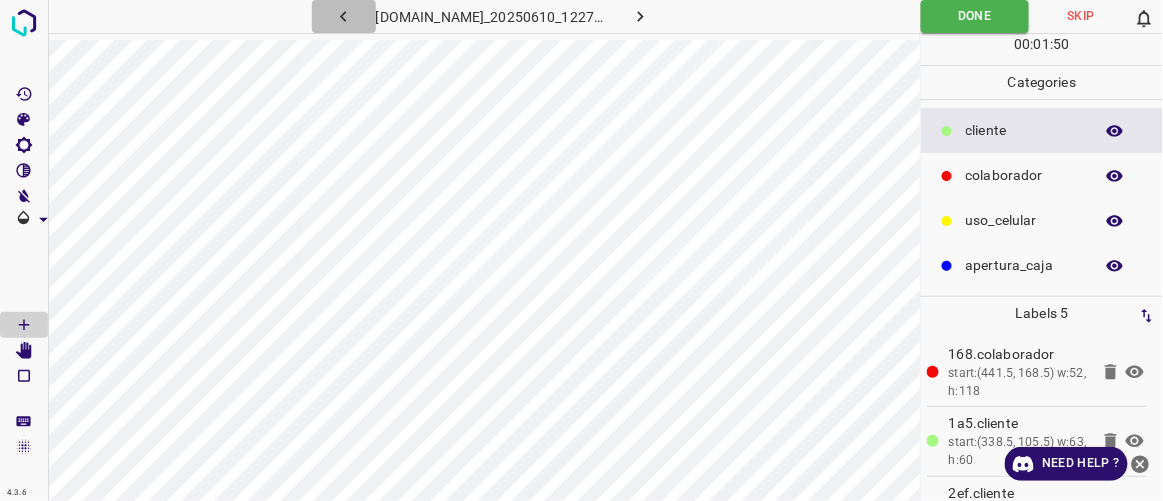 click 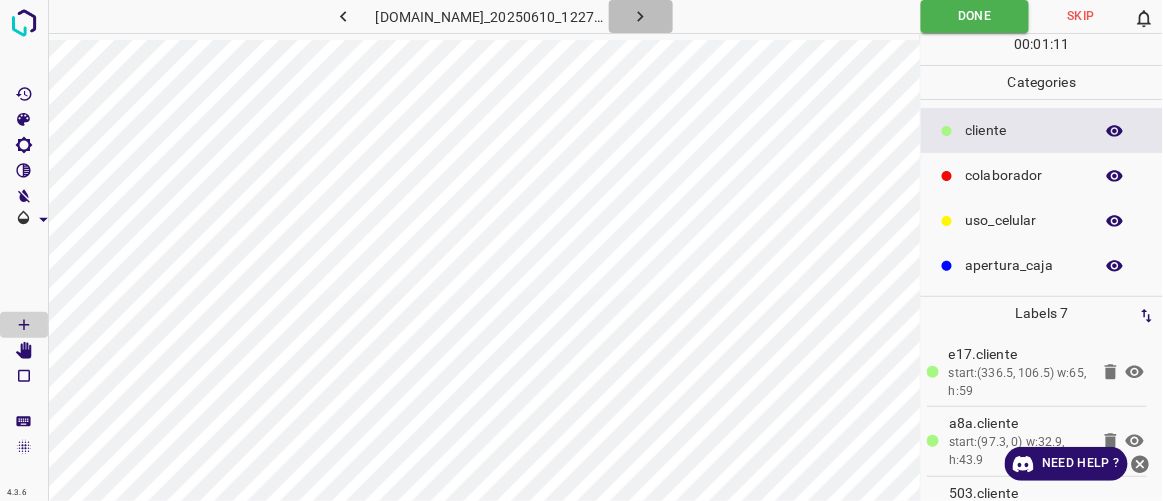 click 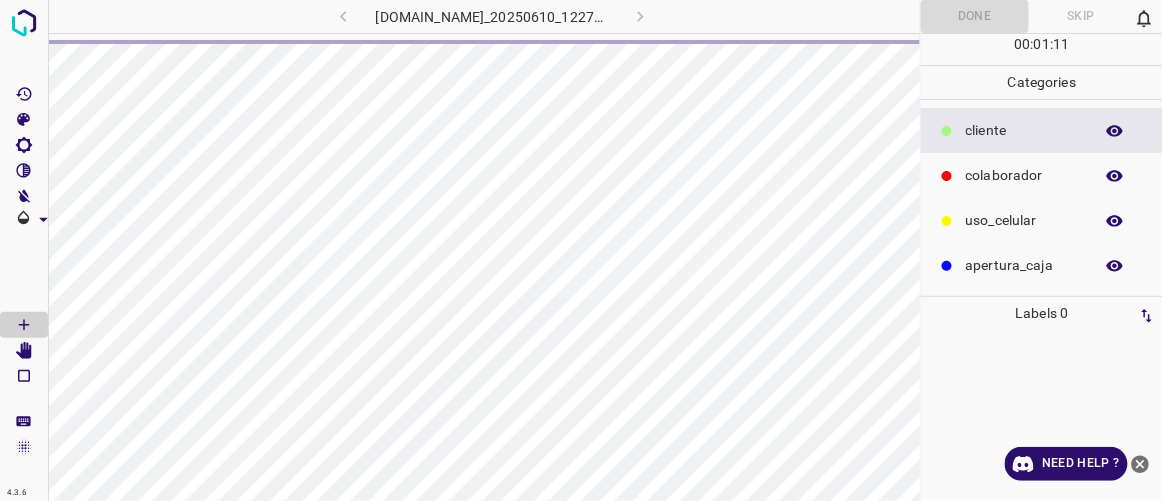 click on "[DOMAIN_NAME]_20250610_122702_000000570.jpg" at bounding box center [492, 16] 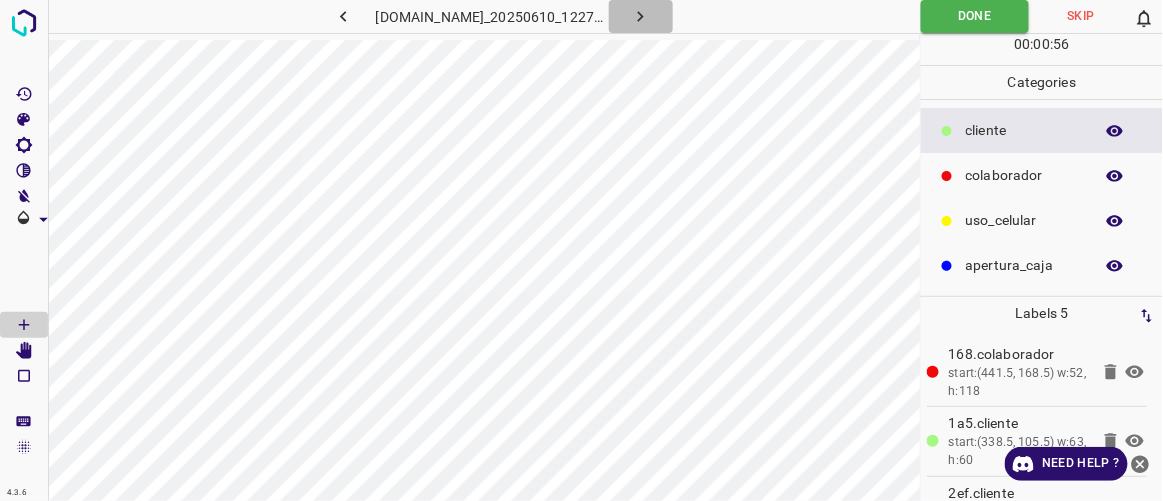 click 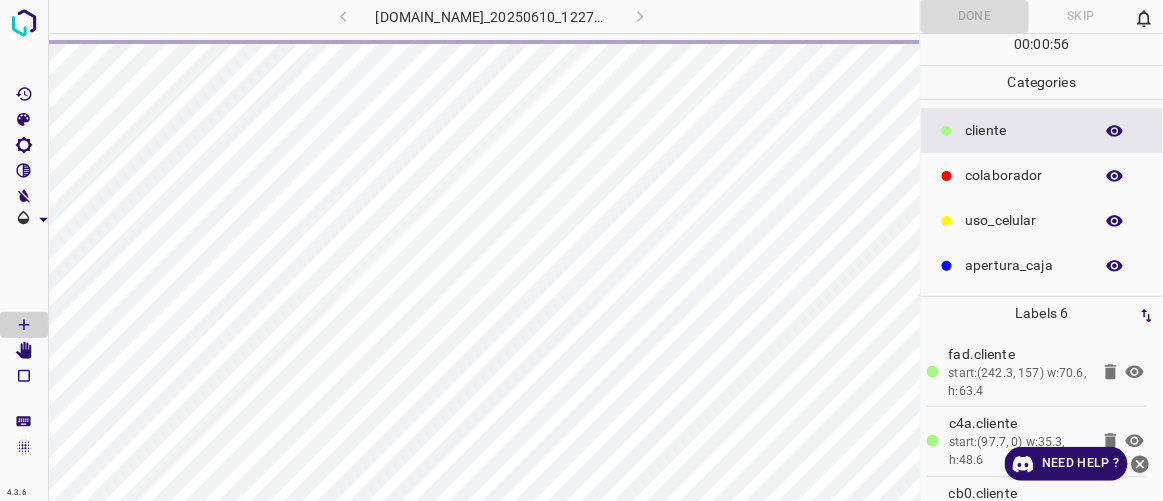 click on "[DOMAIN_NAME]_20250610_122702_000000690.jpg" at bounding box center [492, 16] 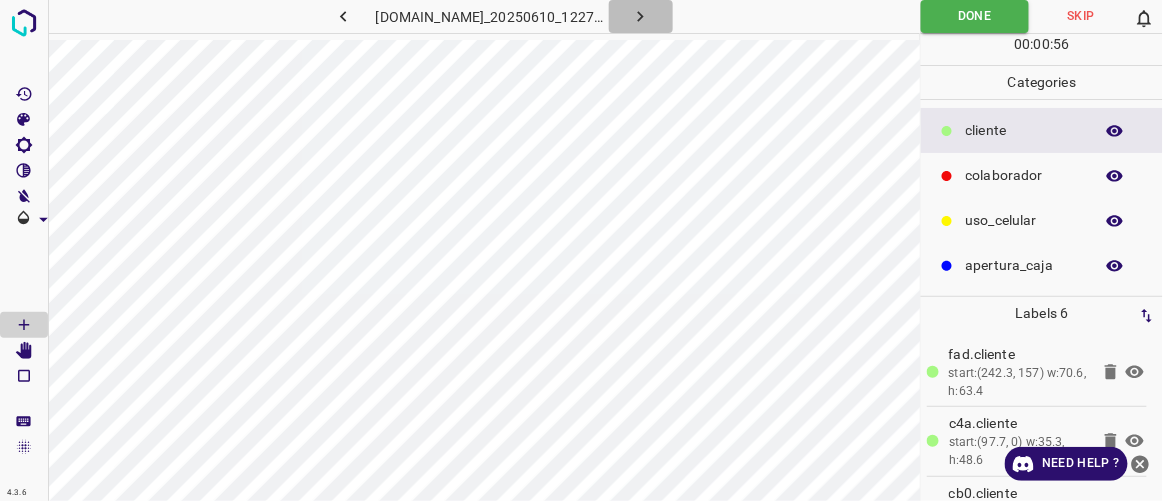 click 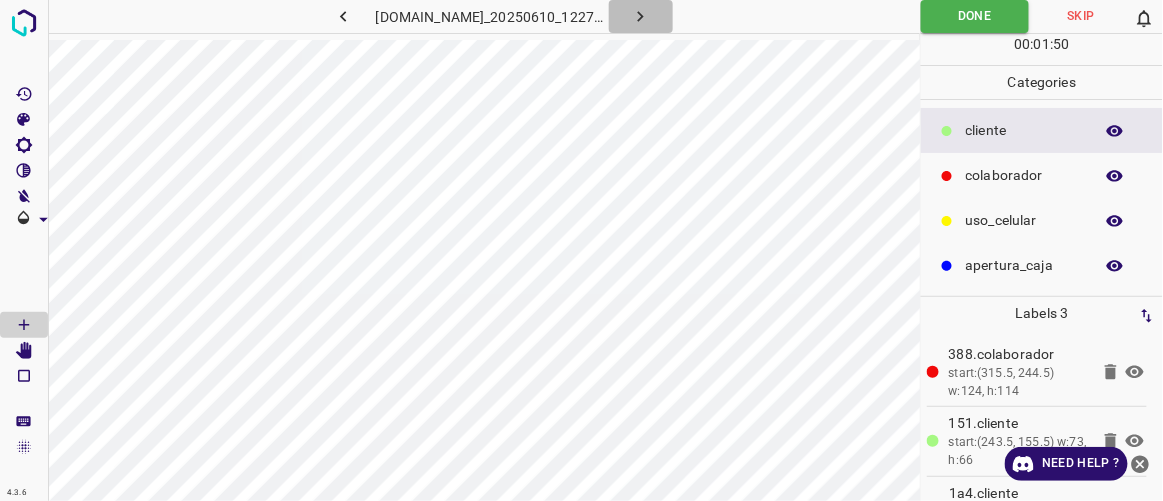 click 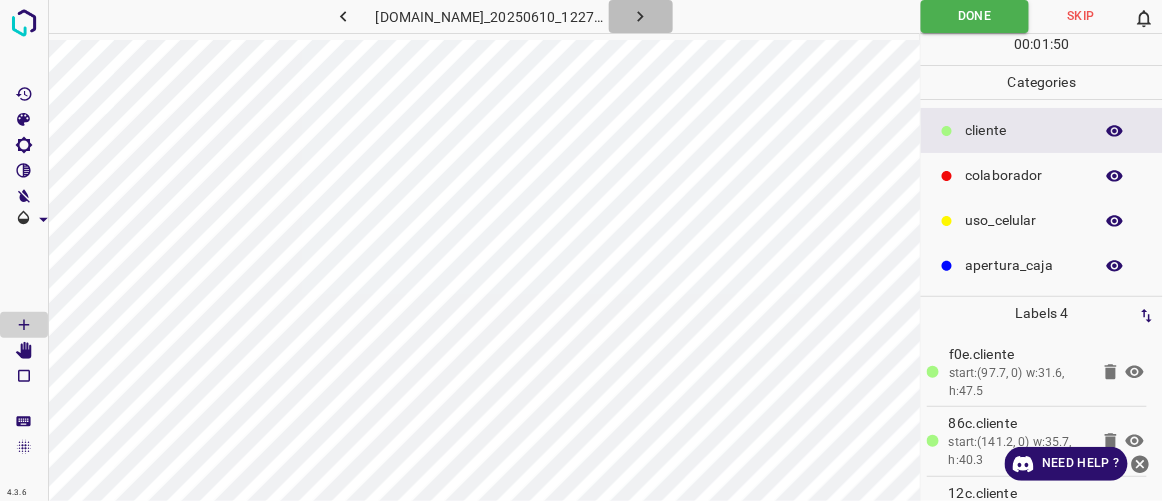 click 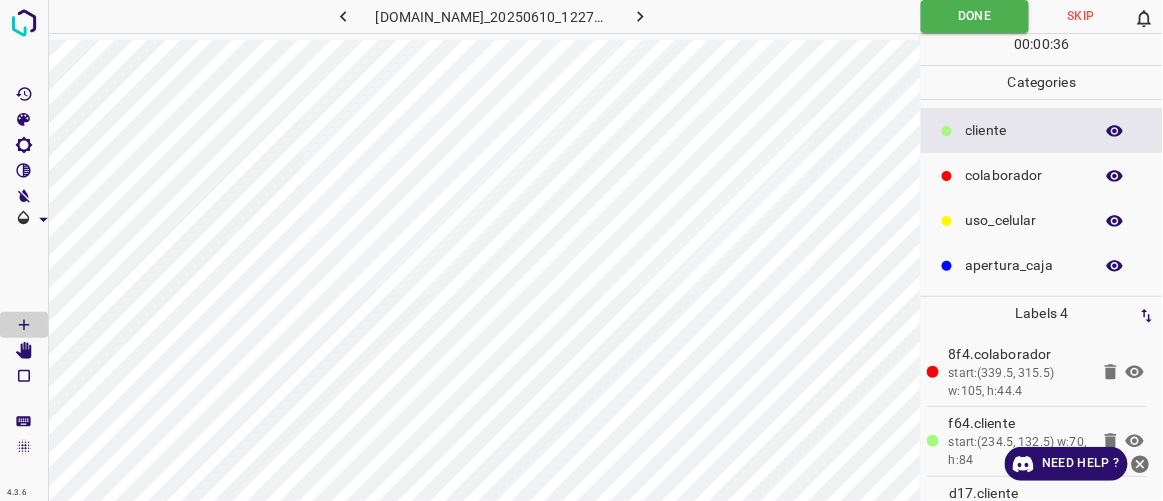 click at bounding box center [947, 221] 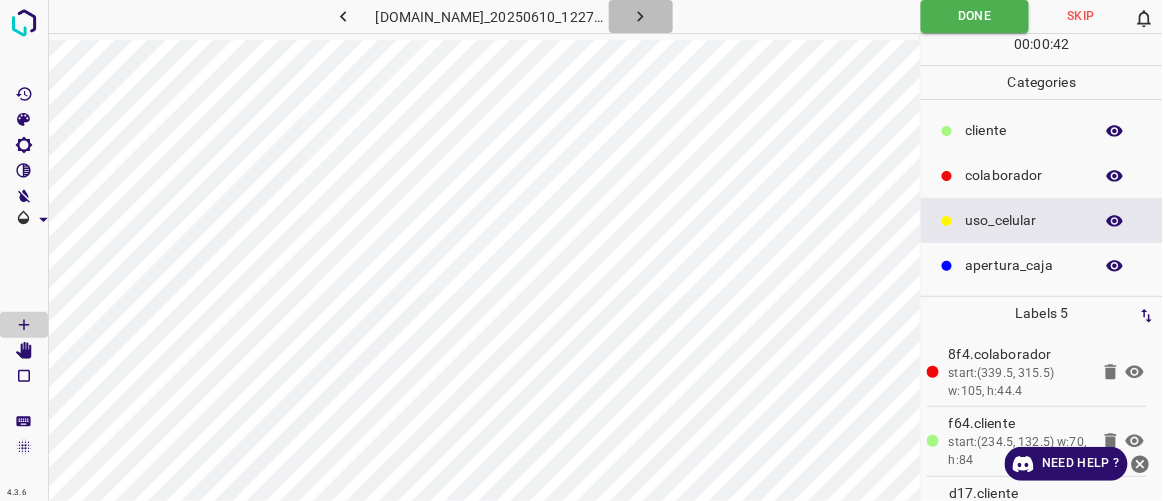 click 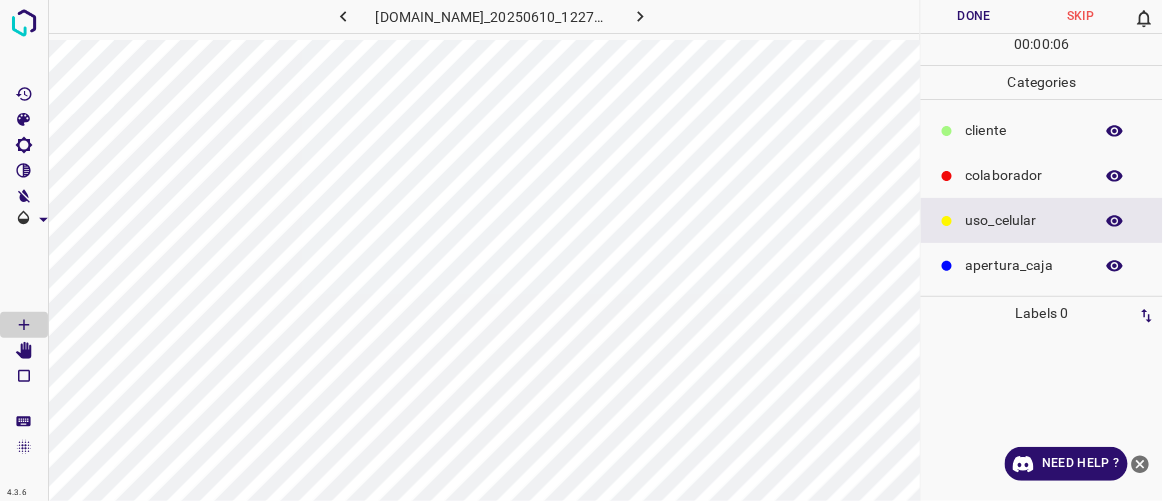 click on "colaborador" at bounding box center (1024, 175) 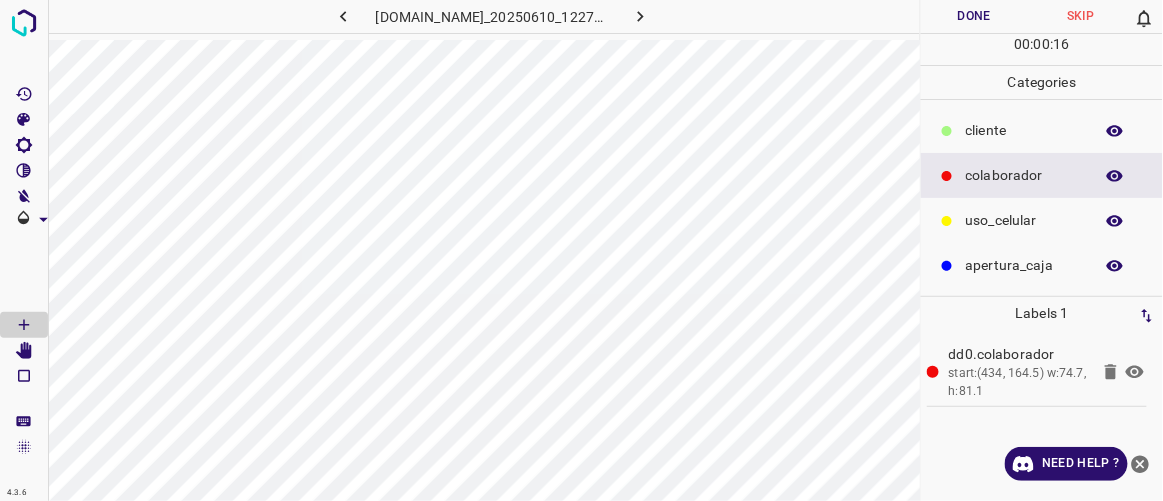 click 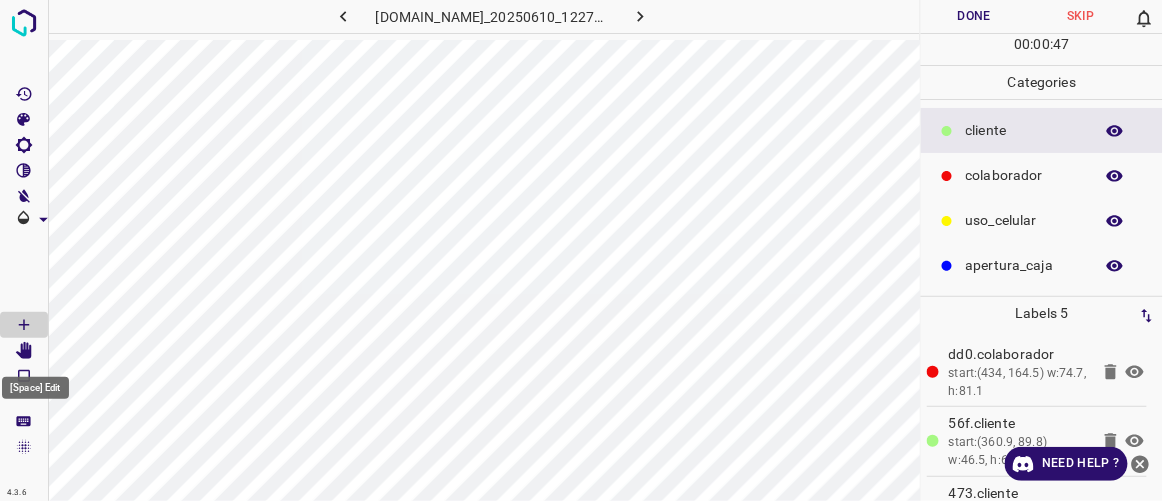click 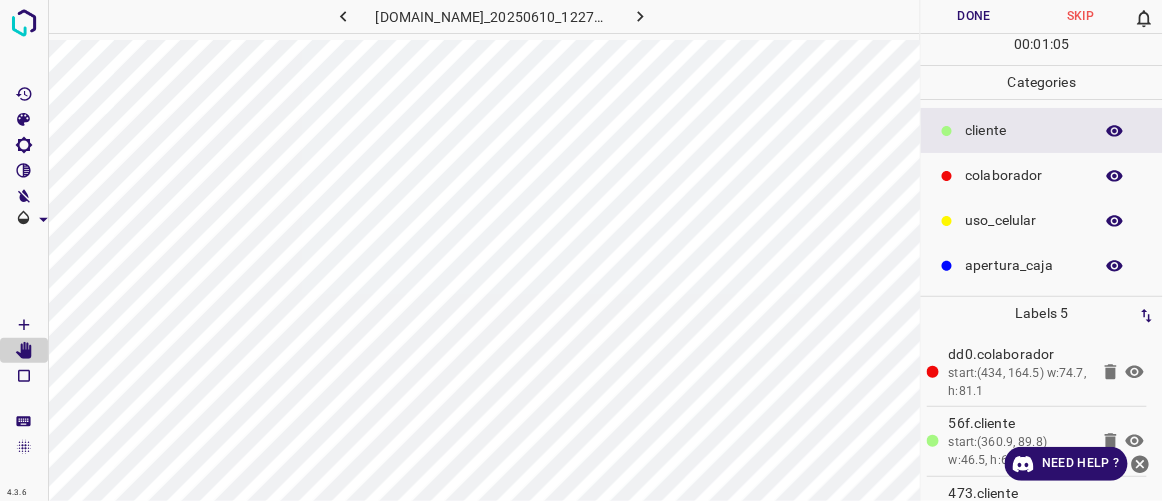 click on "Done" at bounding box center (974, 16) 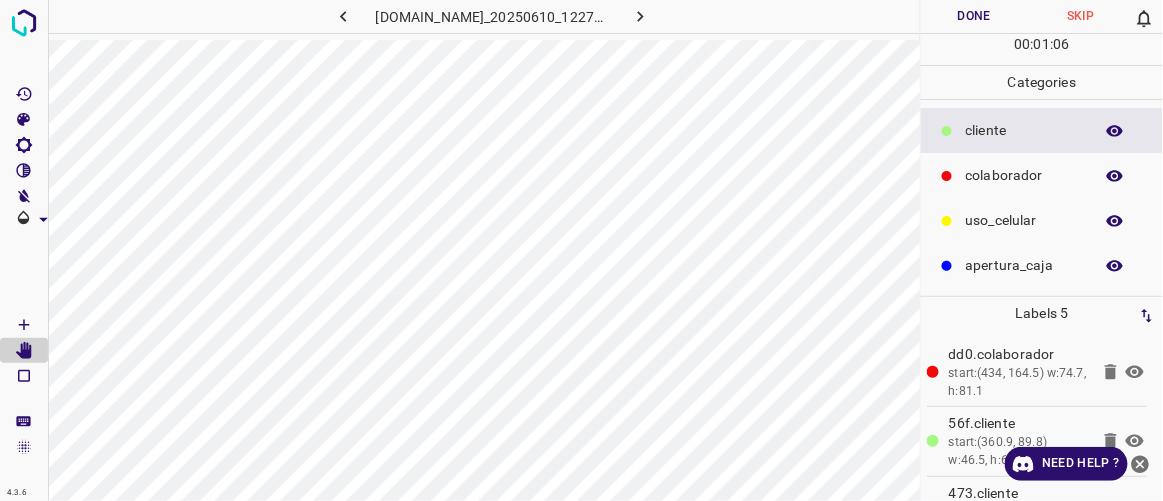 click 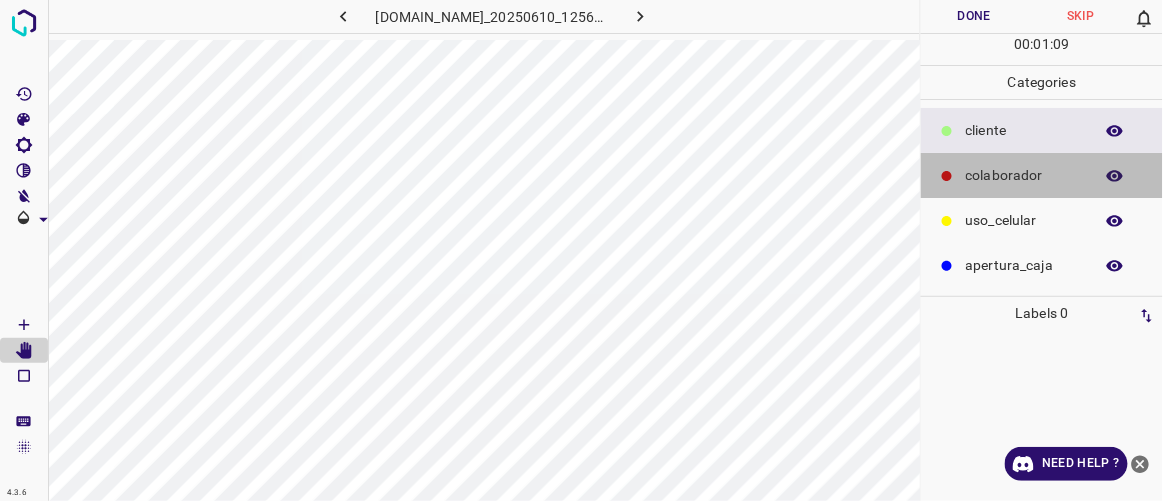 click on "colaborador" at bounding box center (1024, 175) 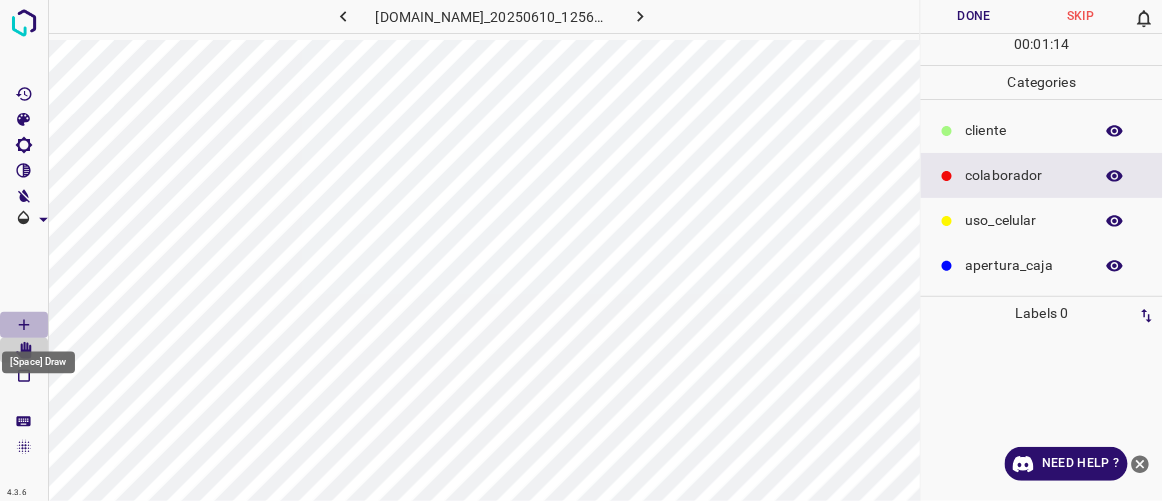click at bounding box center (24, 325) 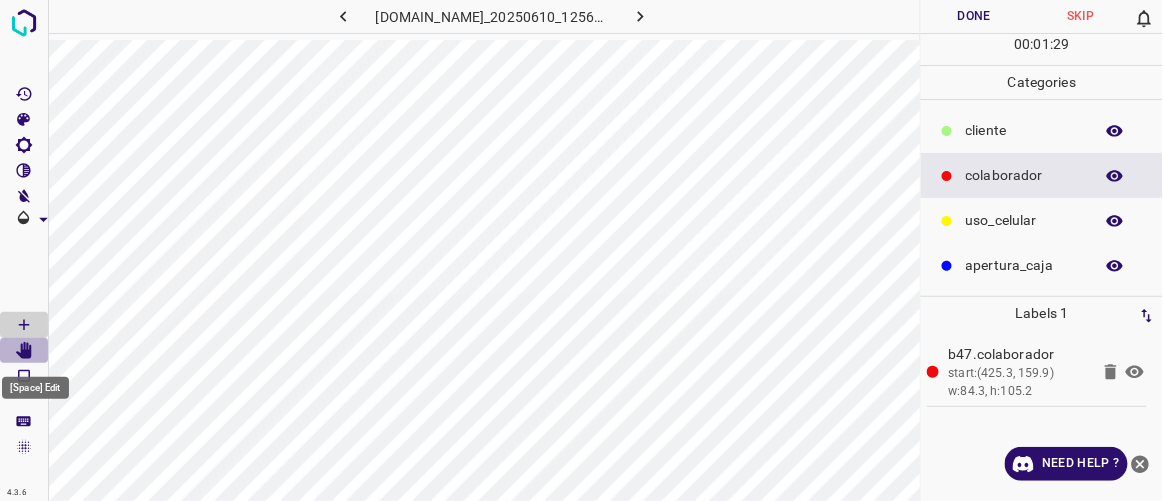 click 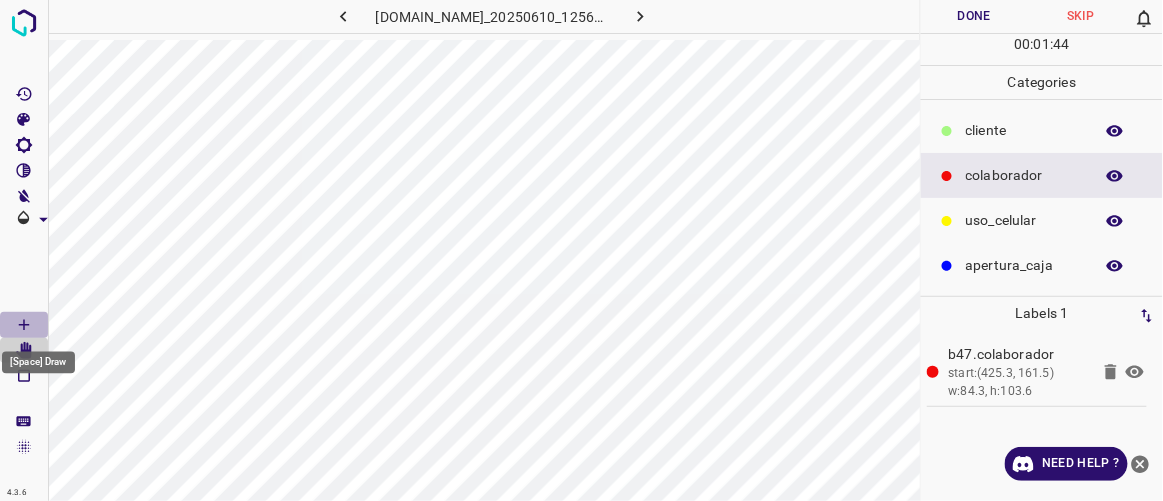 click 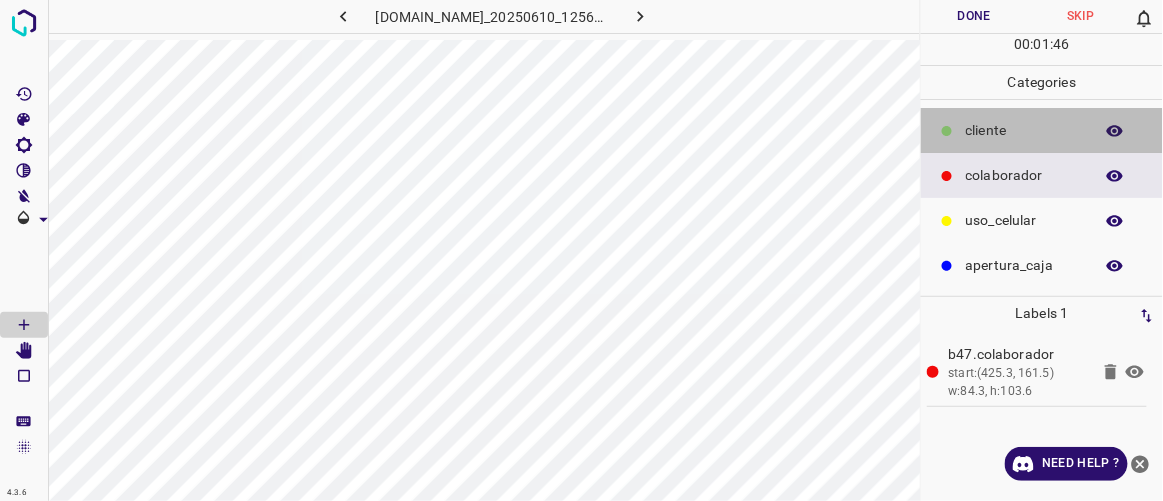 click on "​​cliente" at bounding box center (1024, 130) 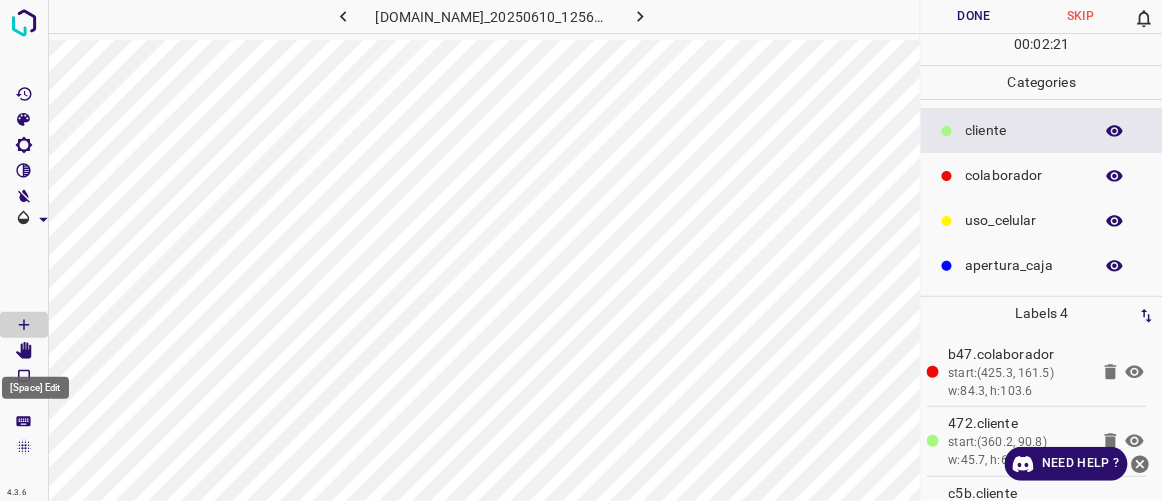 click at bounding box center (24, 351) 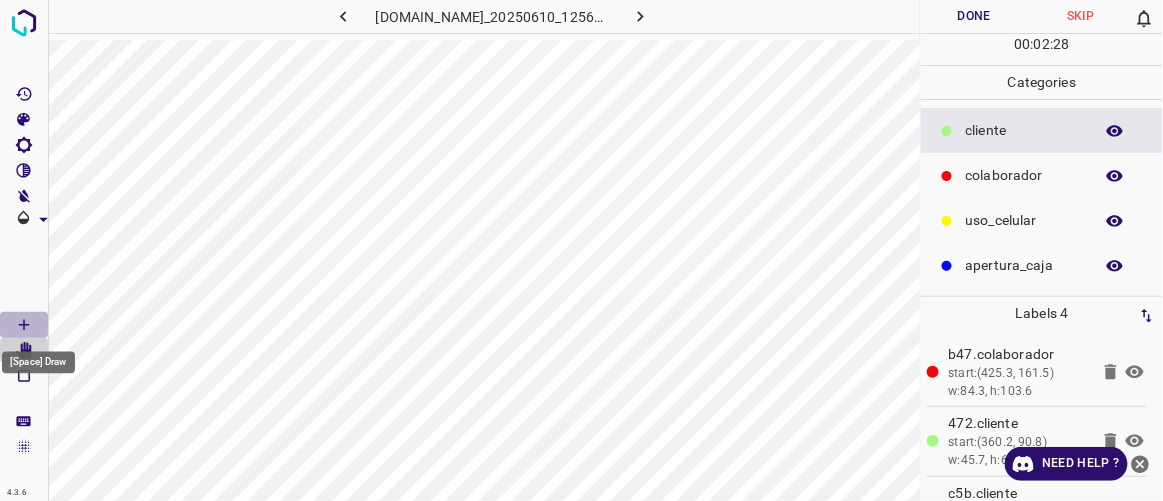 click at bounding box center [24, 325] 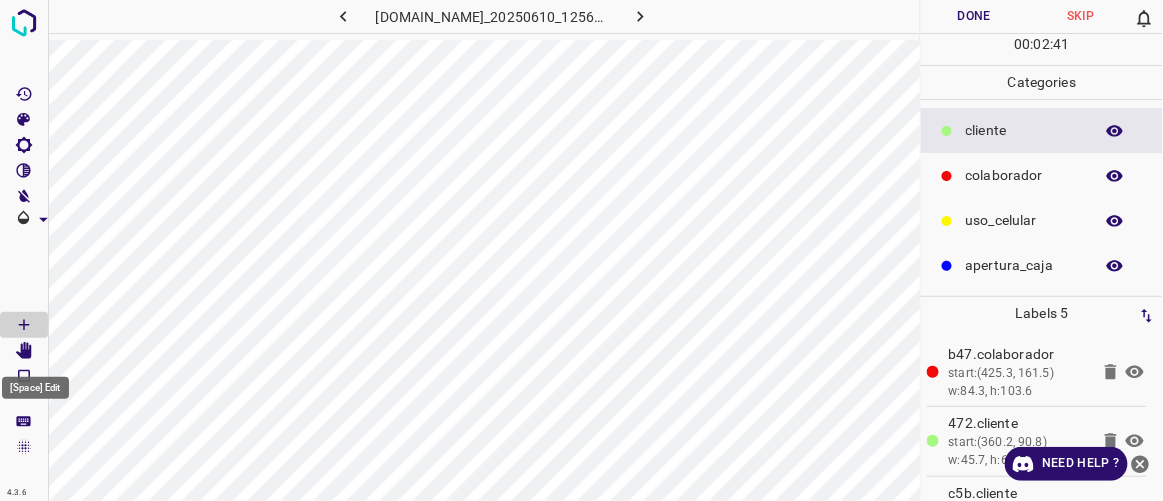 click 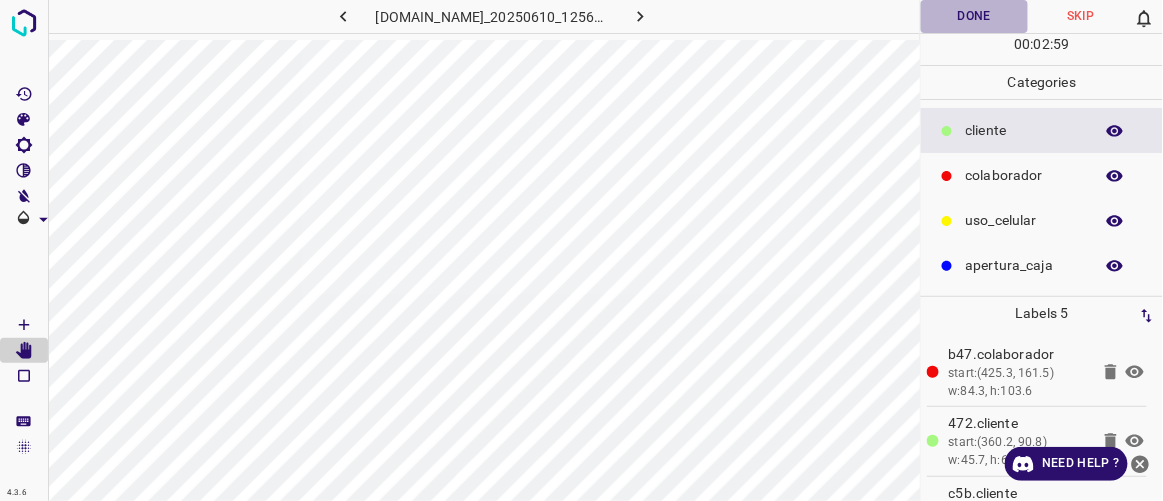 click on "Done" at bounding box center (974, 16) 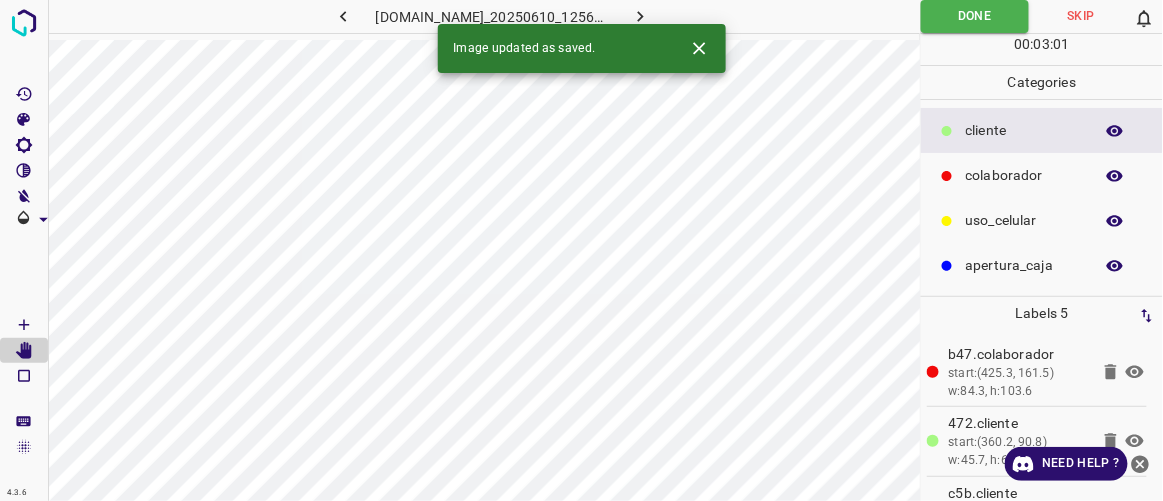click 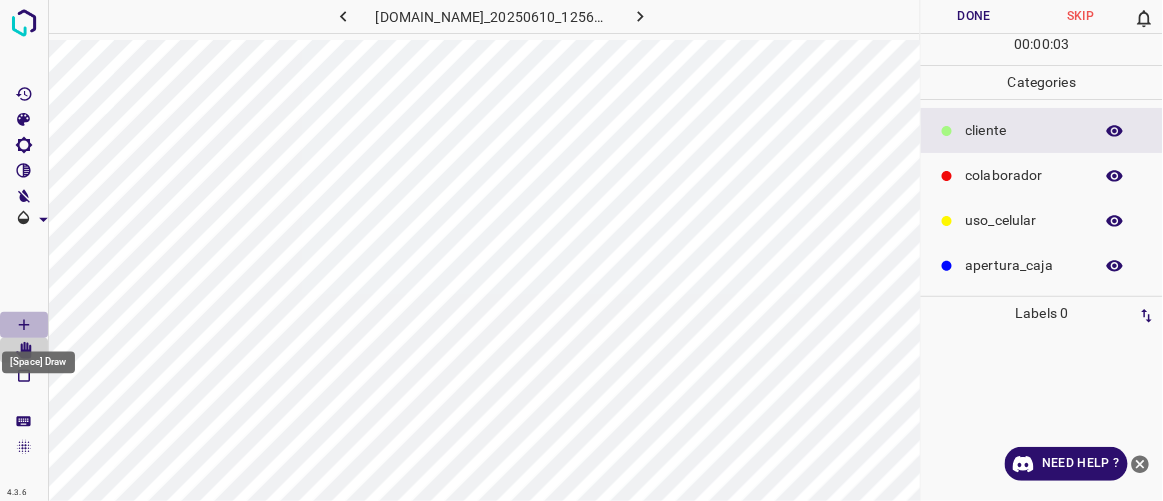 click 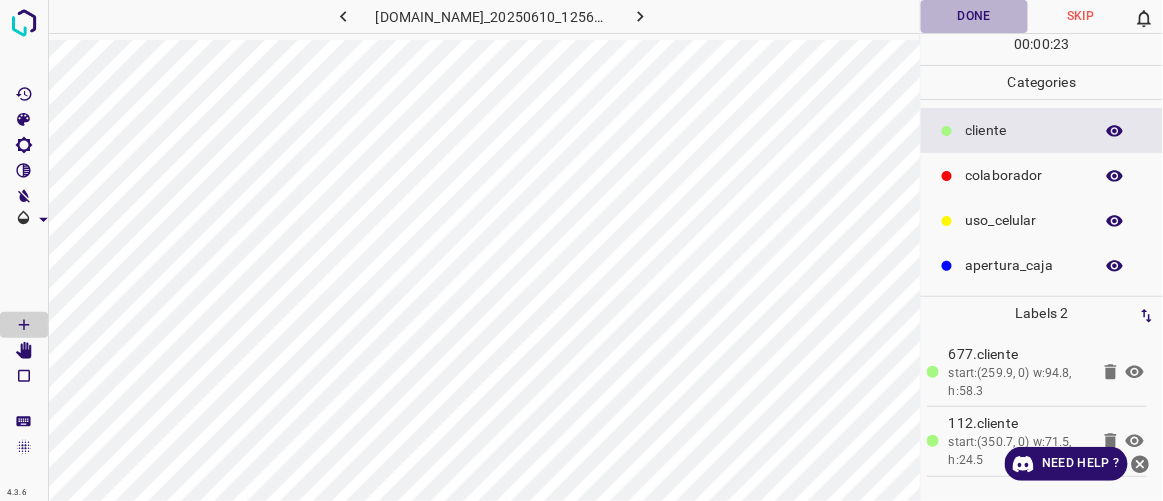 click on "Done" at bounding box center (974, 16) 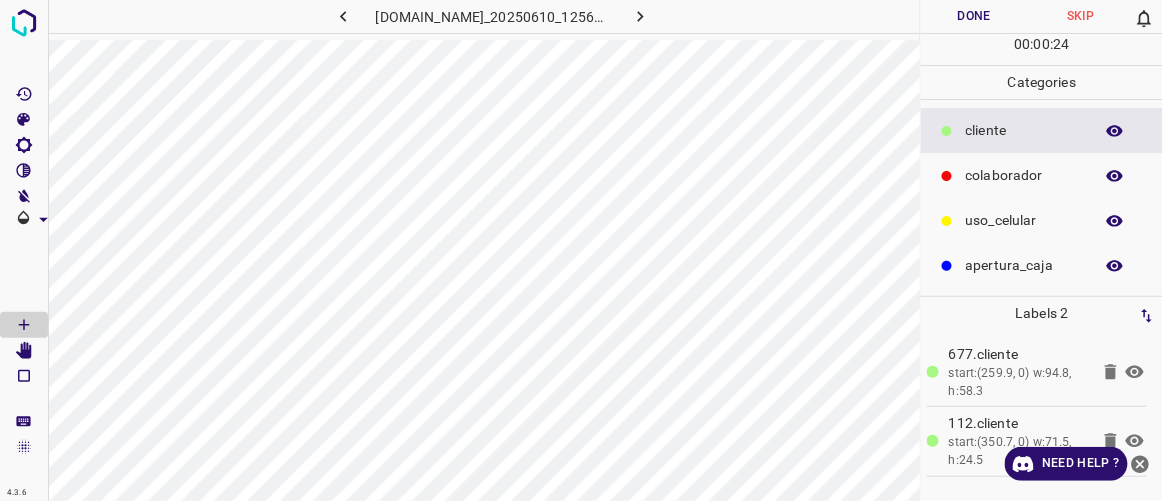 click 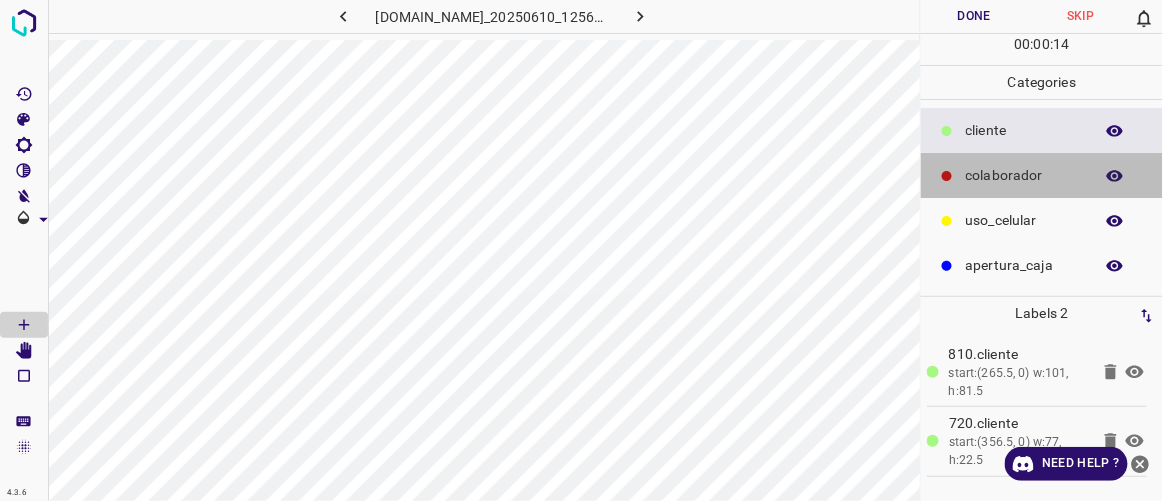 click on "colaborador" at bounding box center [1024, 175] 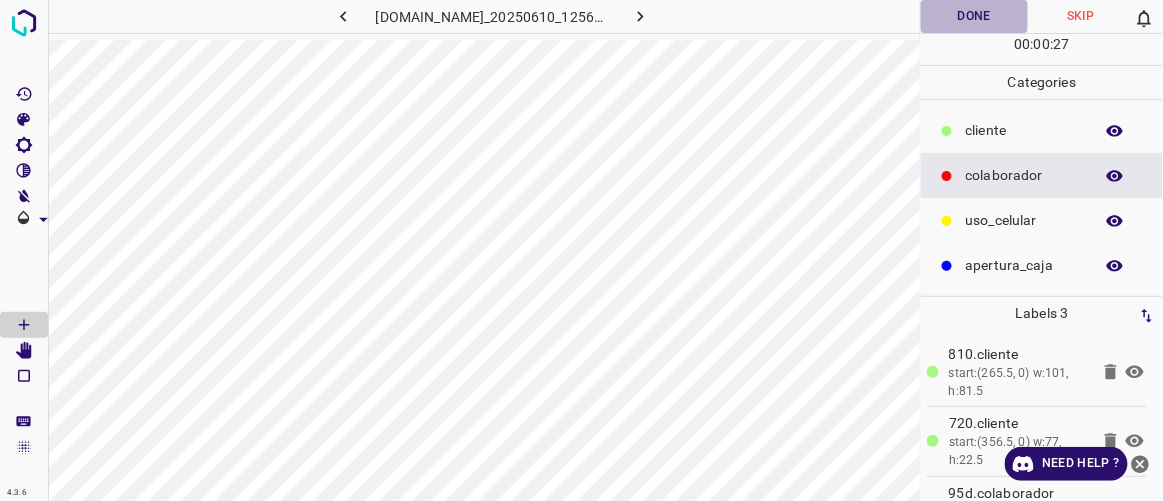 click on "Done" at bounding box center [974, 16] 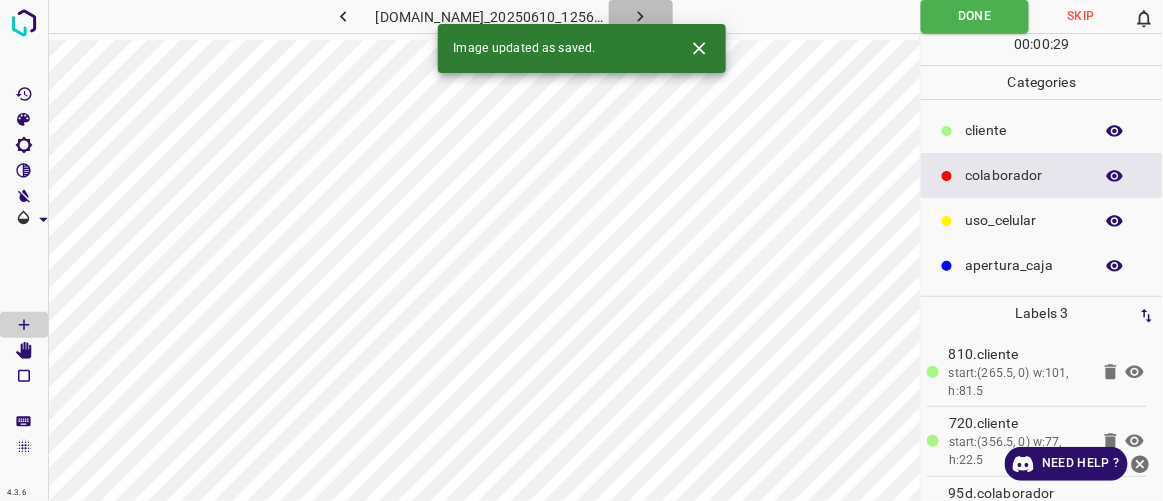 click 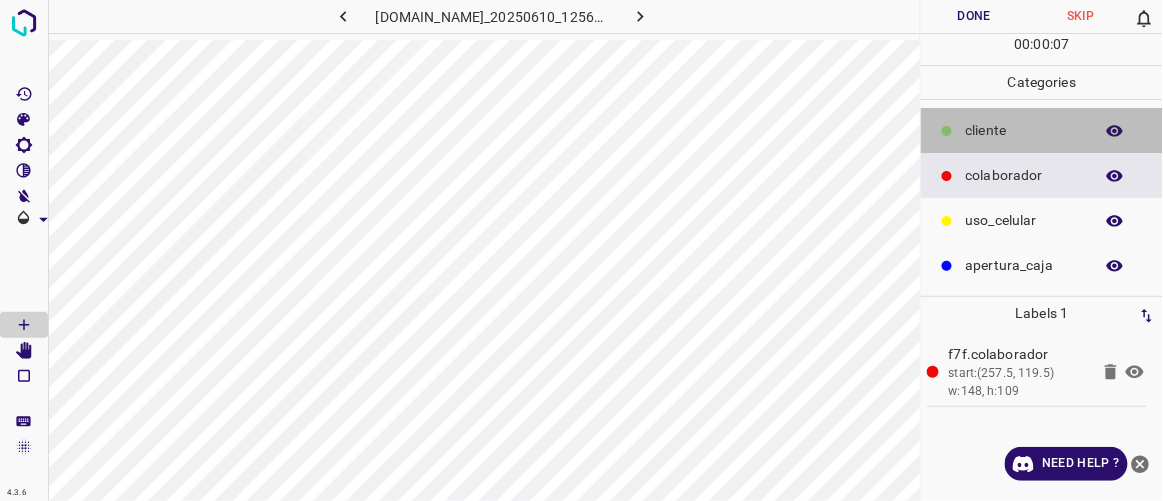 click on "​​cliente" at bounding box center [1042, 130] 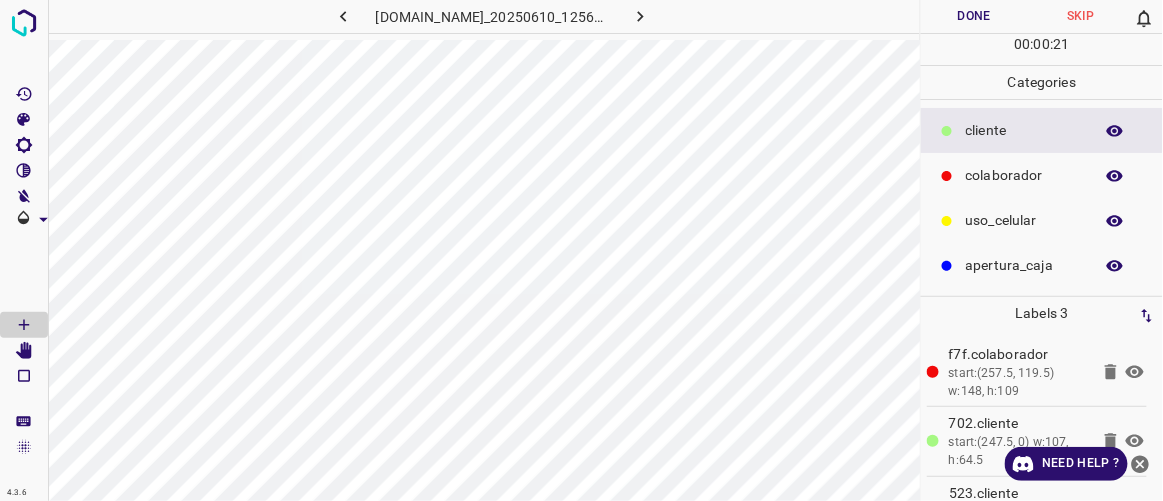 click on "Done" at bounding box center [974, 16] 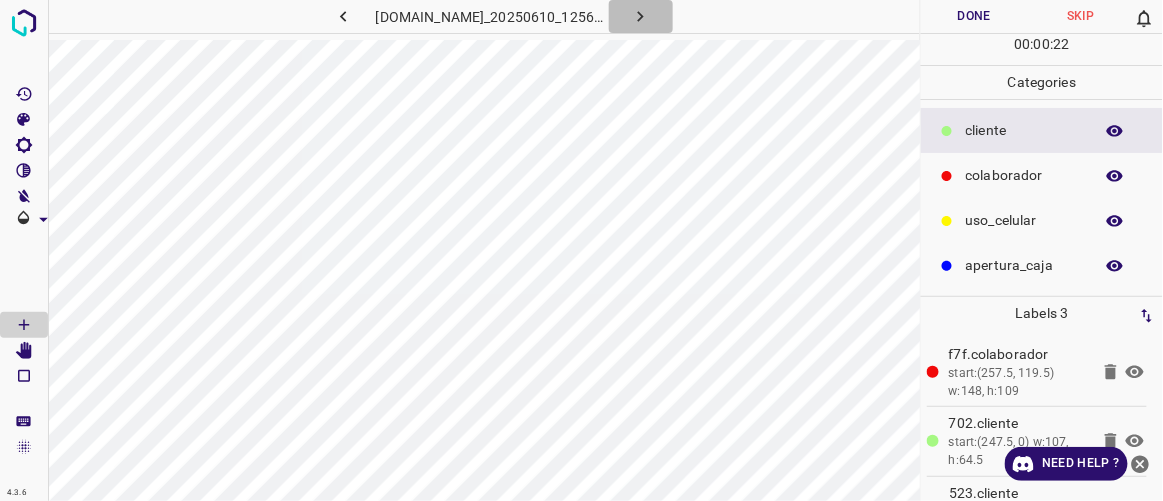 click at bounding box center (641, 16) 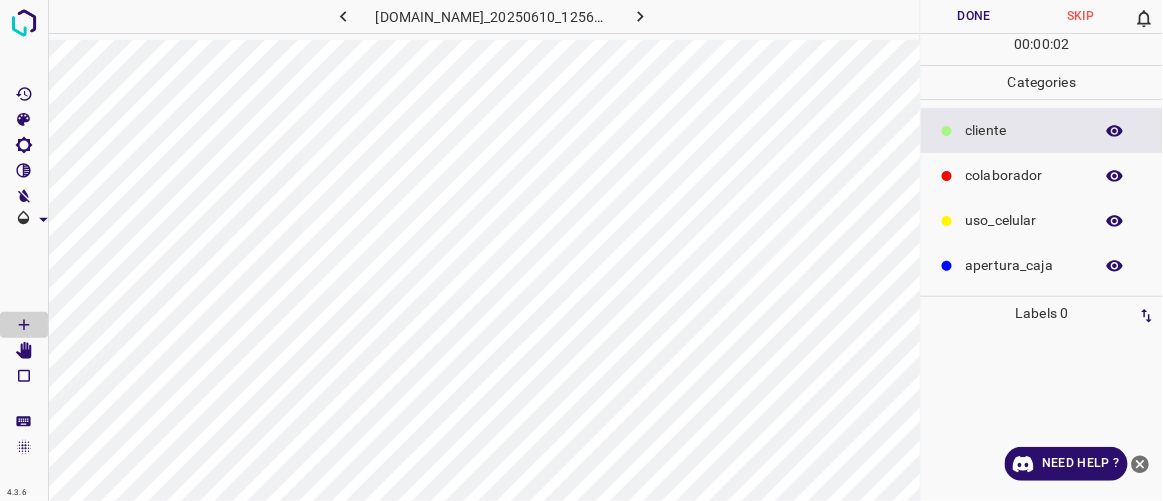 click on "colaborador" at bounding box center [1024, 175] 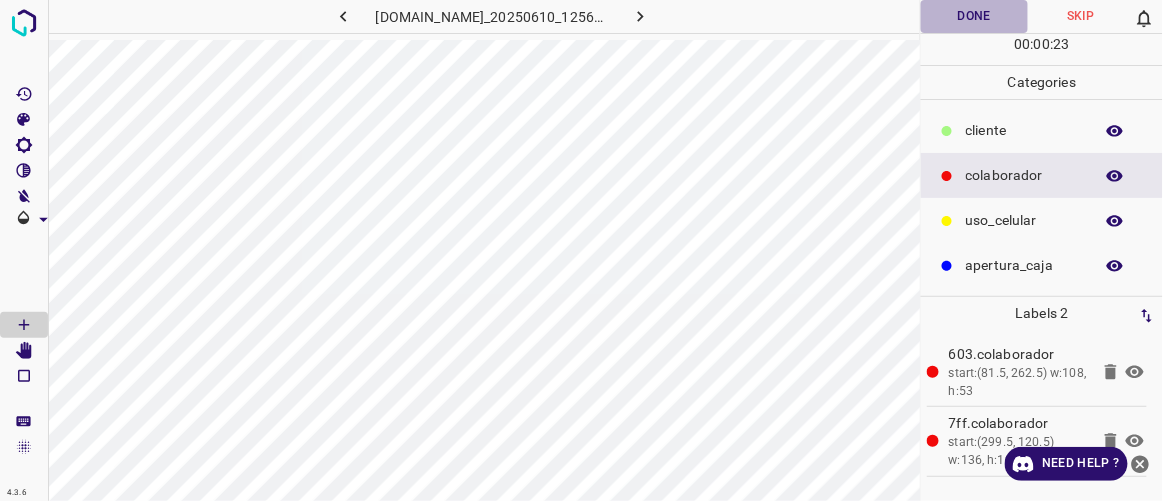 click on "Done" at bounding box center (974, 16) 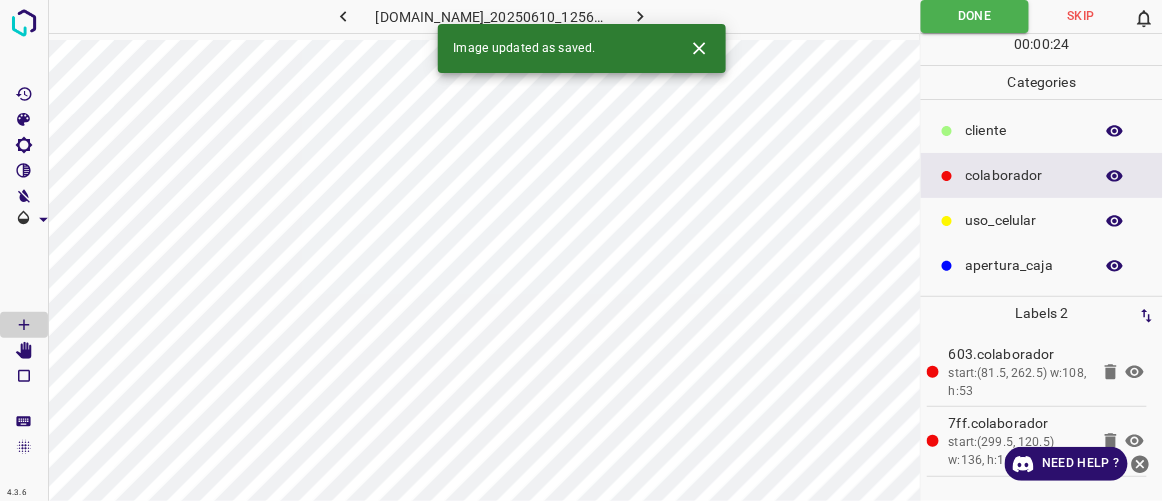 click at bounding box center (641, 16) 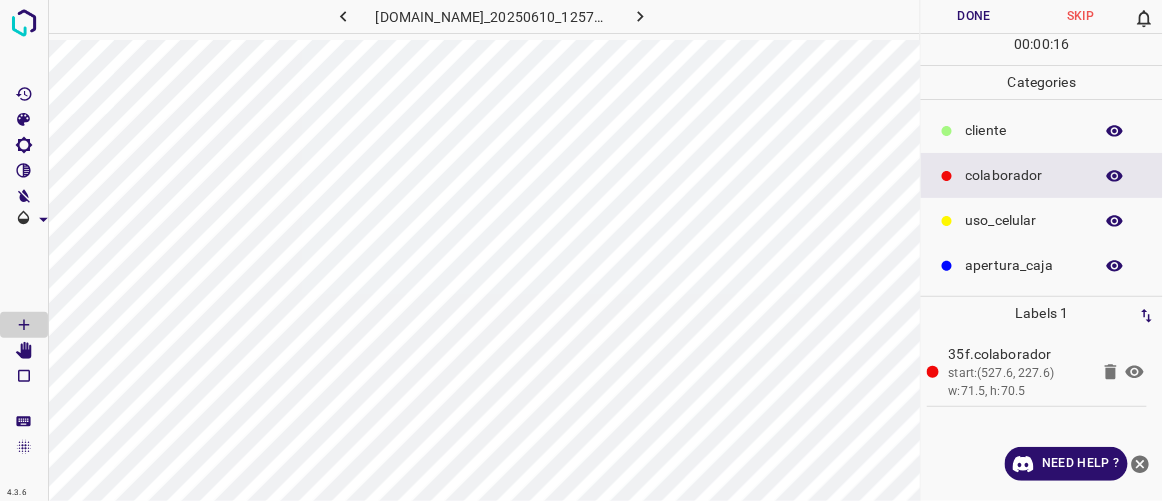 click on "​​cliente" at bounding box center (1024, 130) 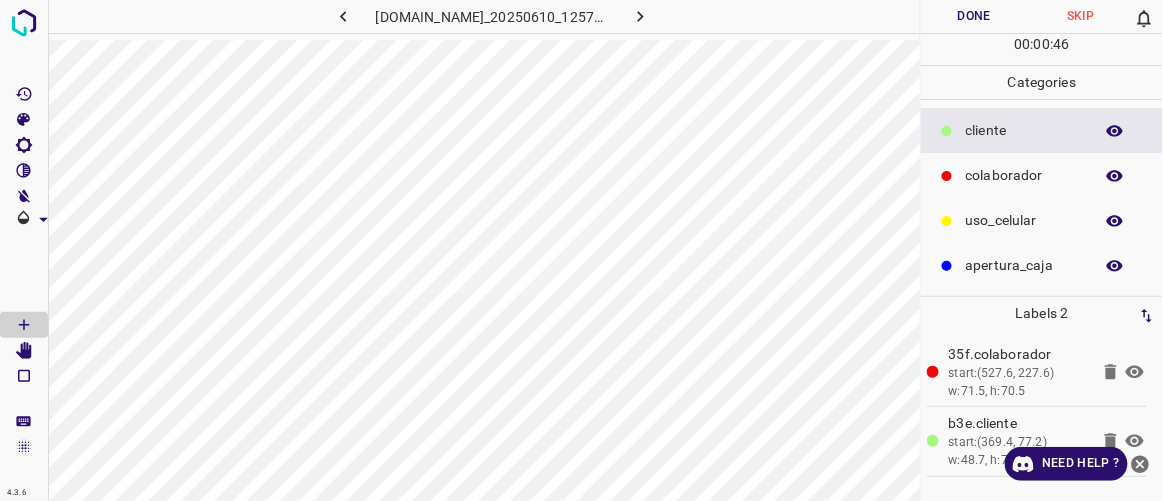 click on "uso_celular" at bounding box center [1024, 220] 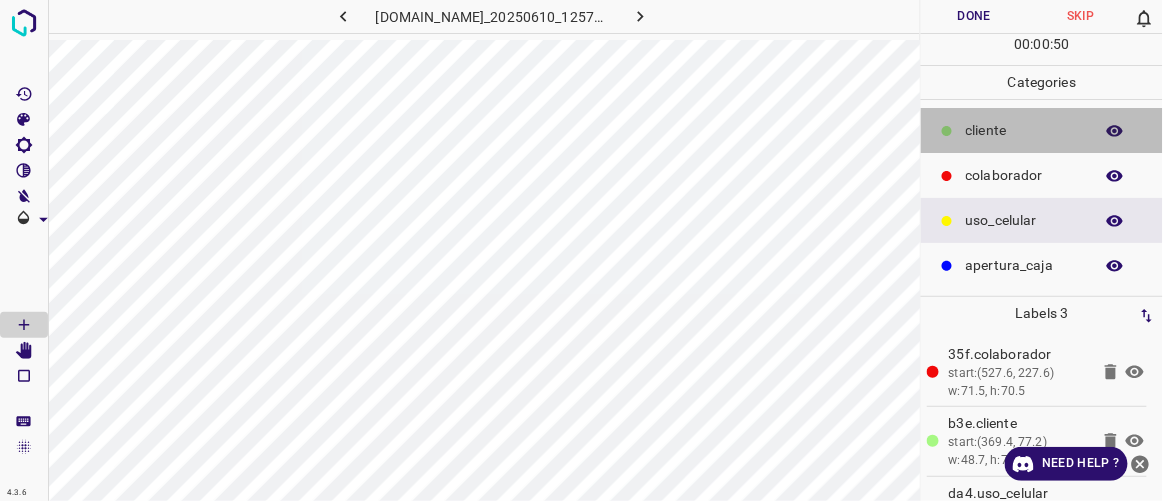 click on "​​cliente" at bounding box center [1024, 130] 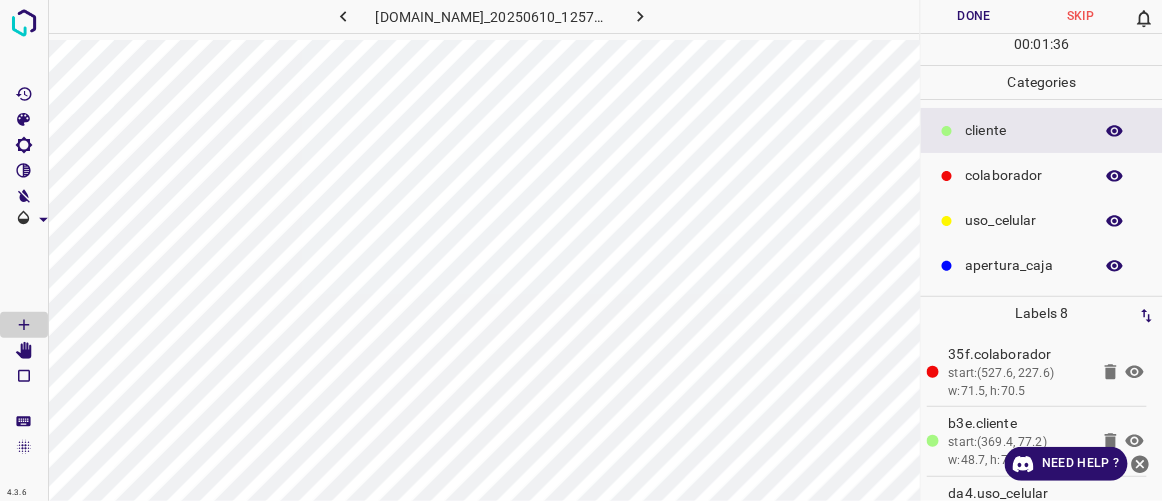 click on "Done" at bounding box center (974, 16) 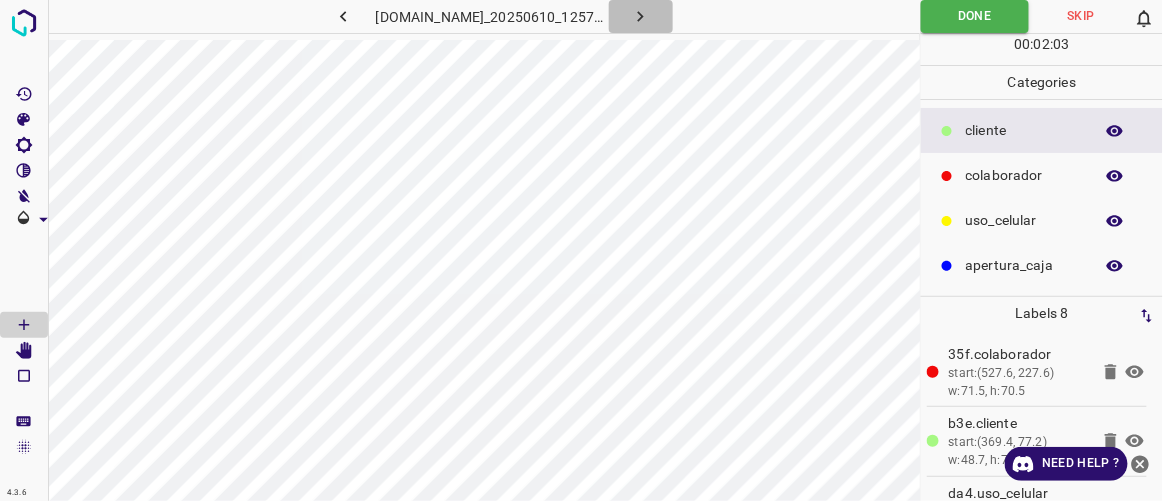 click 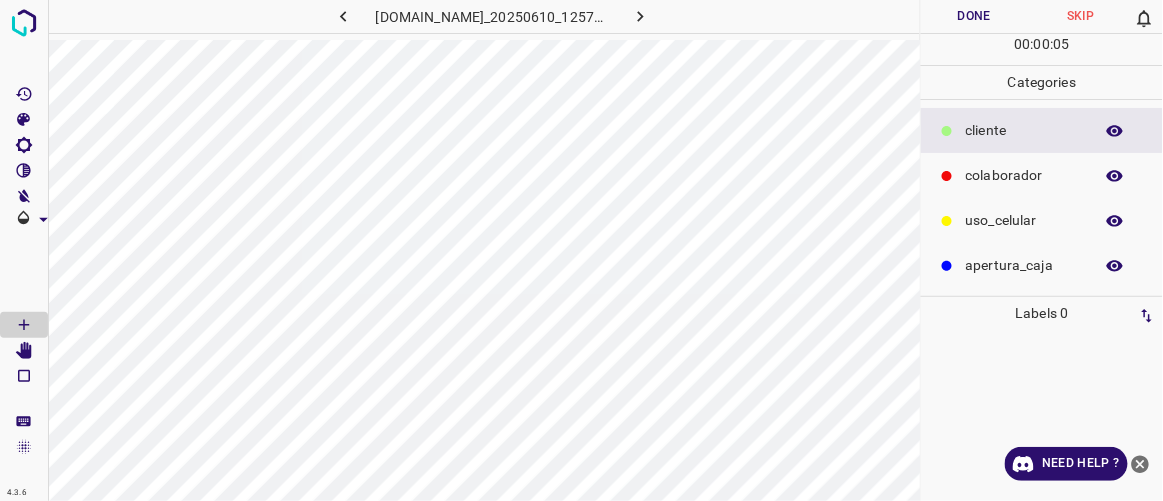click on "colaborador" at bounding box center [1024, 175] 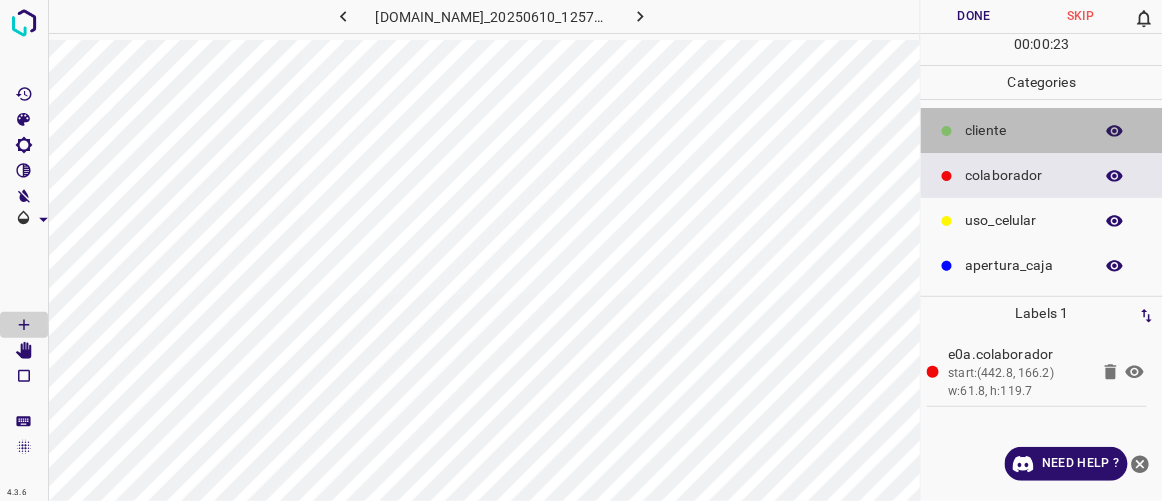 click on "​​cliente" at bounding box center [1024, 130] 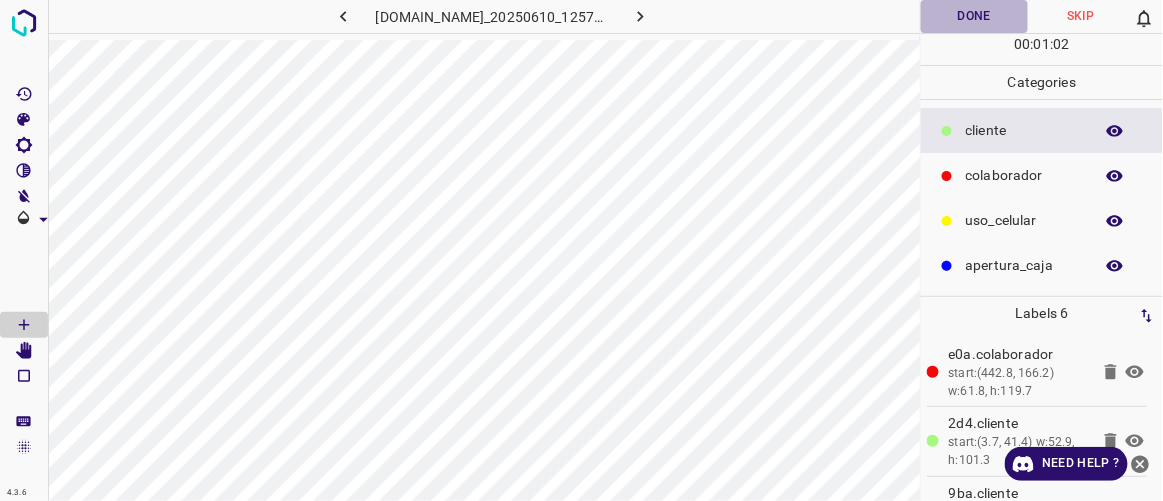 click on "Done" at bounding box center (974, 16) 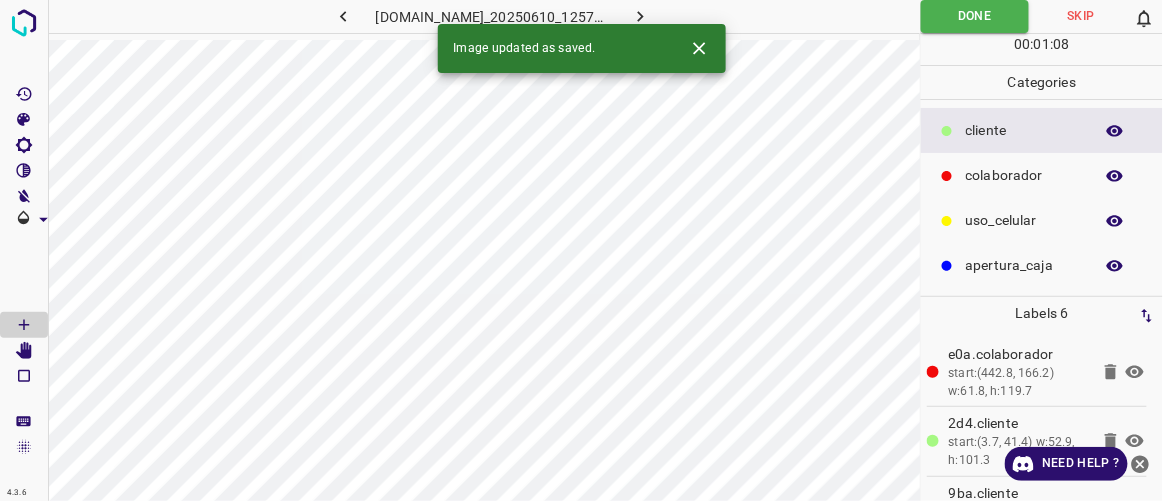 click 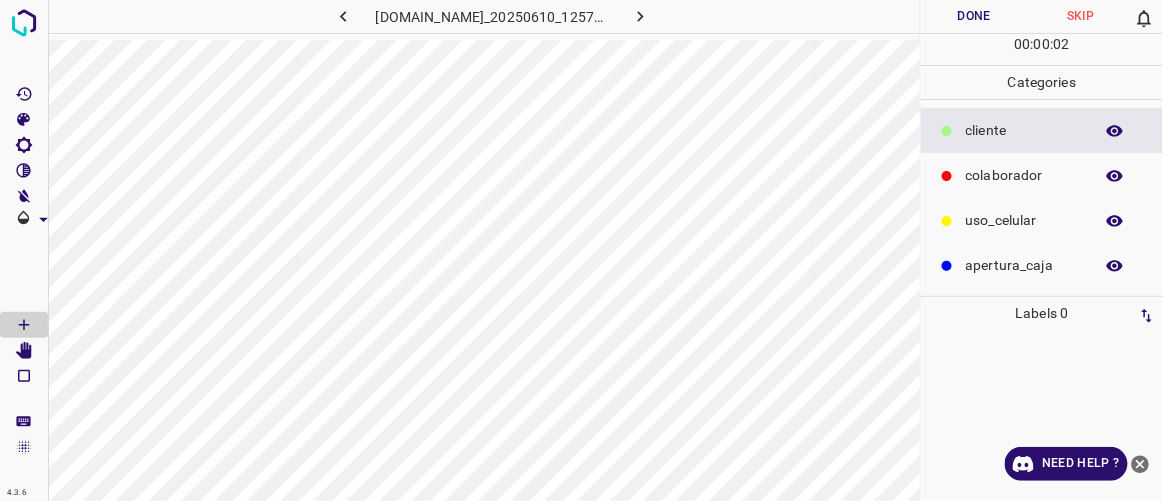 click 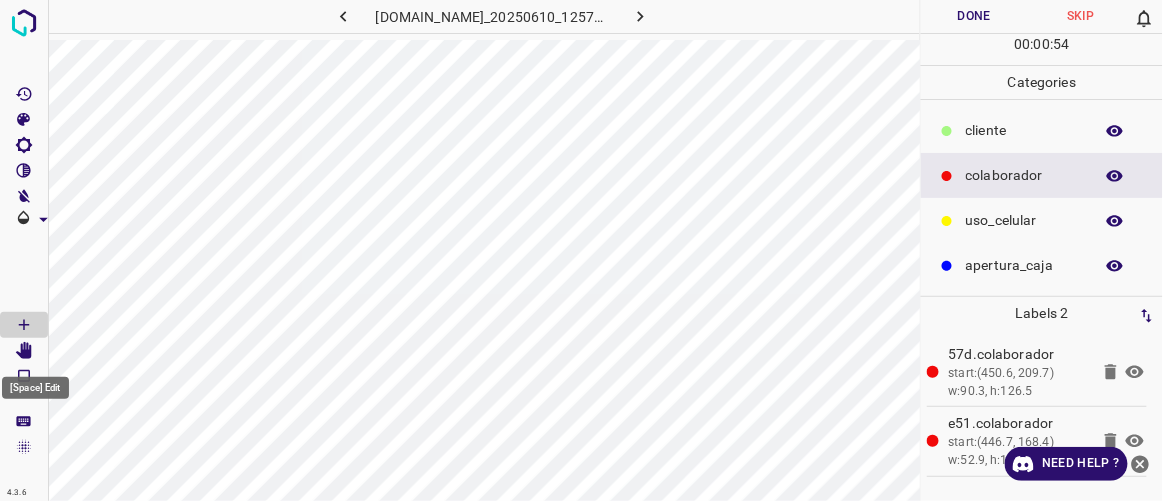 click 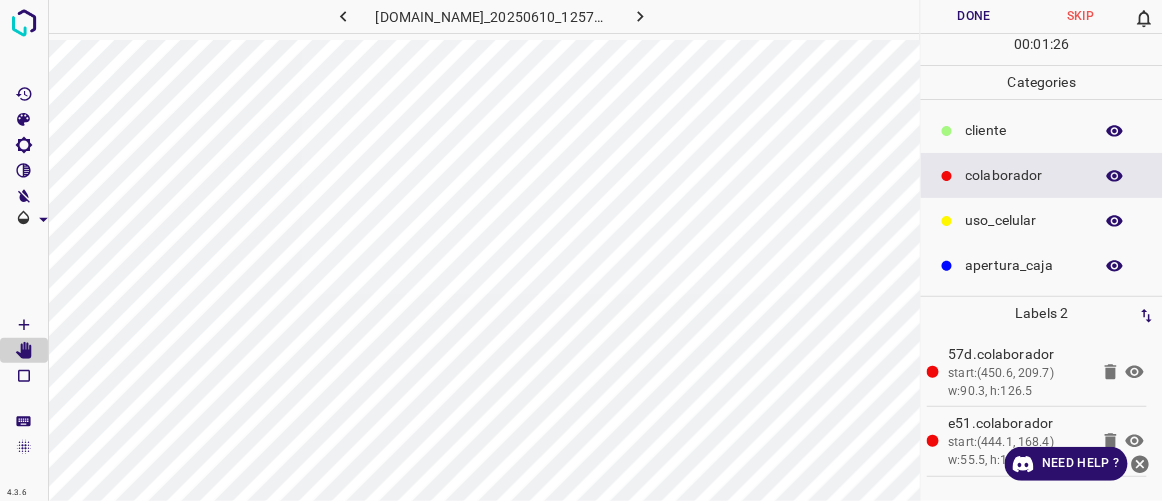 click on "​​cliente" at bounding box center [1024, 130] 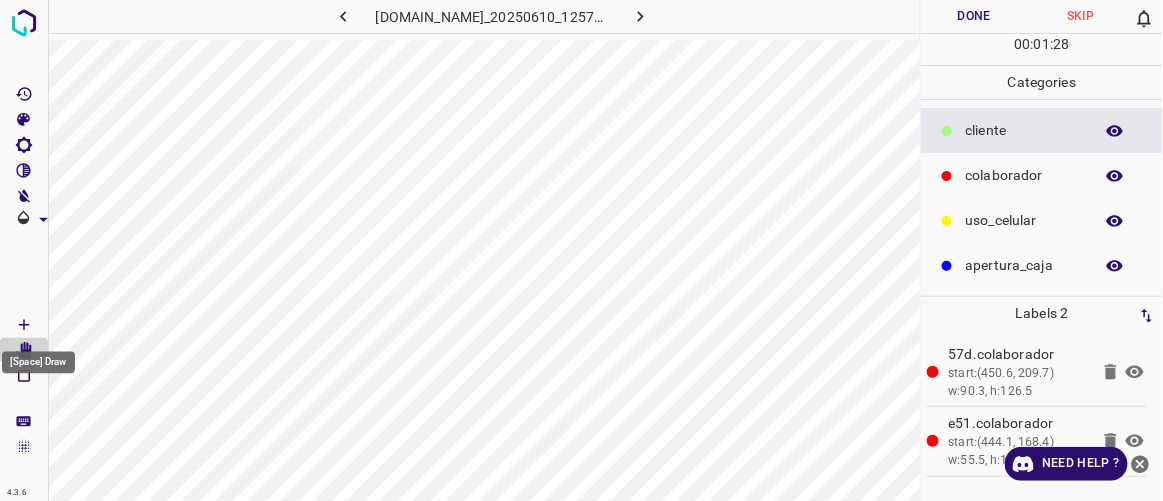 click at bounding box center [24, 325] 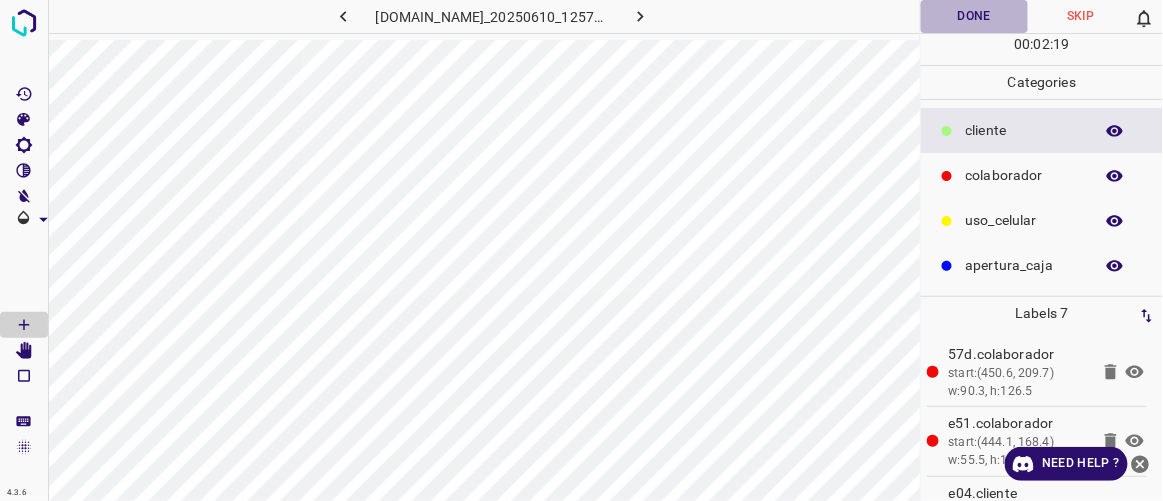 click on "Done" at bounding box center (974, 16) 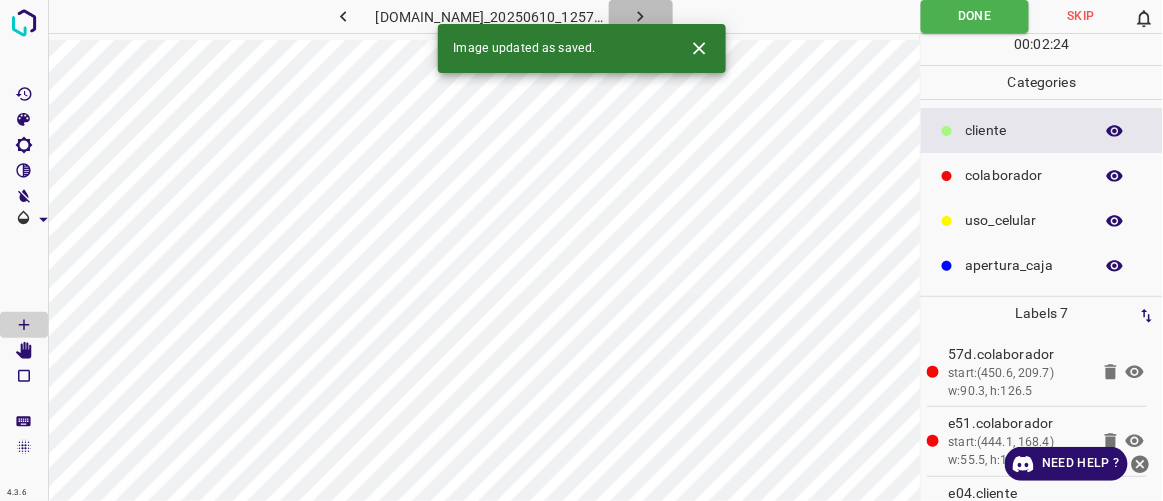 click 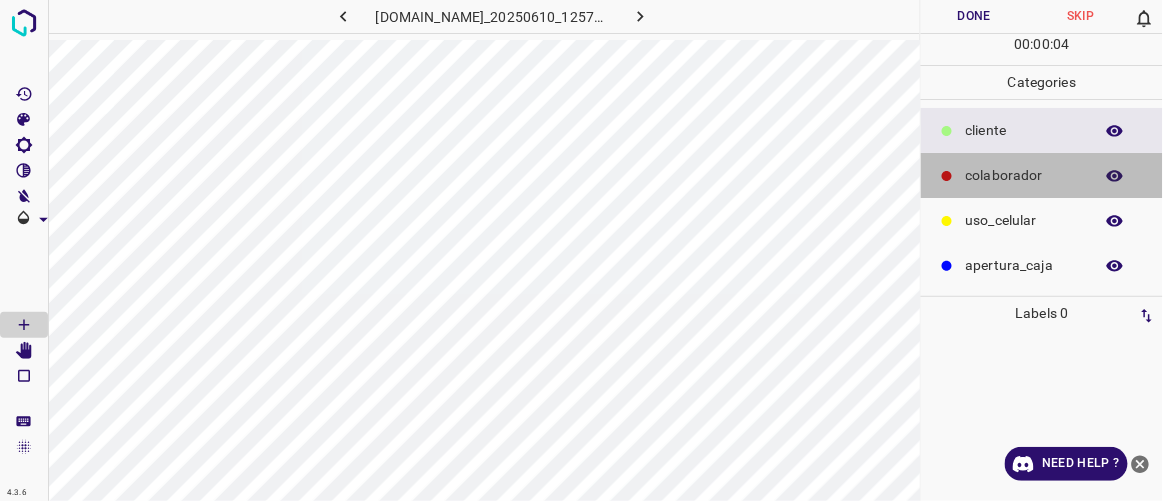 click on "colaborador" at bounding box center [1024, 175] 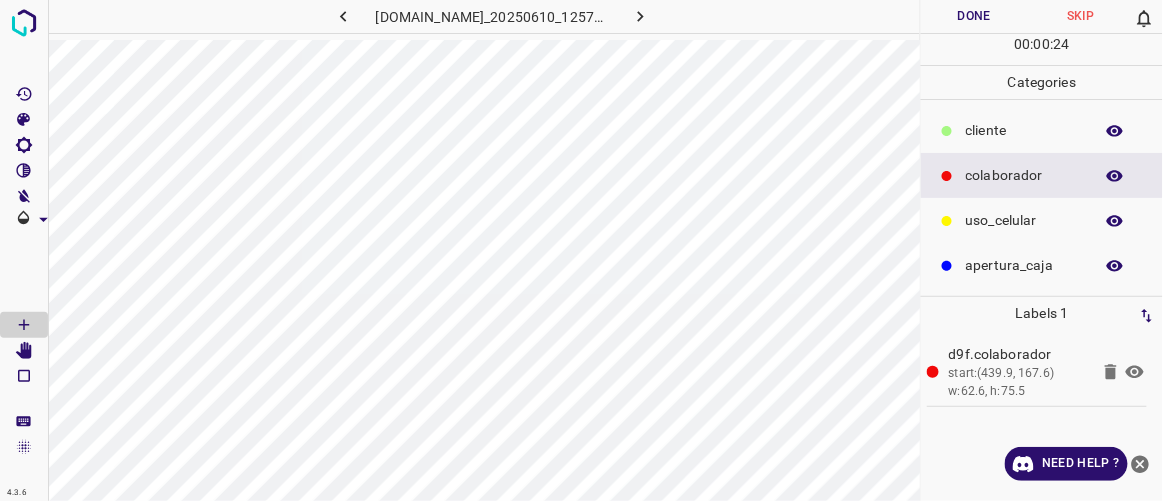 click on "​​cliente" at bounding box center (1024, 130) 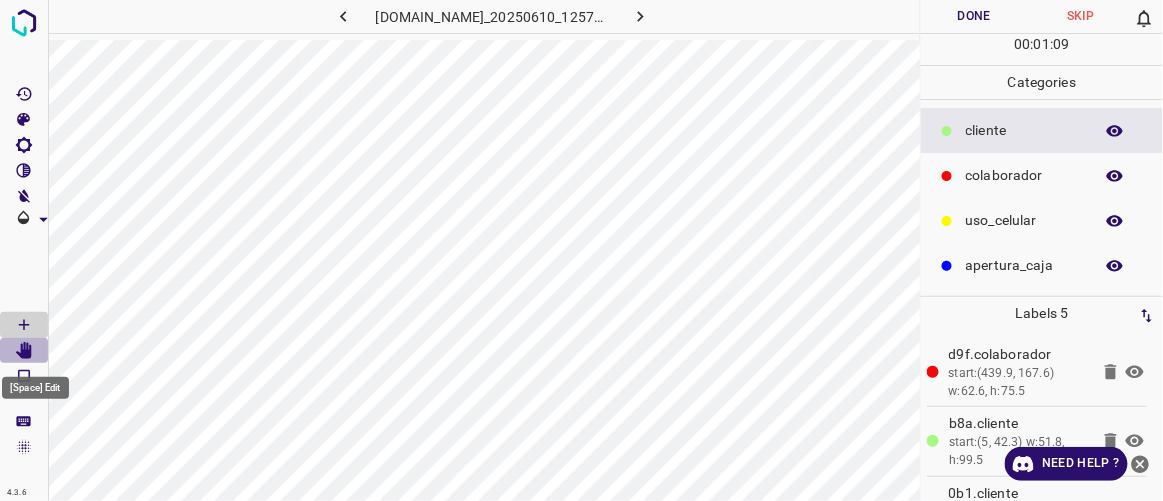 click 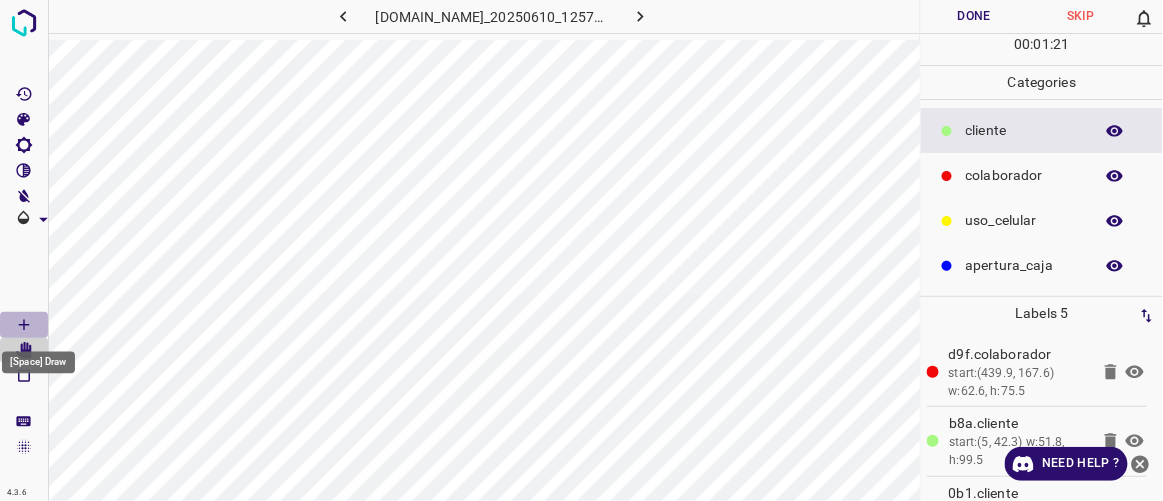 click 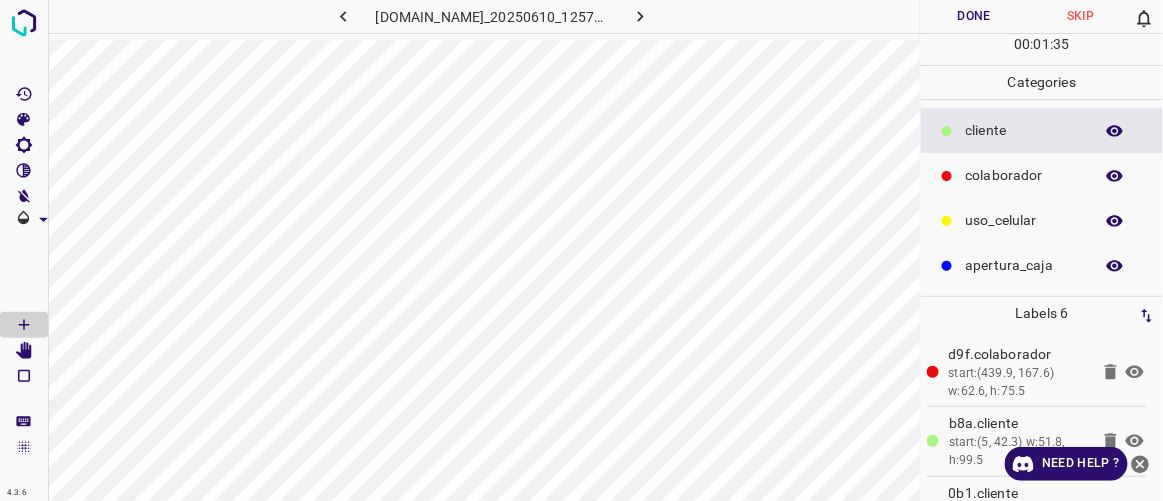 click on "Done" at bounding box center (974, 16) 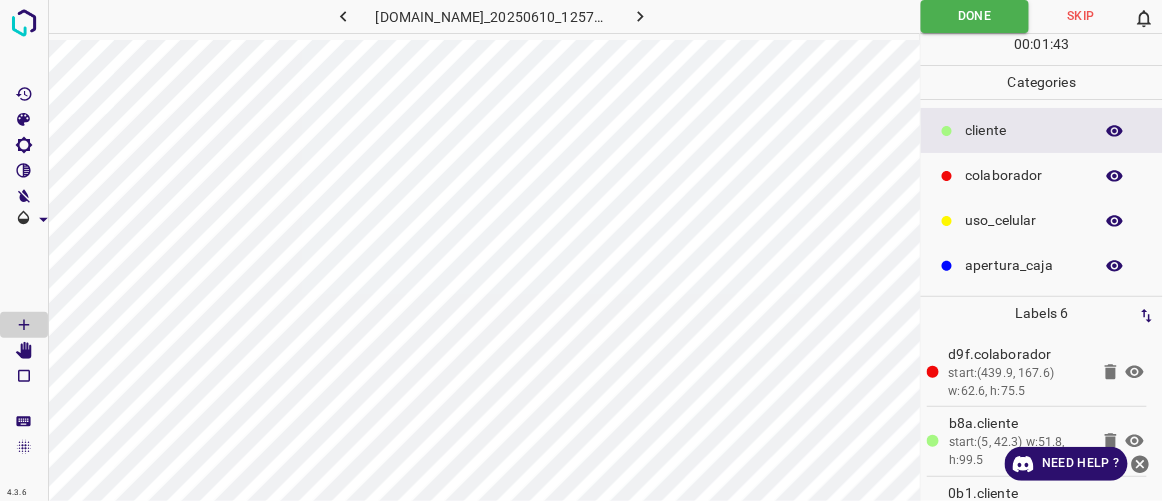 click 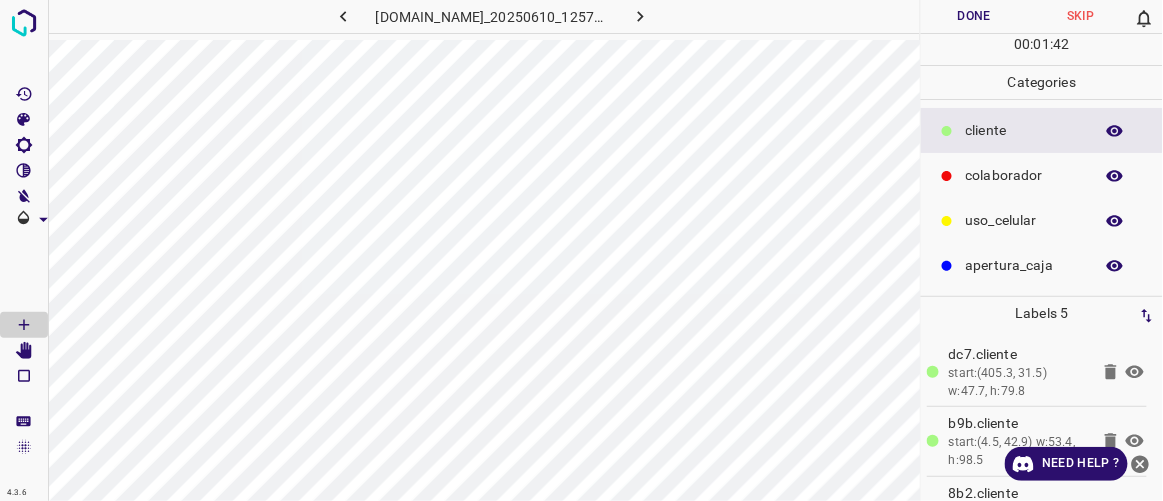 click on "colaborador" at bounding box center [1024, 175] 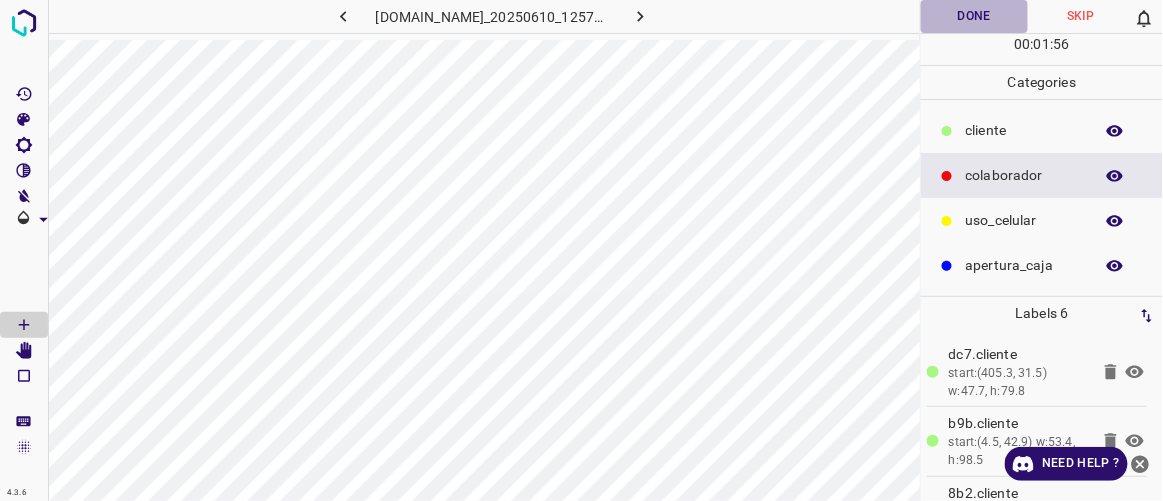 click on "Done" at bounding box center [974, 16] 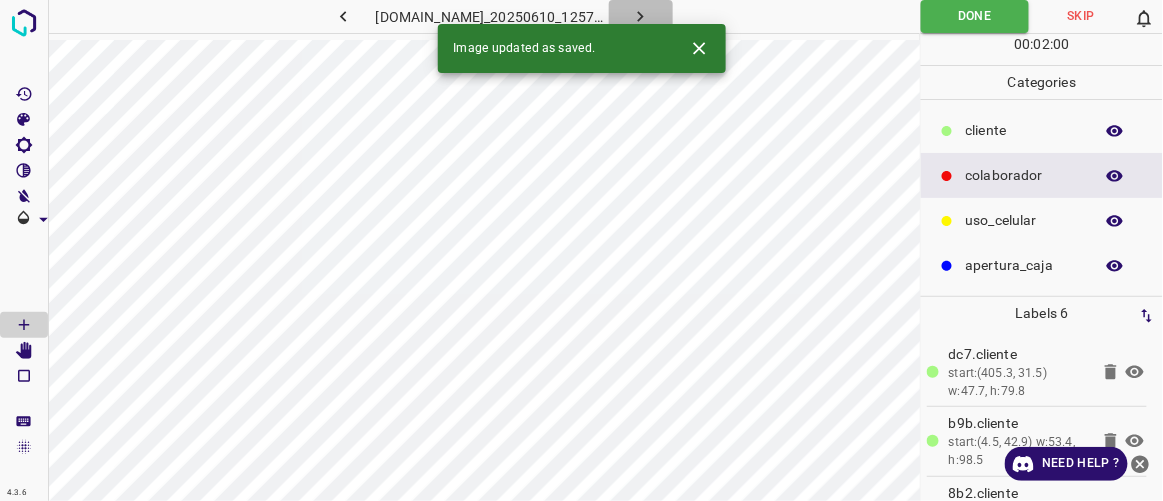 click 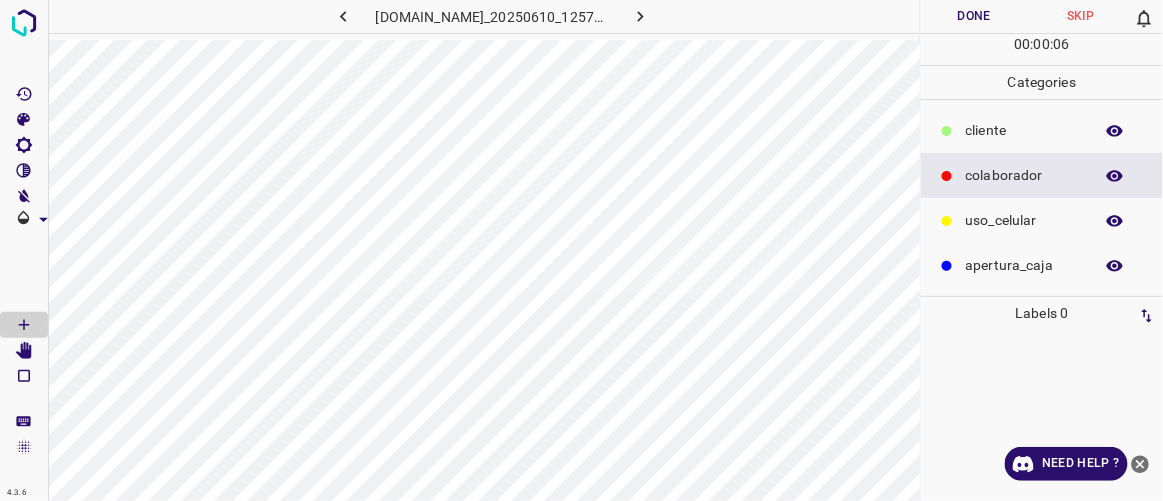 click on "​​cliente" at bounding box center (1024, 130) 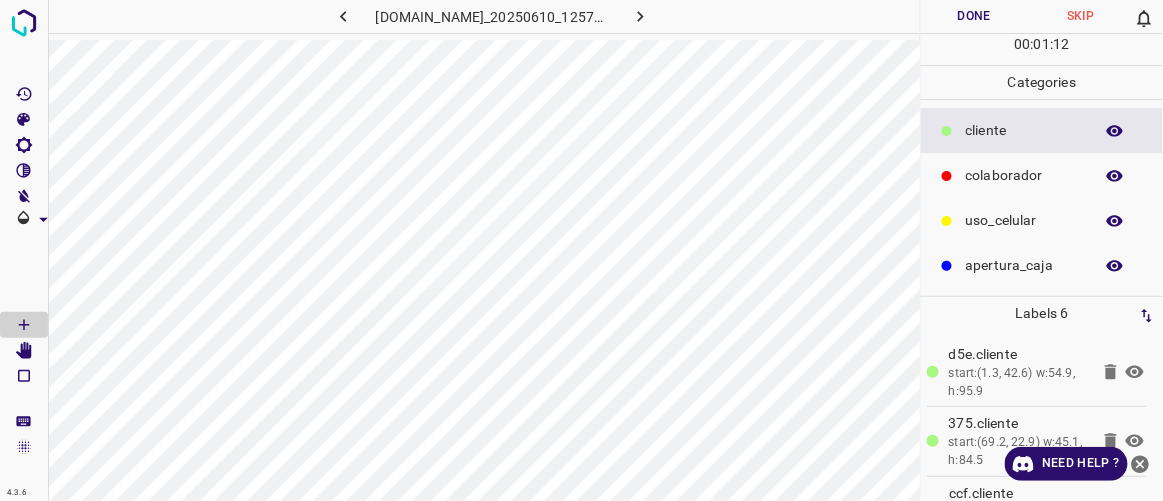 click on "Done" at bounding box center (974, 16) 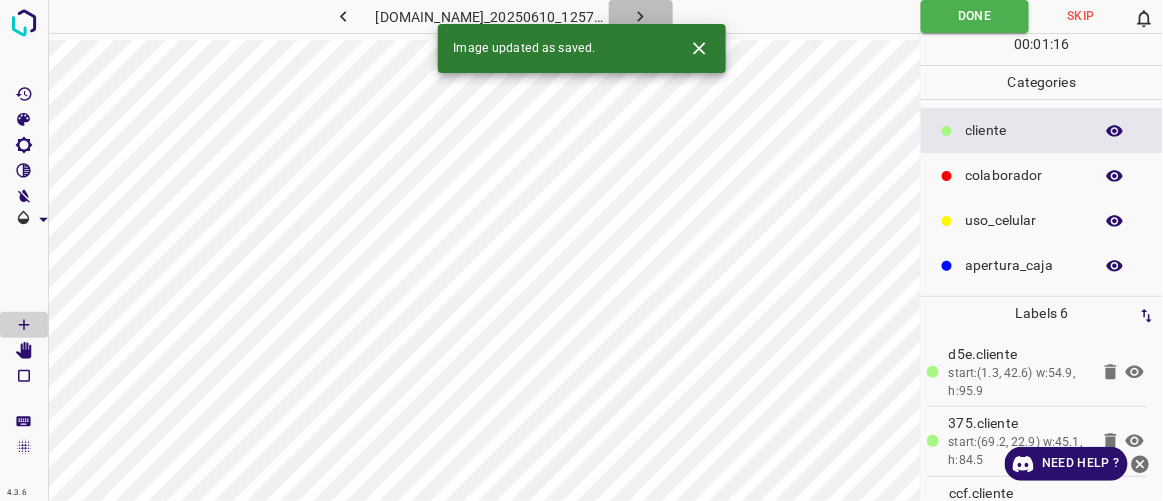 click 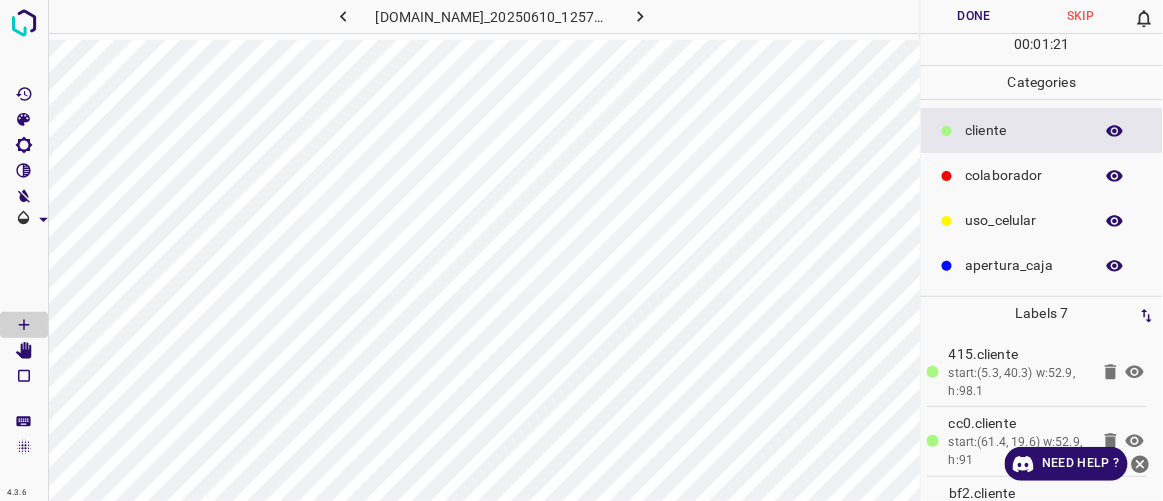 click on "Done" at bounding box center (974, 16) 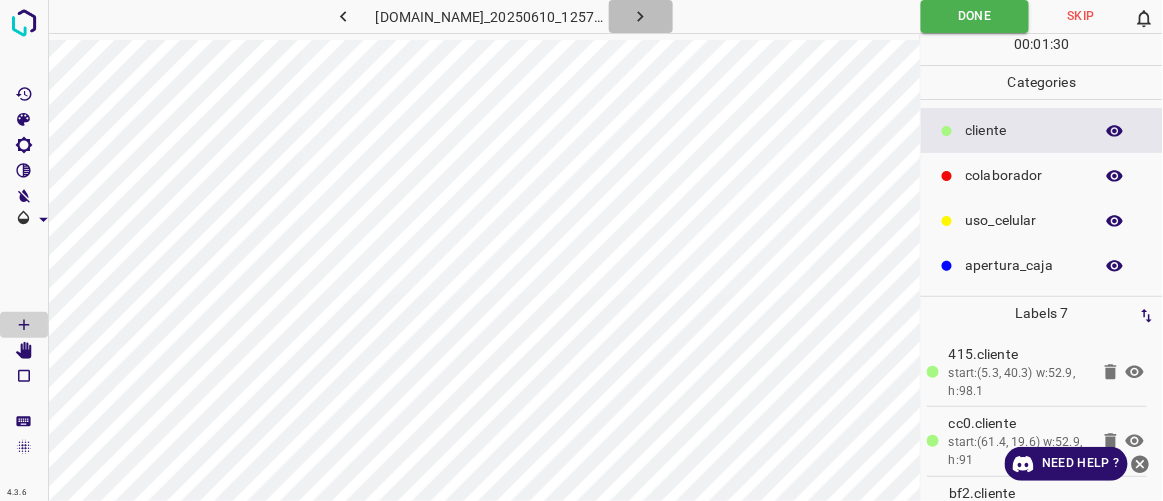 click 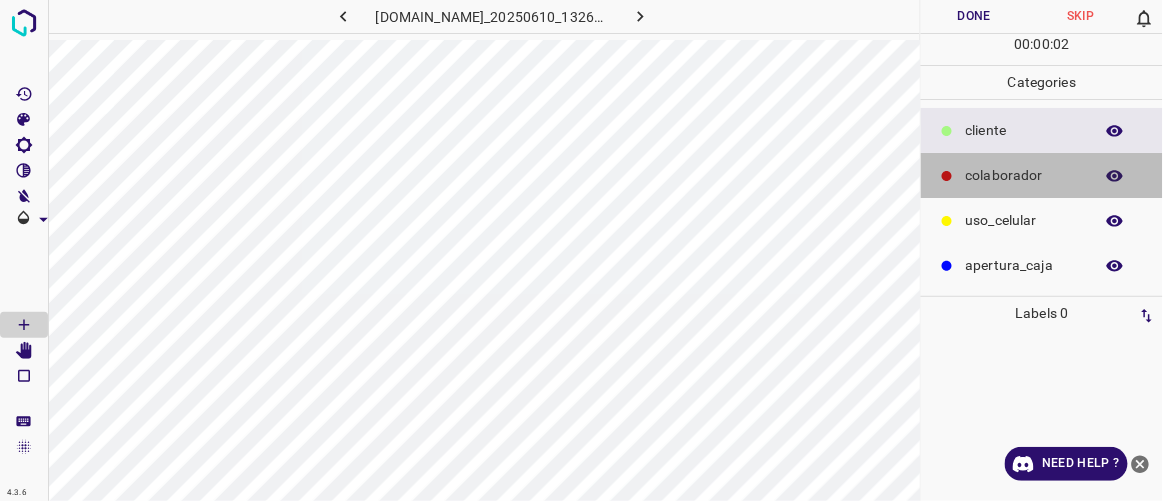 click on "colaborador" at bounding box center [1024, 175] 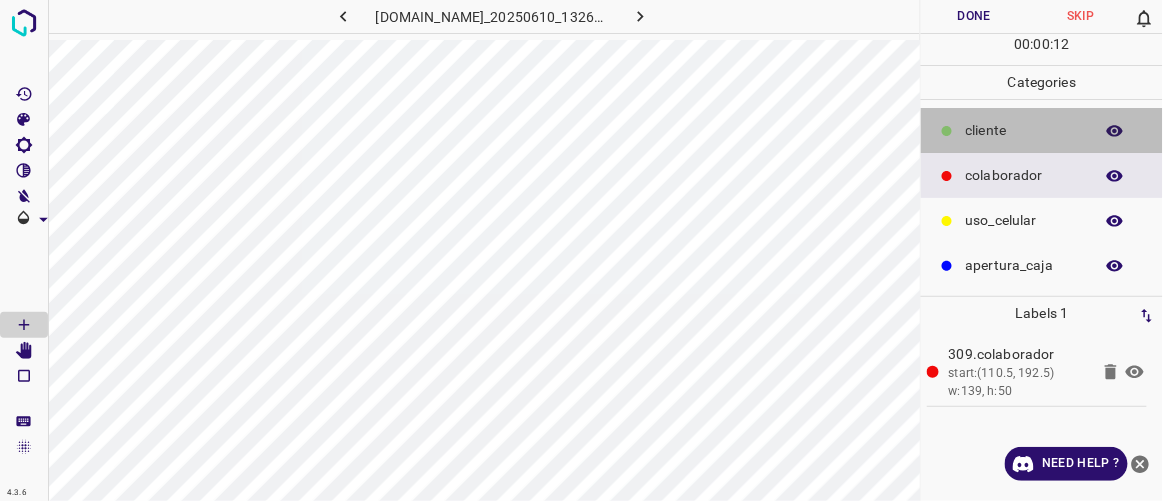 click on "​​cliente" at bounding box center (1042, 130) 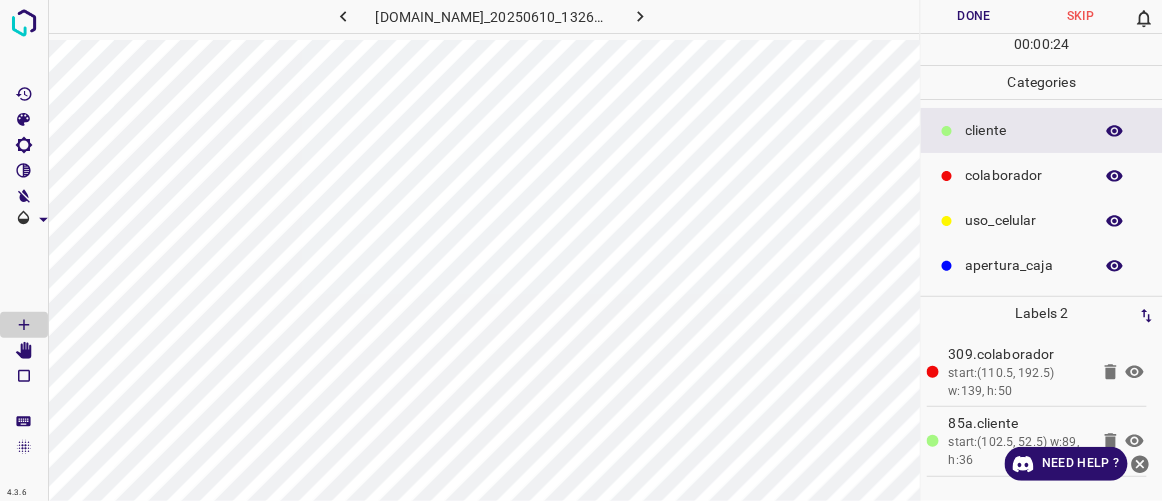 click on "Done" at bounding box center [974, 16] 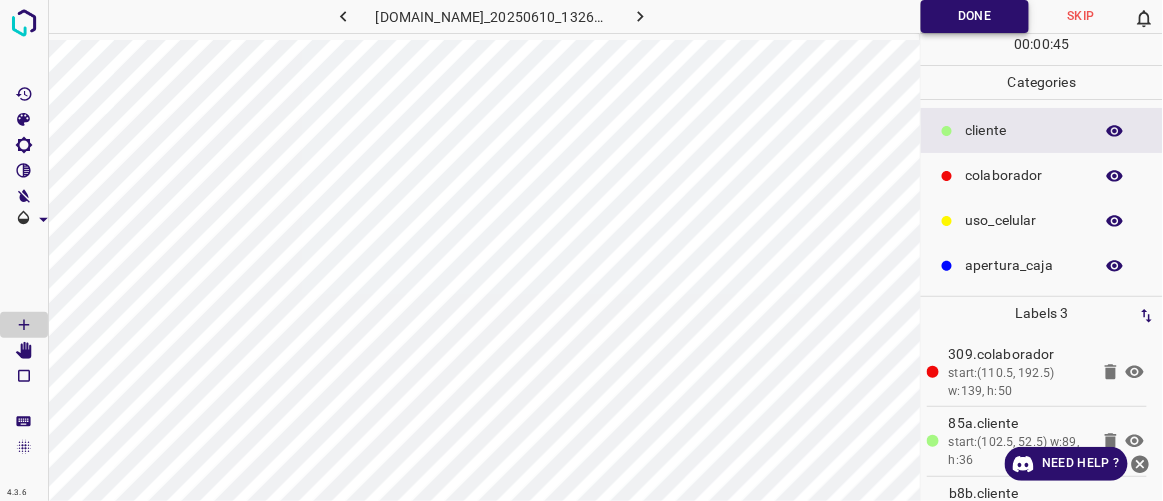 click on "Done" at bounding box center [975, 16] 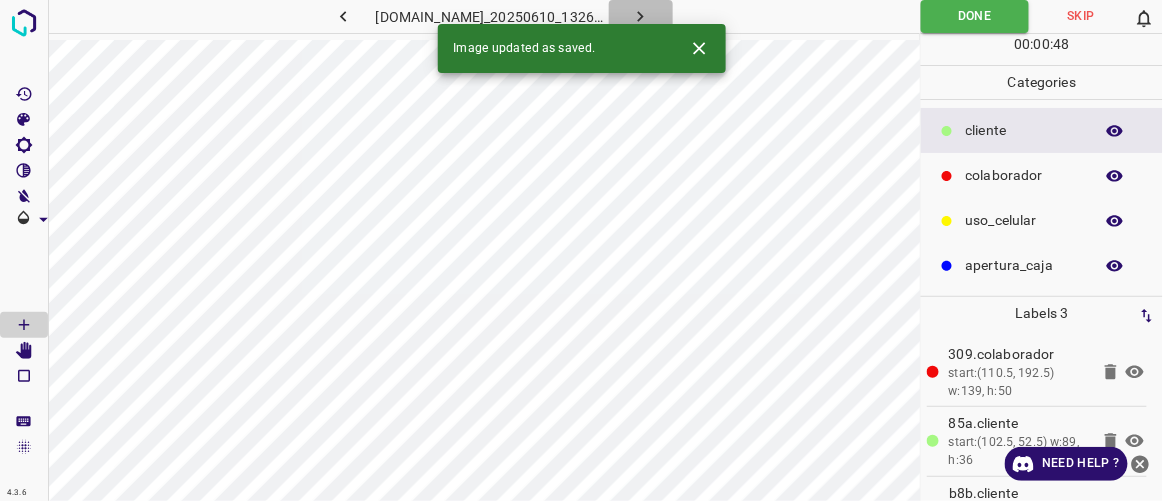 click 